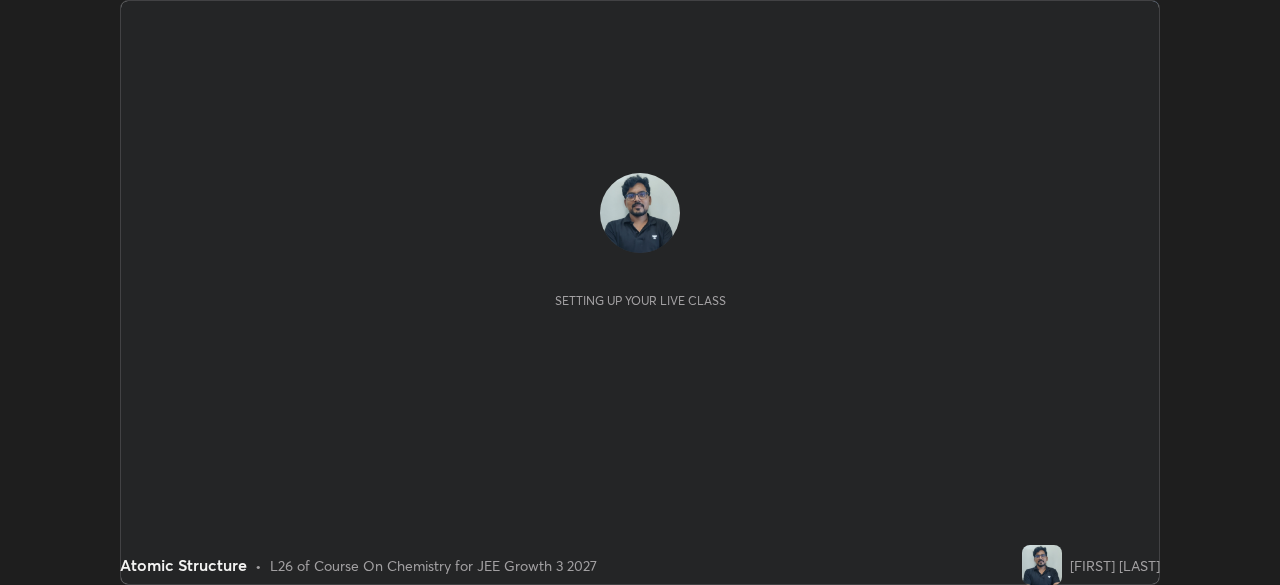 scroll, scrollTop: 0, scrollLeft: 0, axis: both 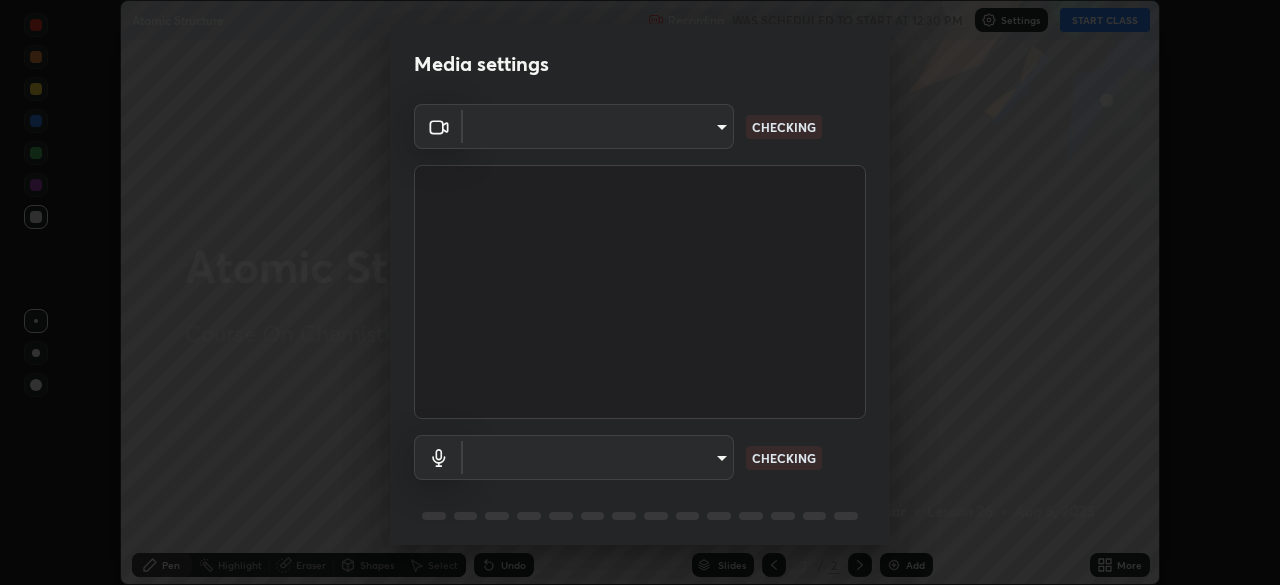 type on "443a52c1fcb7883315f8fd5a1b2310fe1caf799e36d708bb439fd655faabec6d" 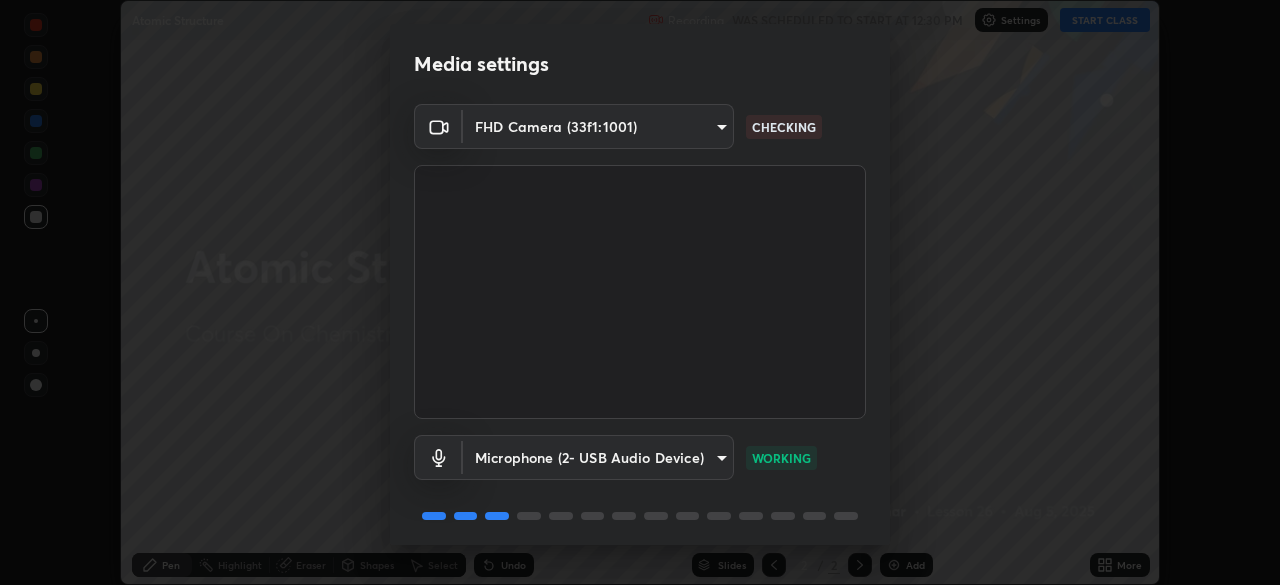 scroll, scrollTop: 71, scrollLeft: 0, axis: vertical 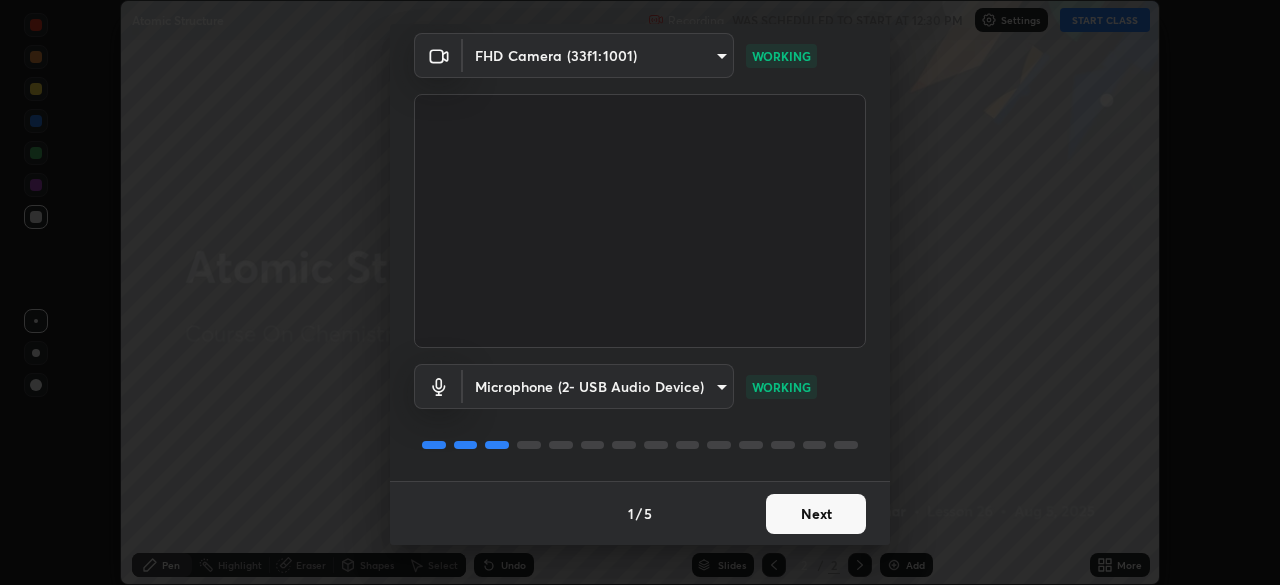 click on "Next" at bounding box center (816, 514) 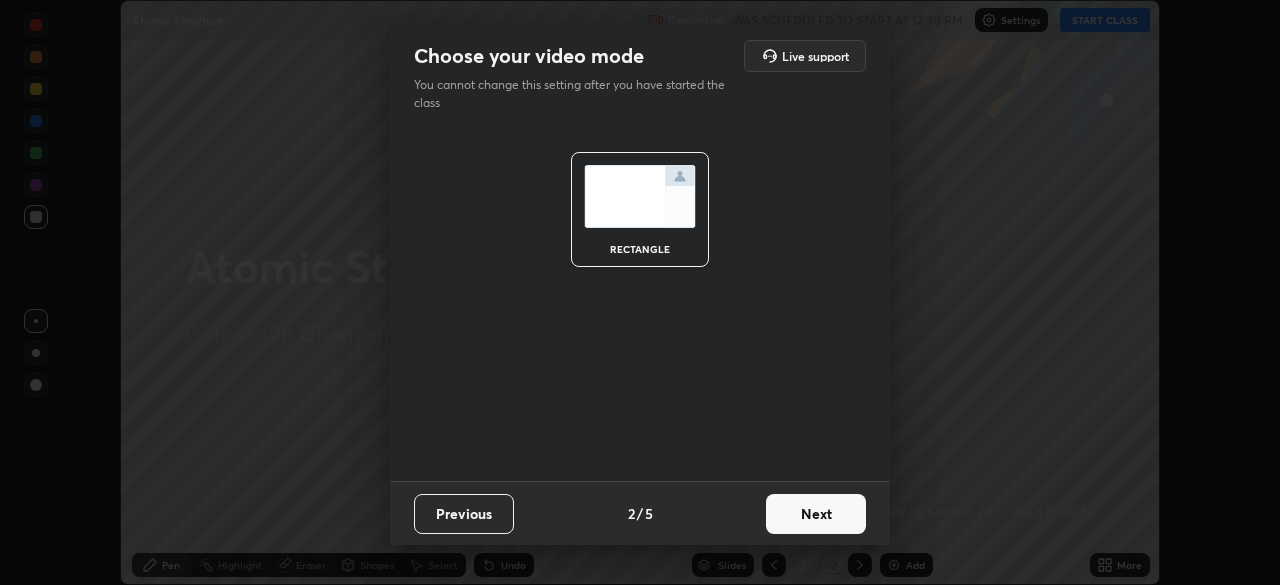 scroll, scrollTop: 0, scrollLeft: 0, axis: both 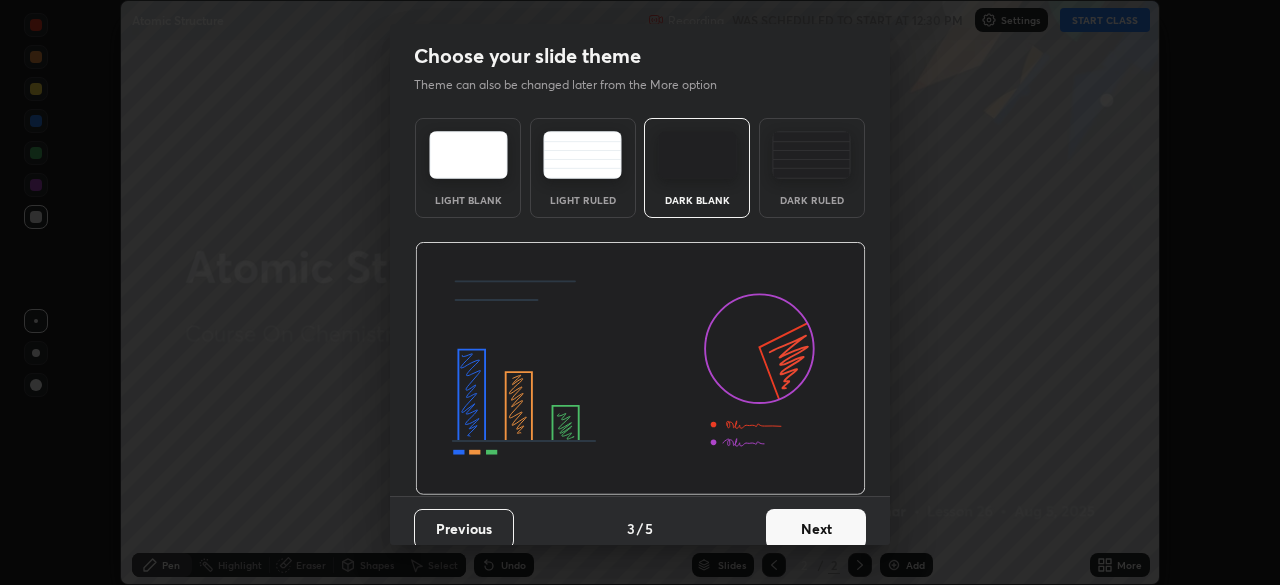 click on "Next" at bounding box center [816, 529] 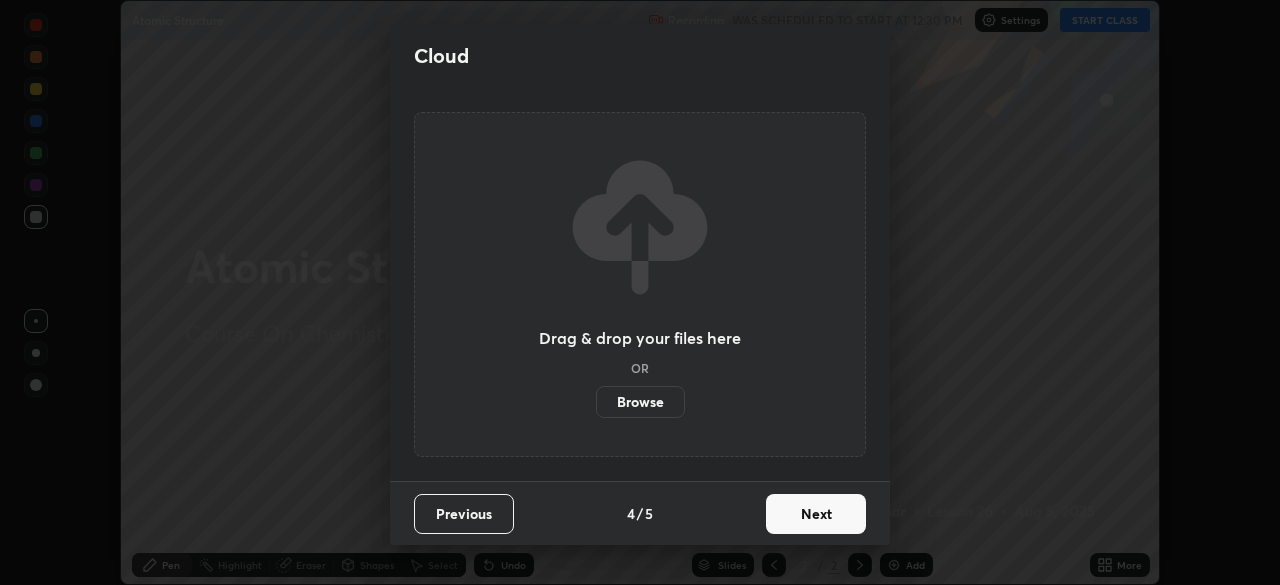 click on "Next" at bounding box center [816, 514] 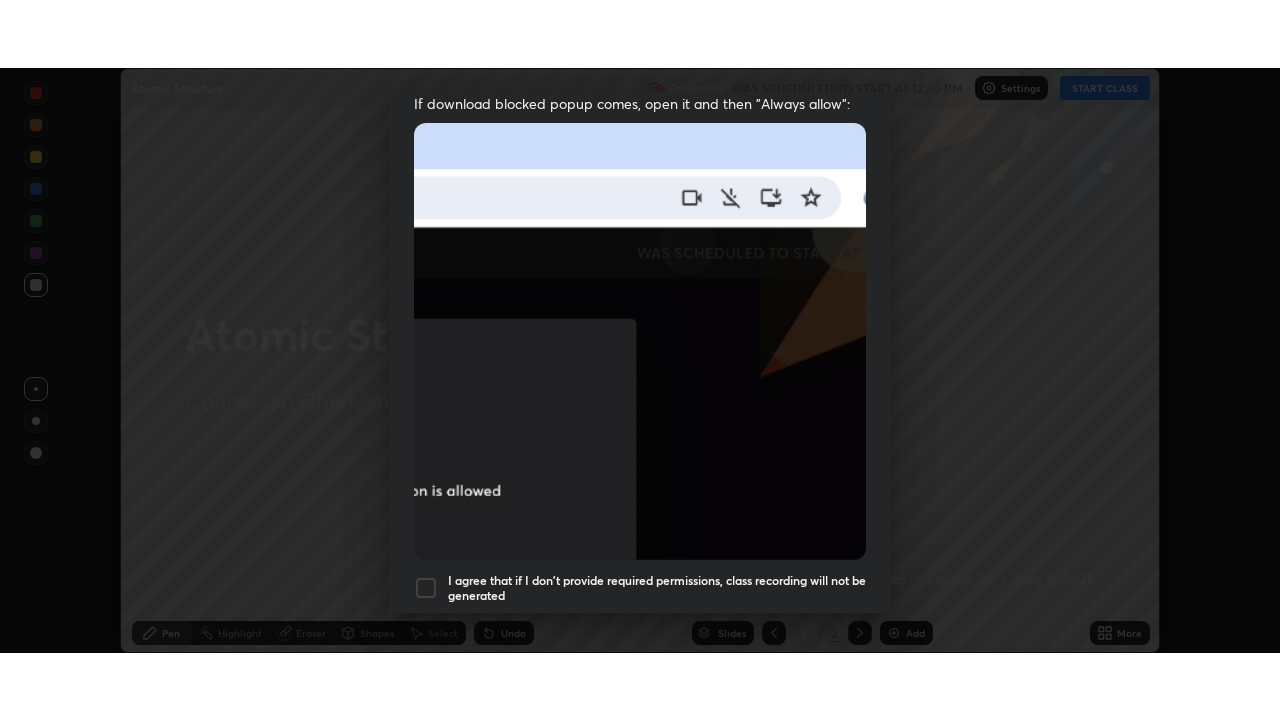 scroll, scrollTop: 479, scrollLeft: 0, axis: vertical 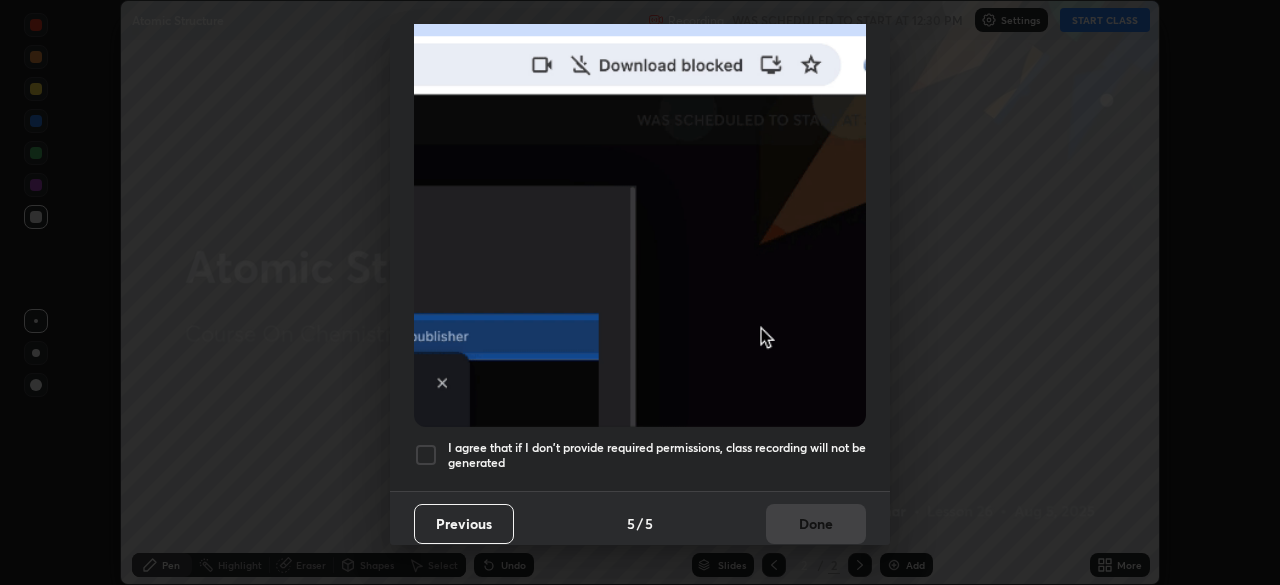 click at bounding box center [426, 455] 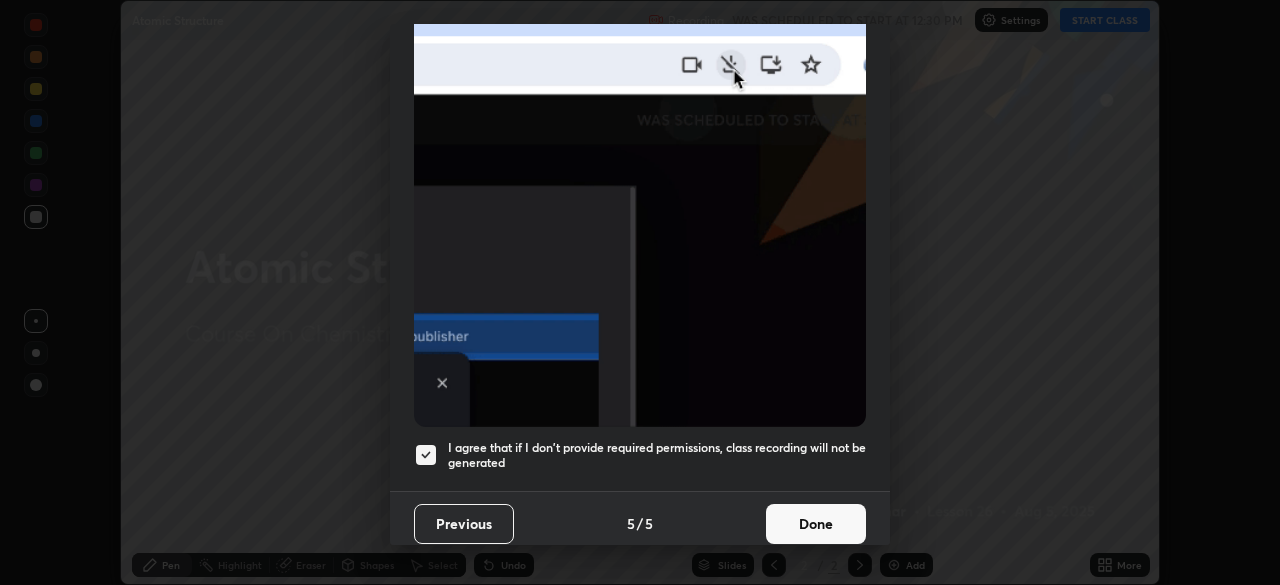 click on "Done" at bounding box center (816, 524) 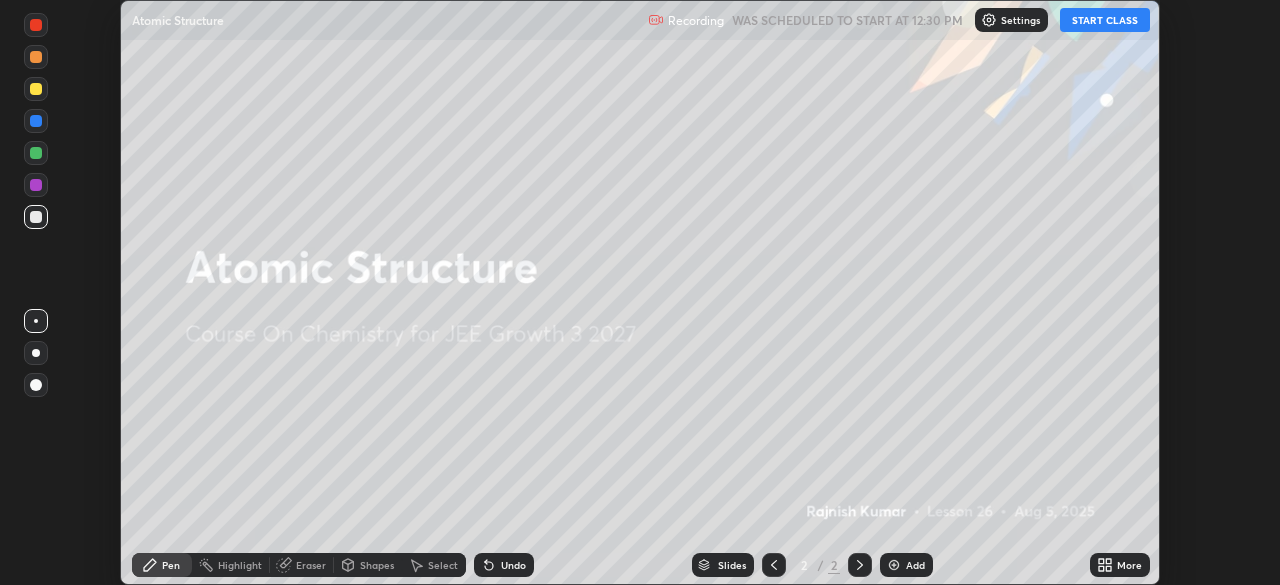 click 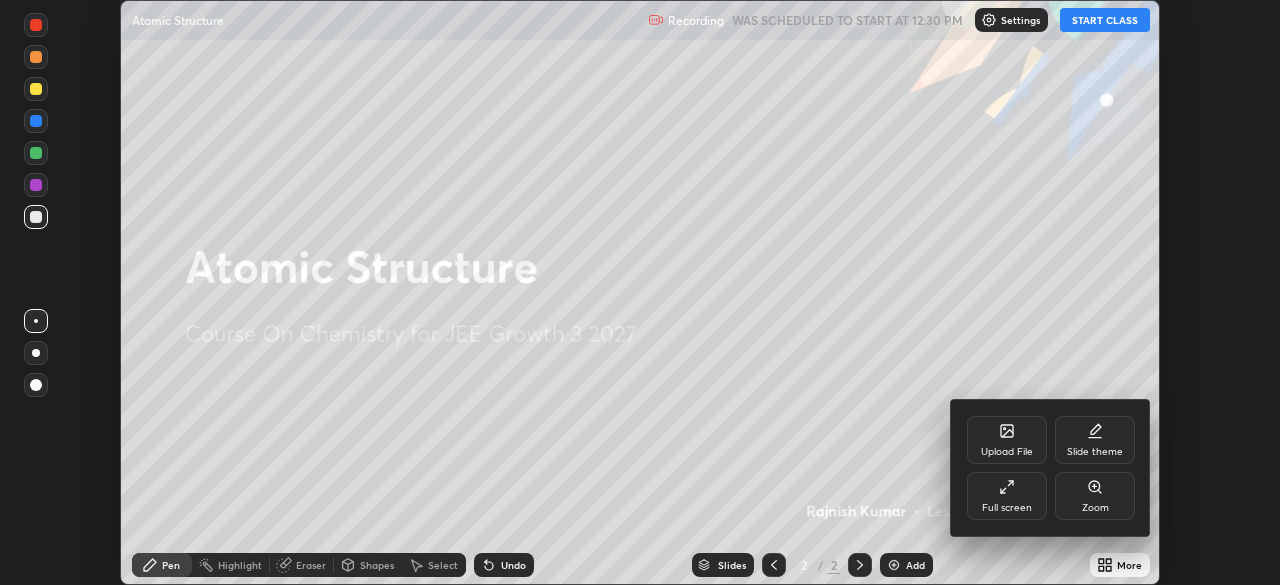 click on "Full screen" at bounding box center (1007, 508) 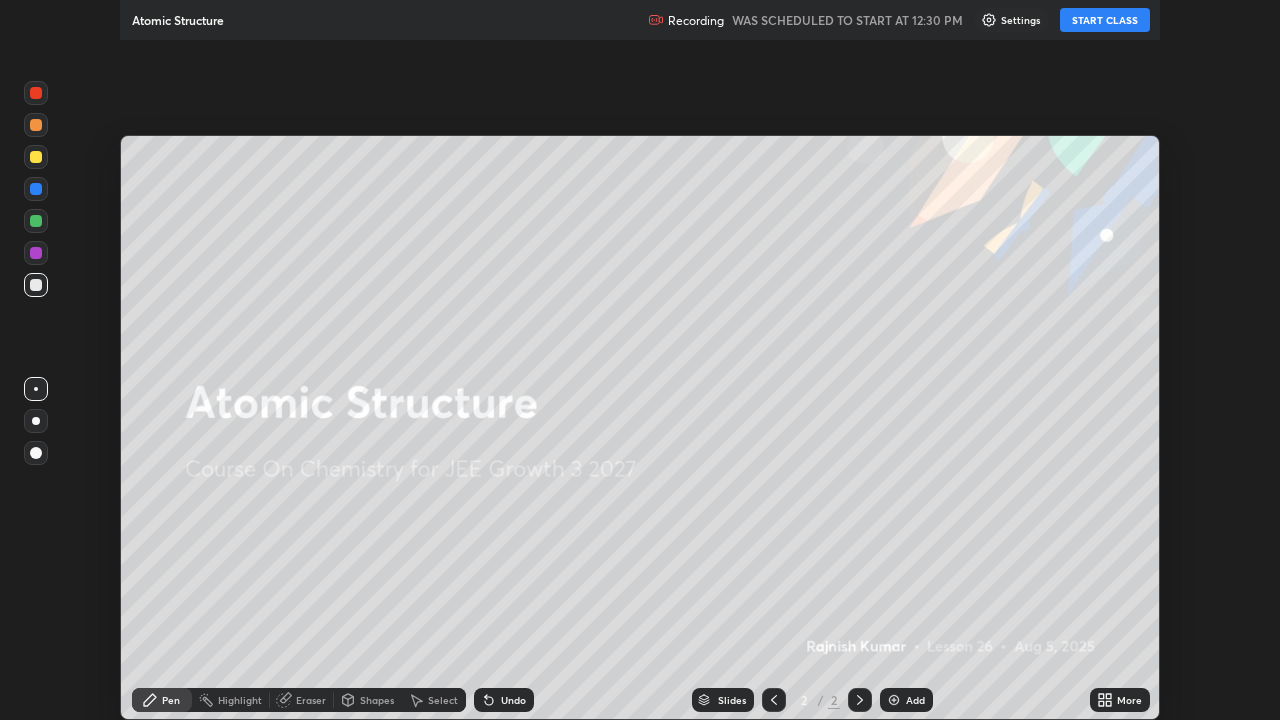 scroll, scrollTop: 99280, scrollLeft: 98720, axis: both 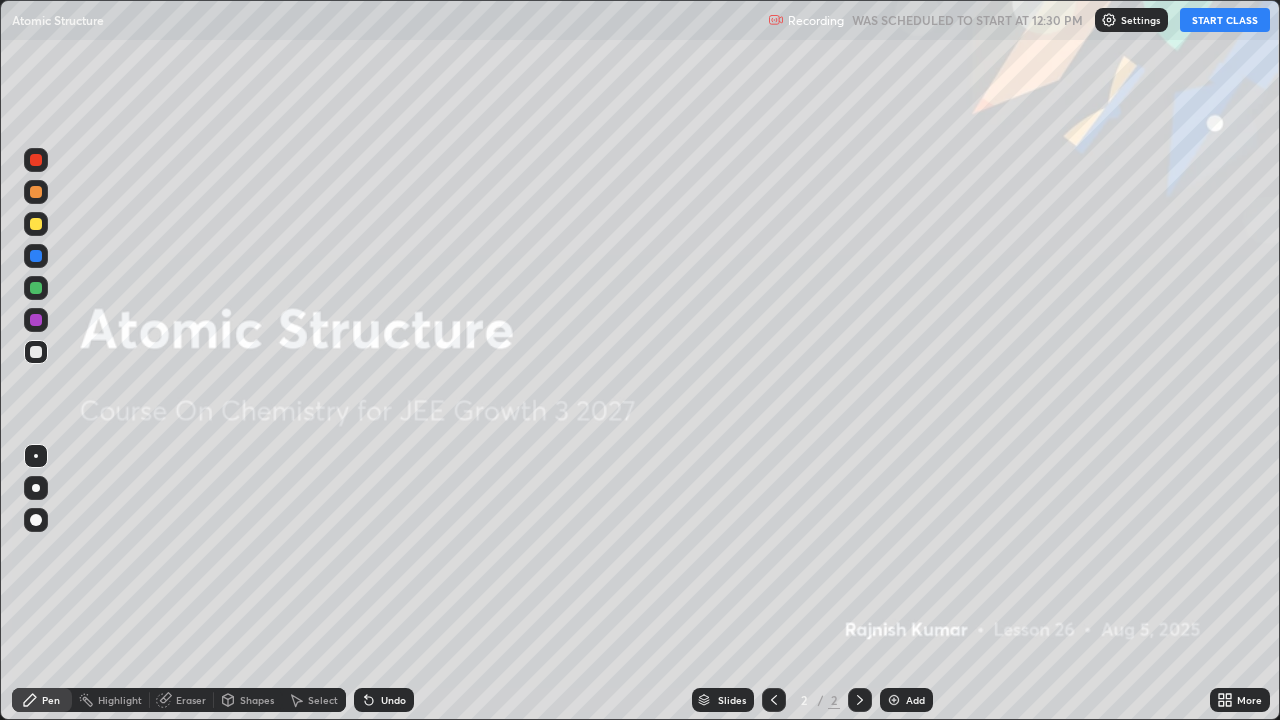 click on "START CLASS" at bounding box center (1225, 20) 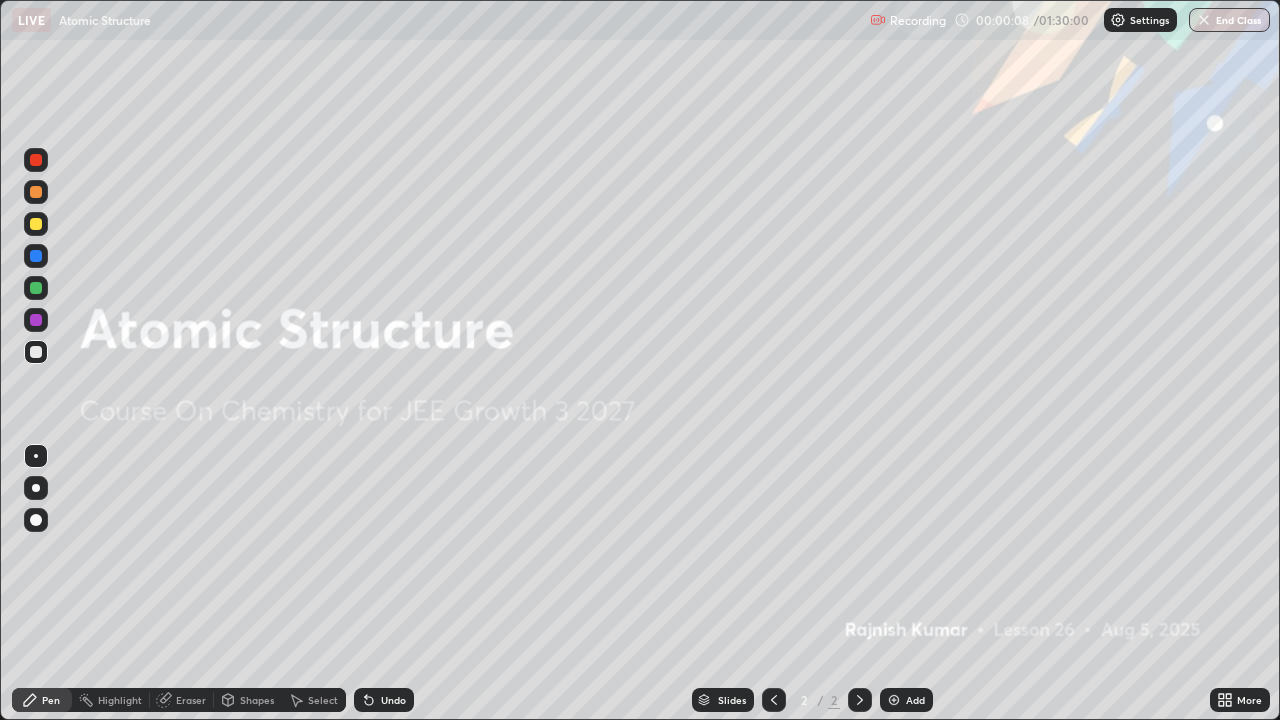 click at bounding box center (894, 700) 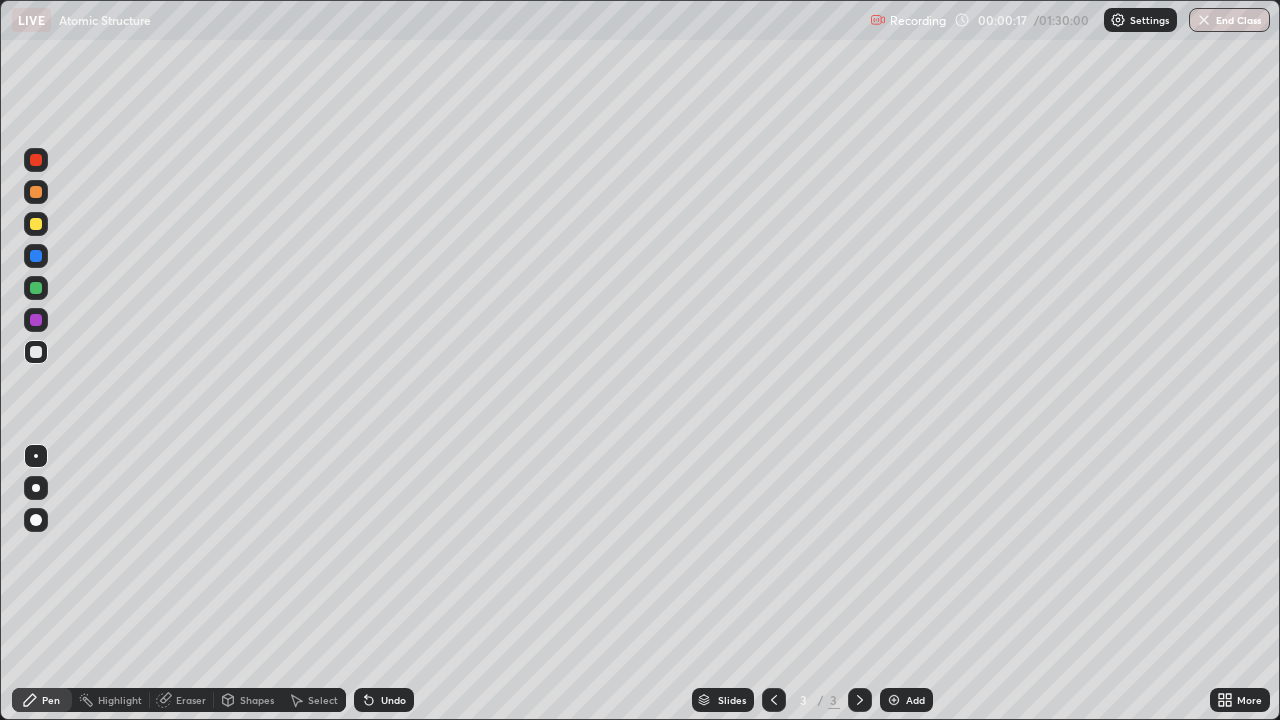 click 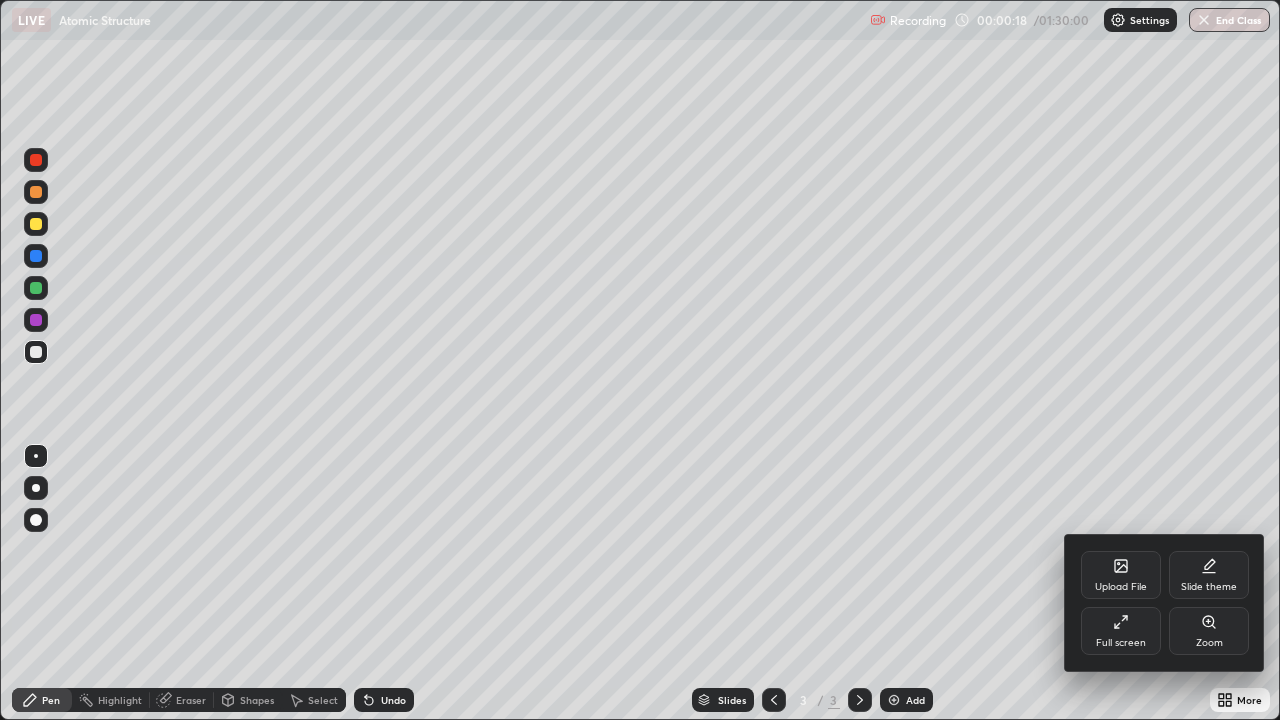 click 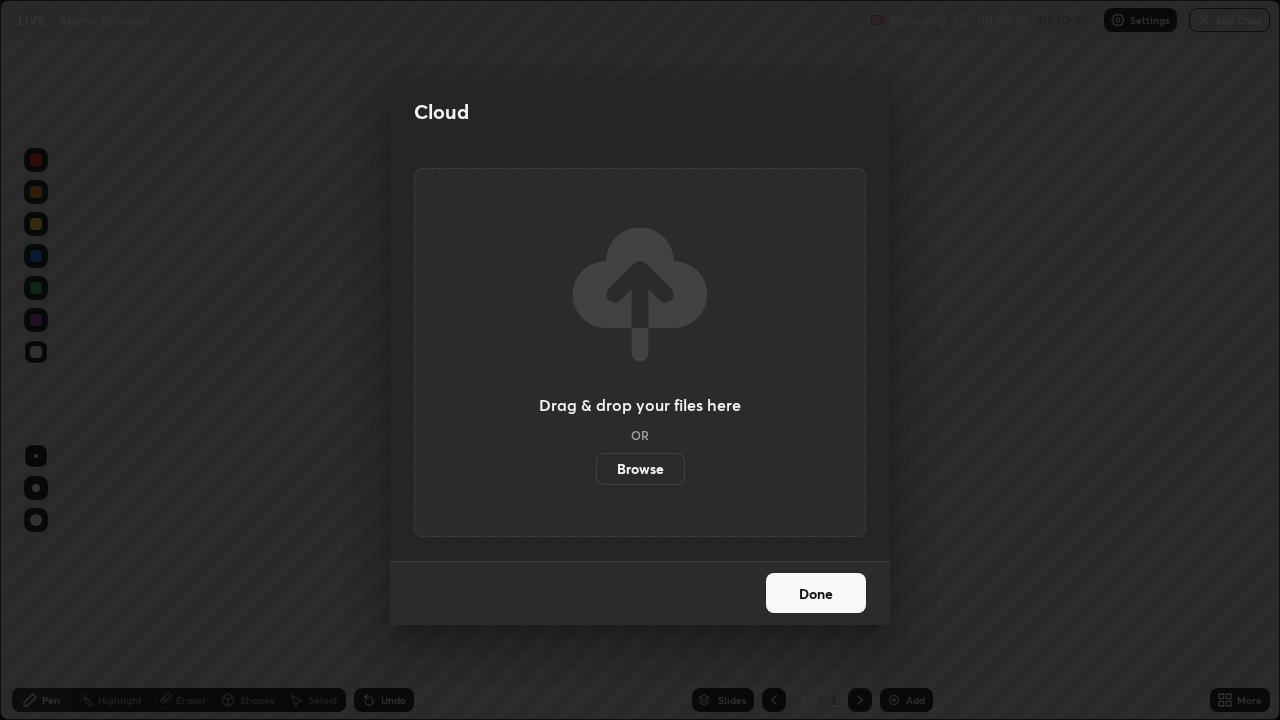 click on "Browse" at bounding box center [640, 469] 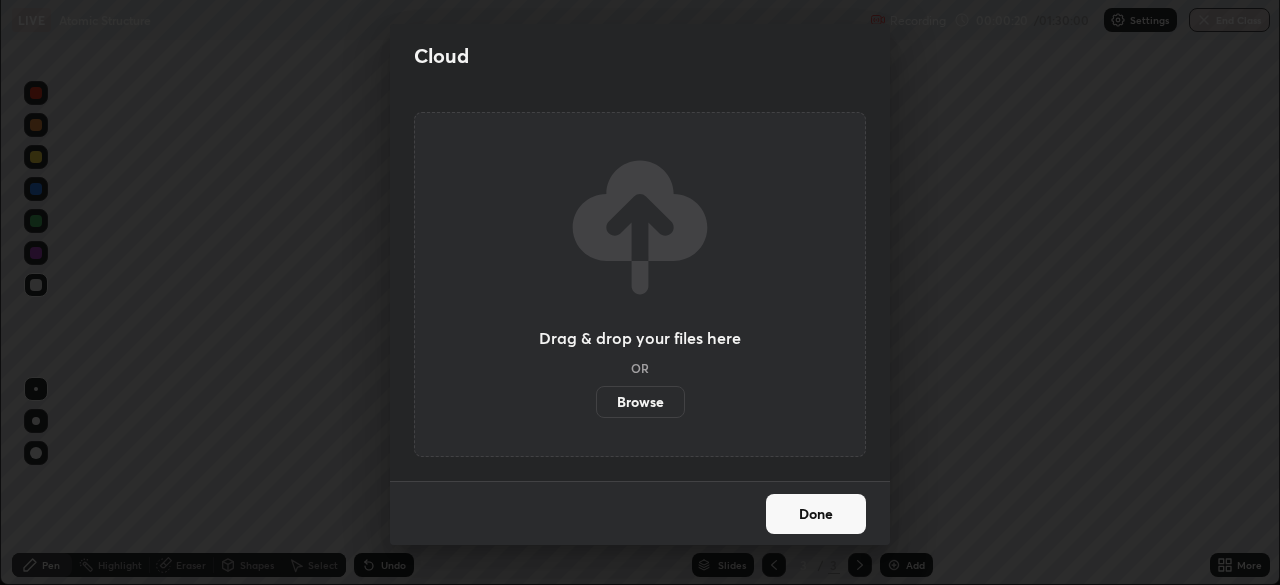scroll, scrollTop: 585, scrollLeft: 1280, axis: both 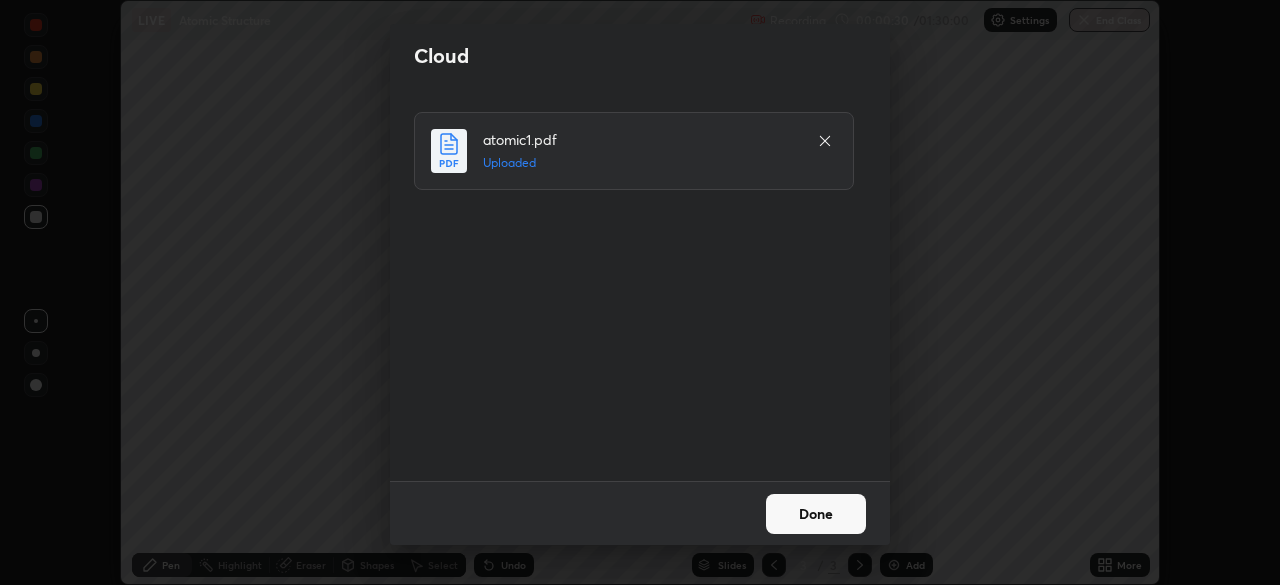 click on "Done" at bounding box center (816, 514) 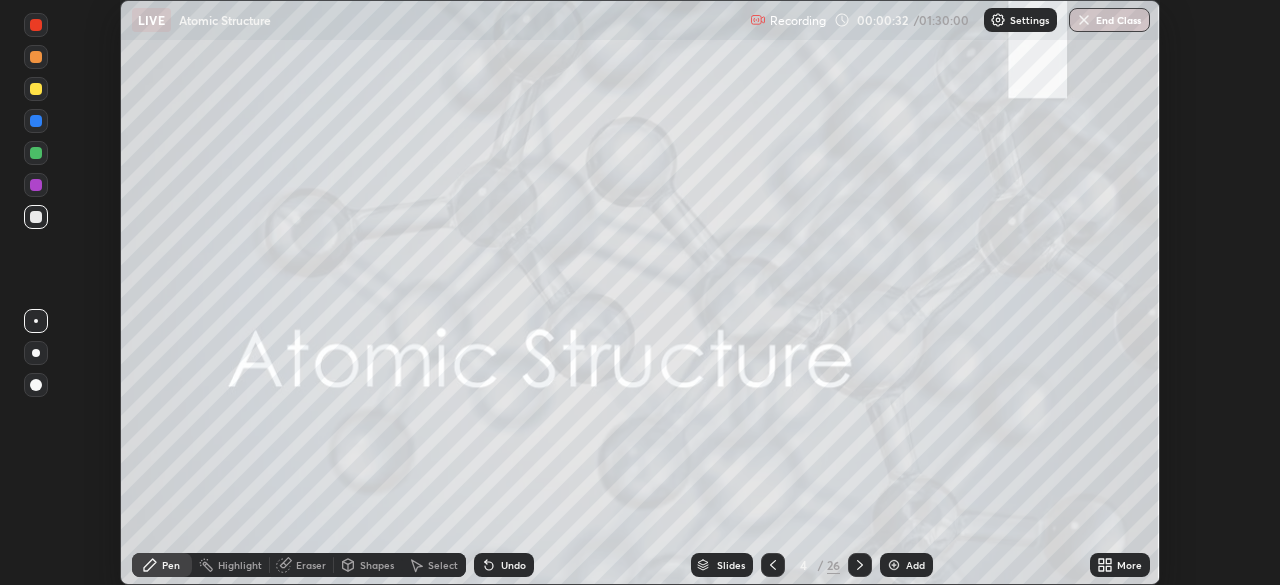 click 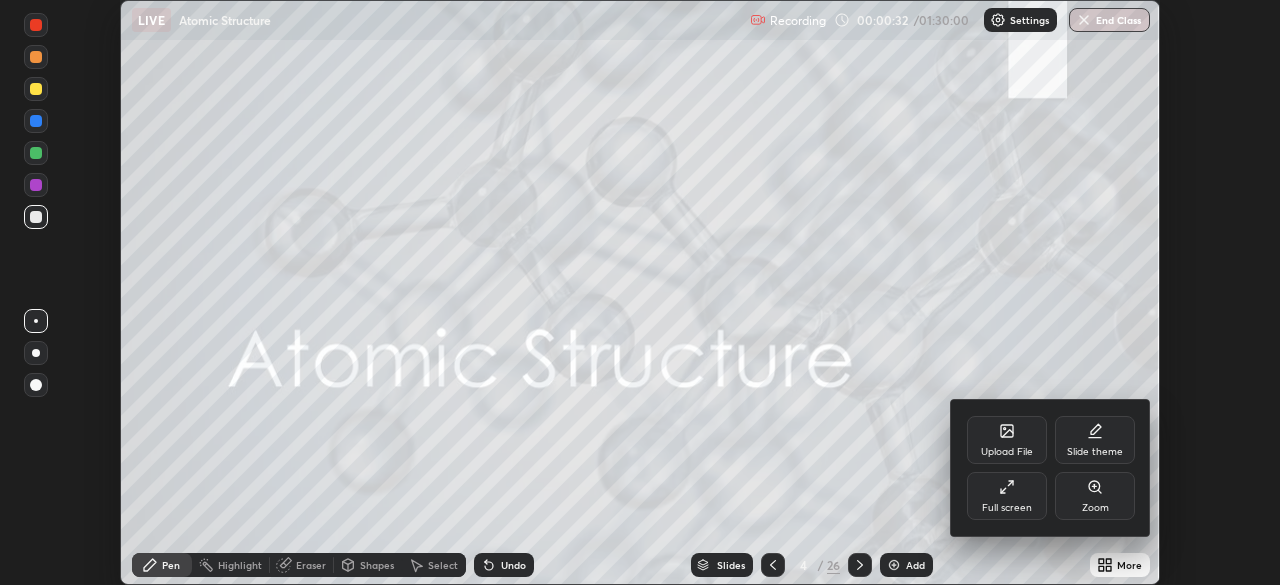 click on "Full screen" at bounding box center (1007, 496) 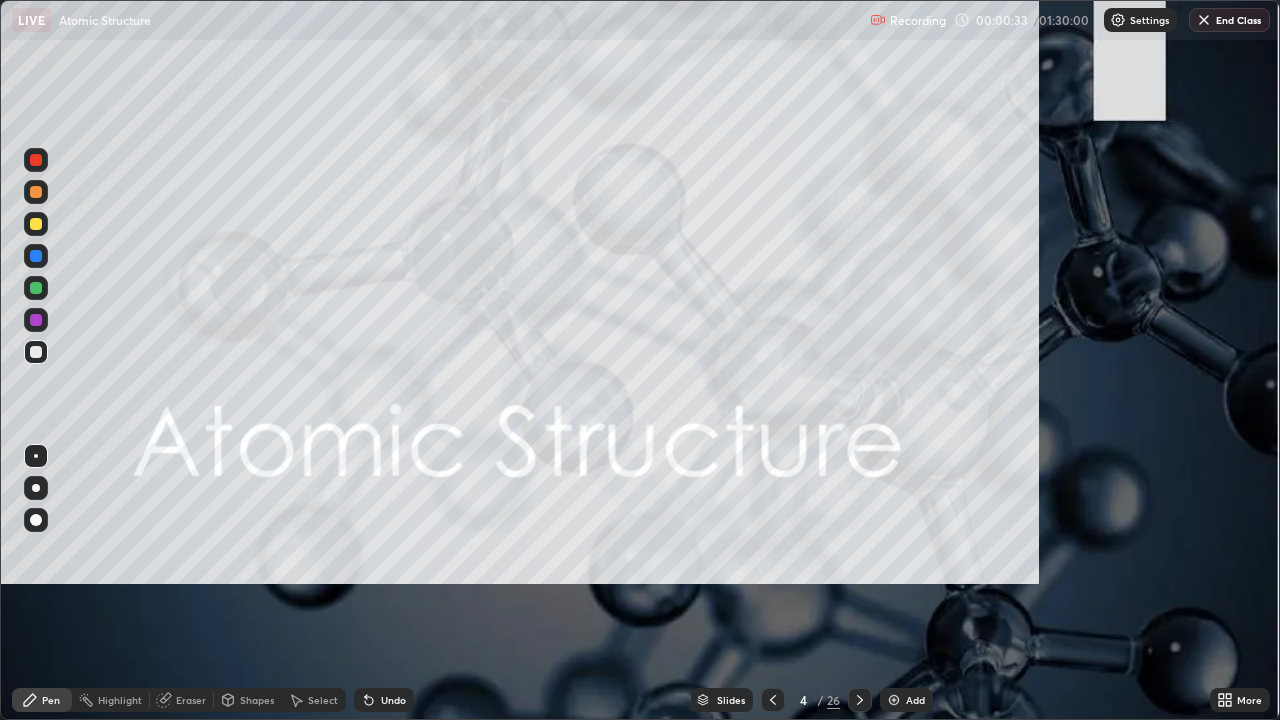 scroll, scrollTop: 99280, scrollLeft: 98720, axis: both 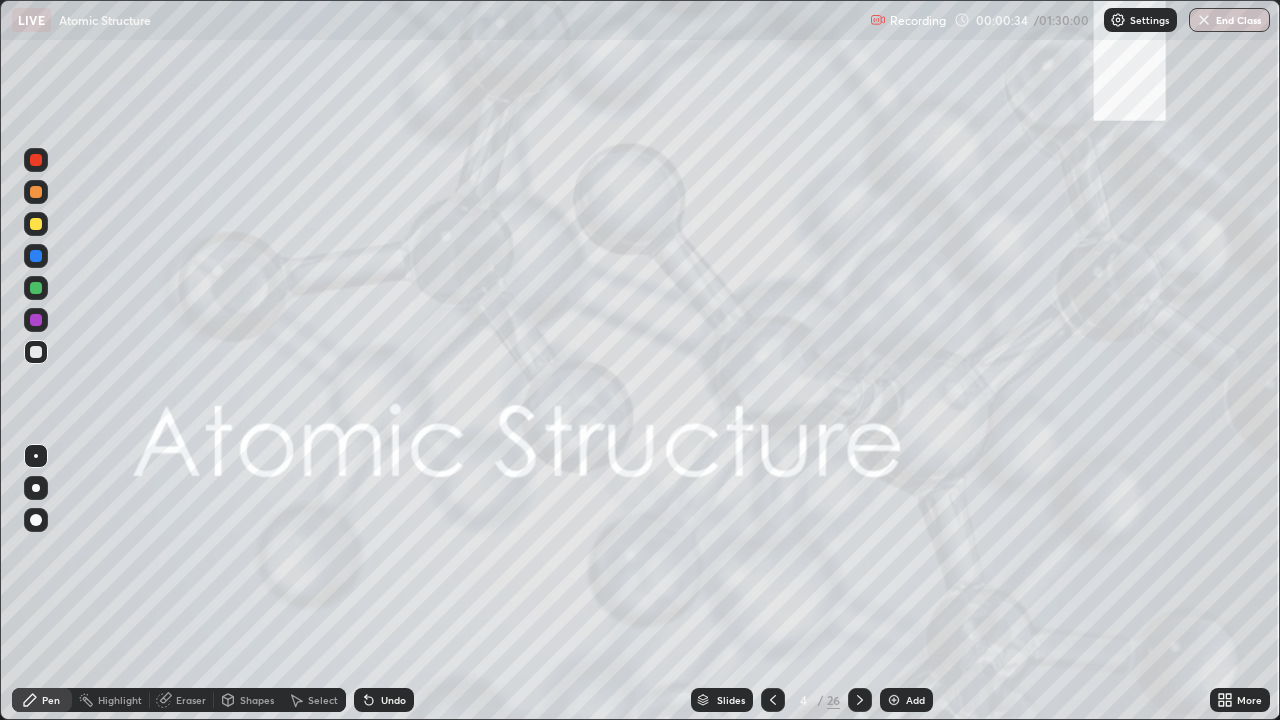 click 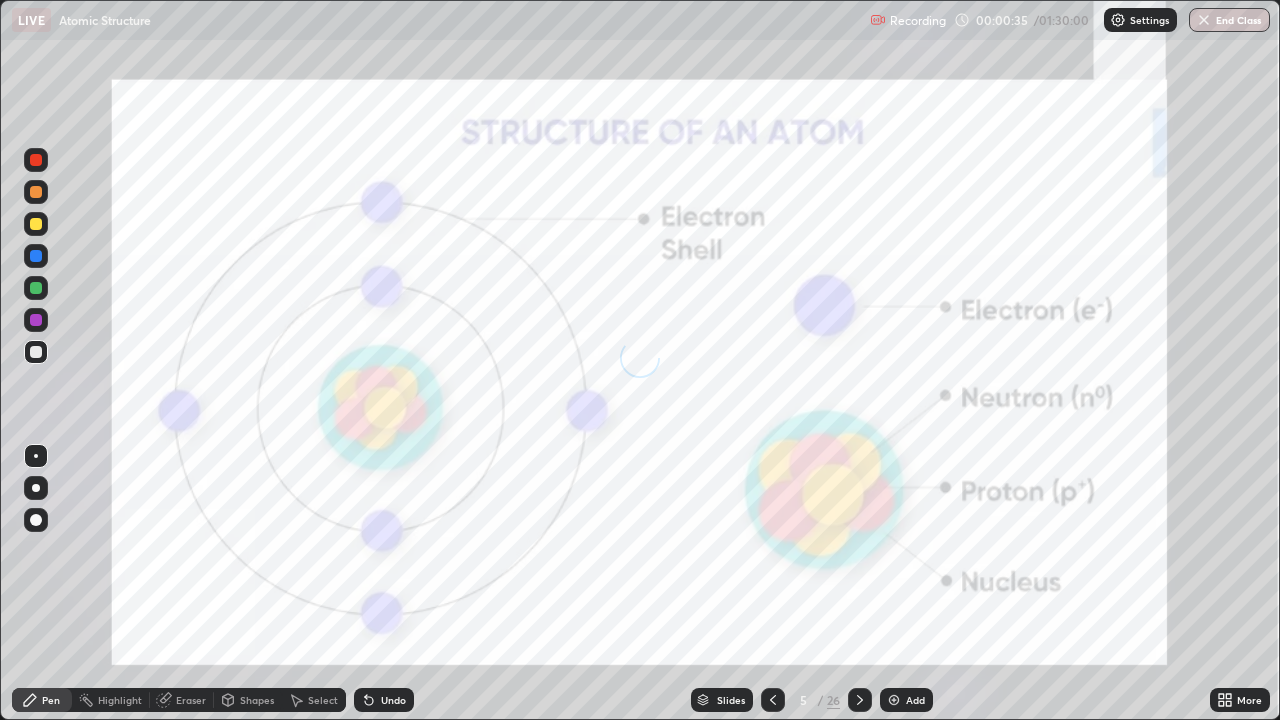 click at bounding box center [860, 700] 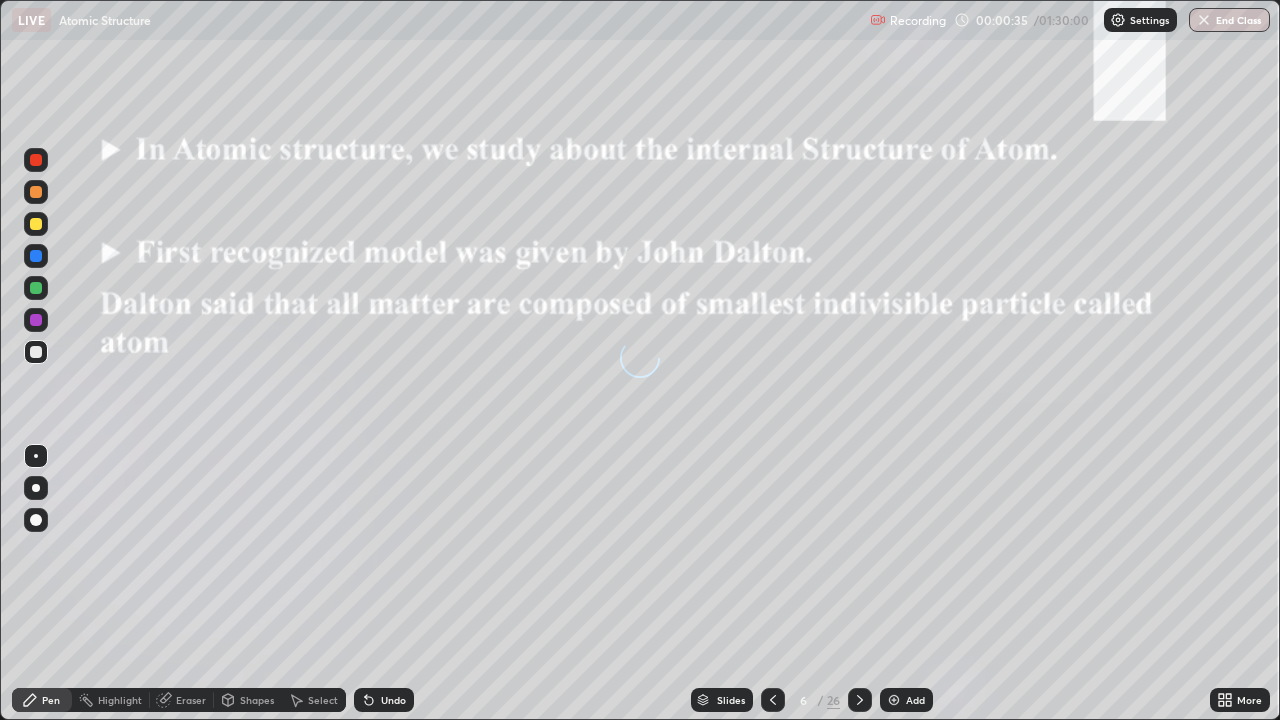 click 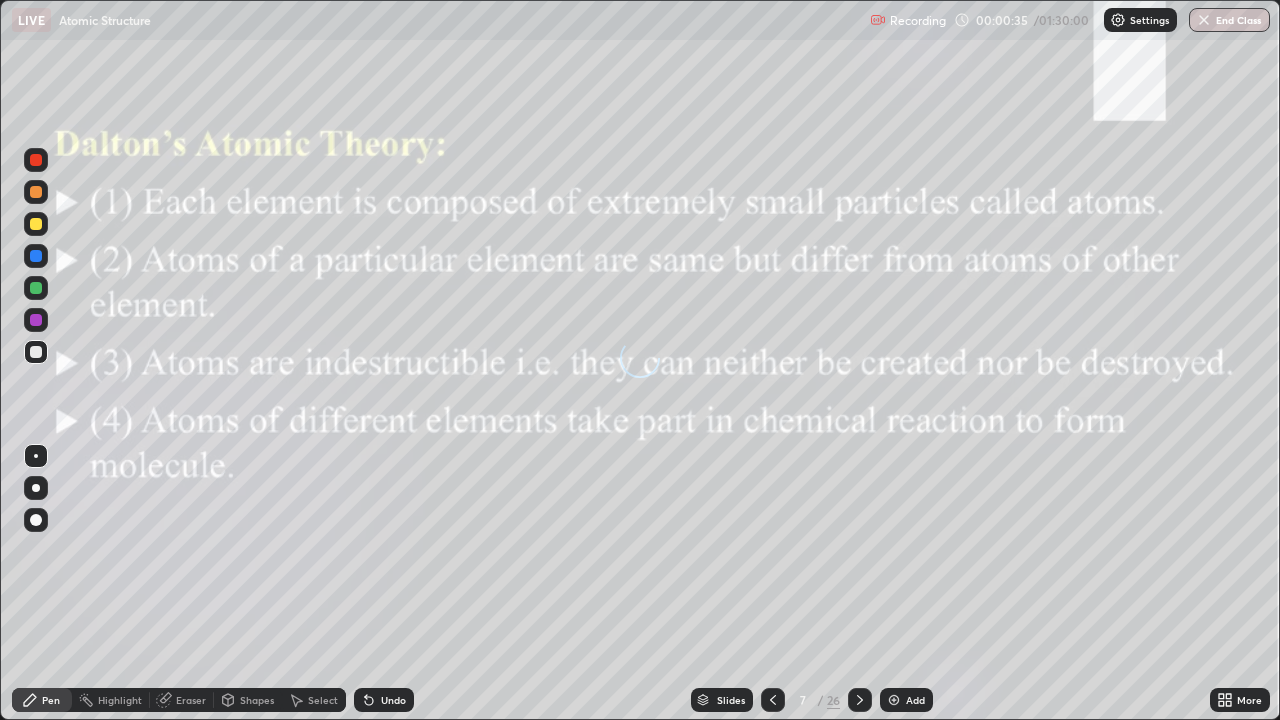 click 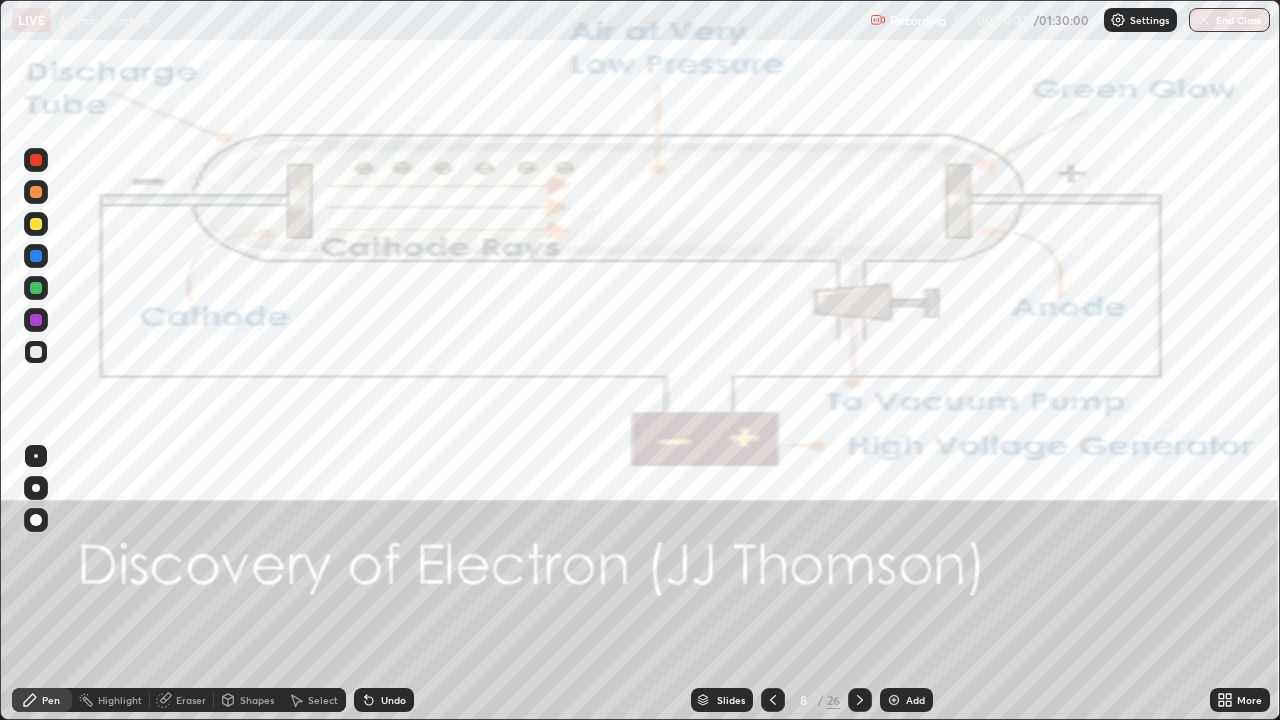 click 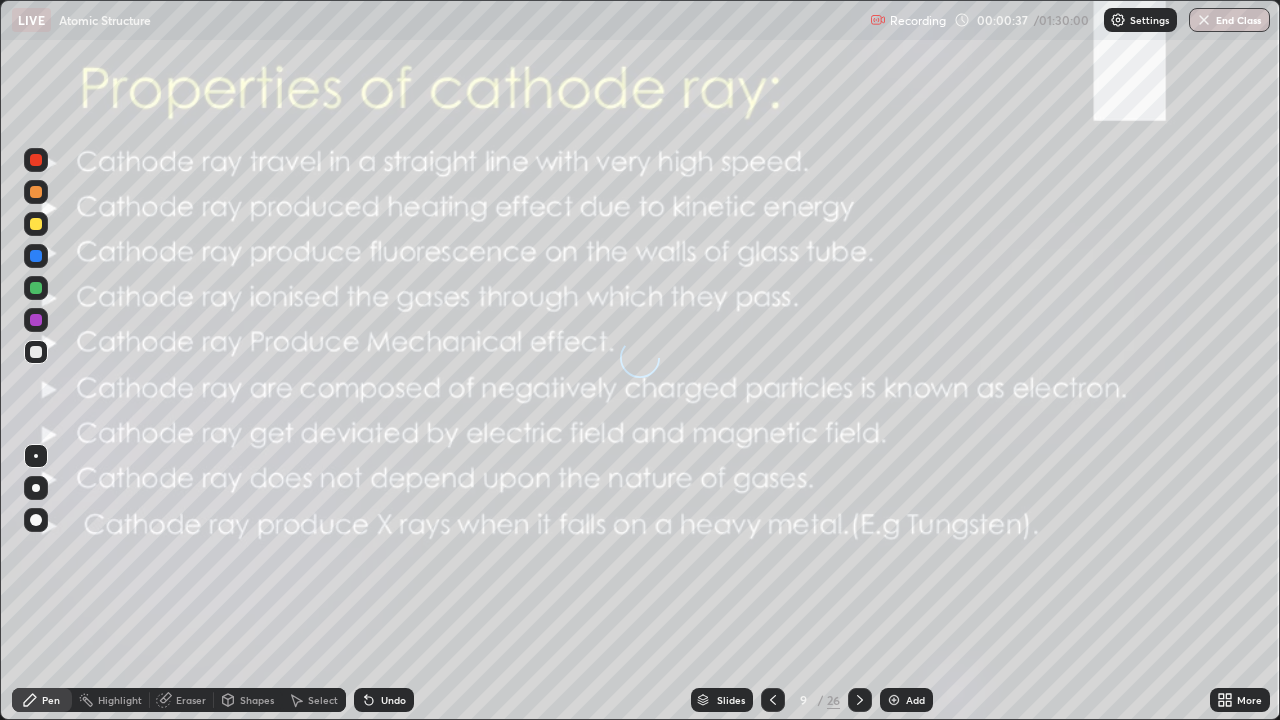 click 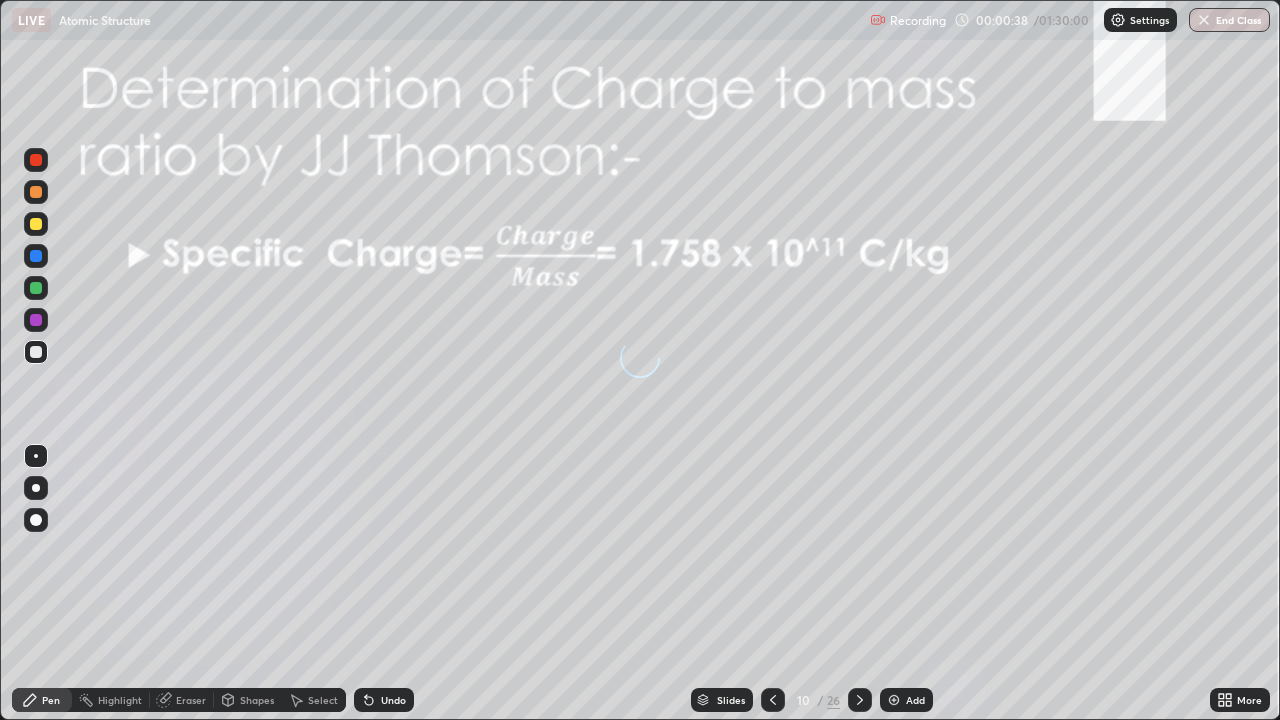 click 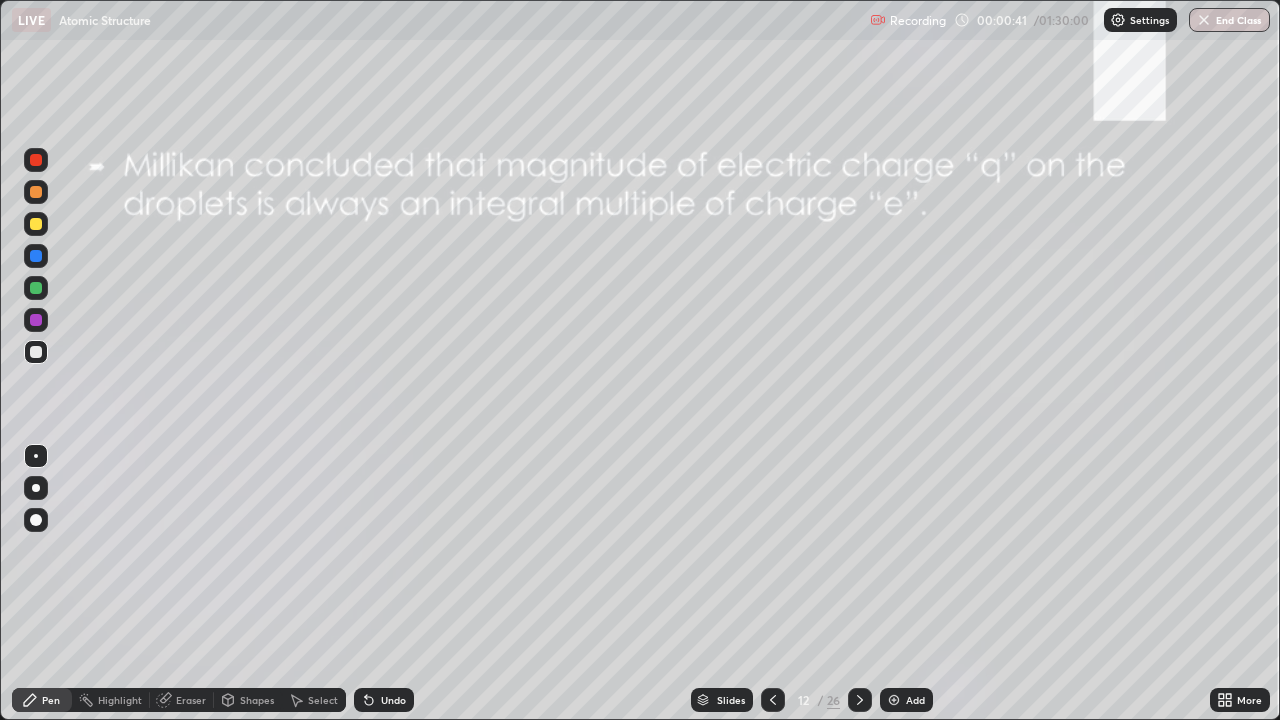 click at bounding box center (773, 700) 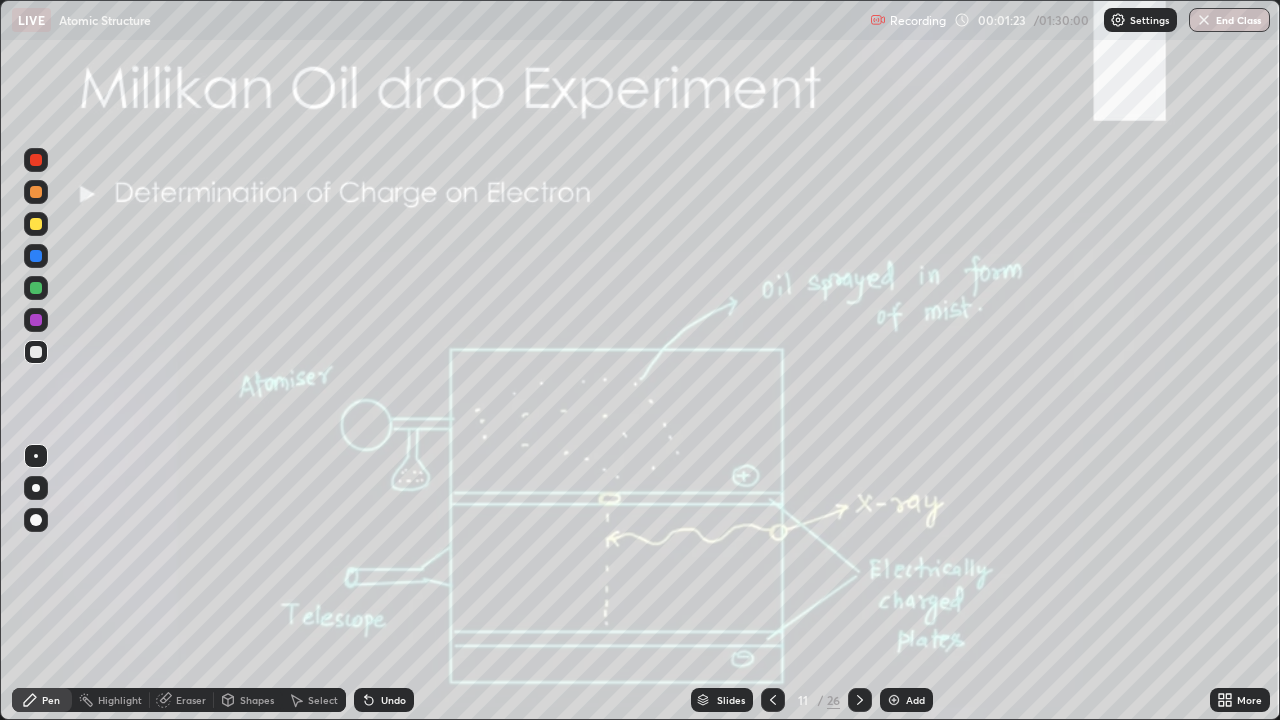 click at bounding box center [36, 520] 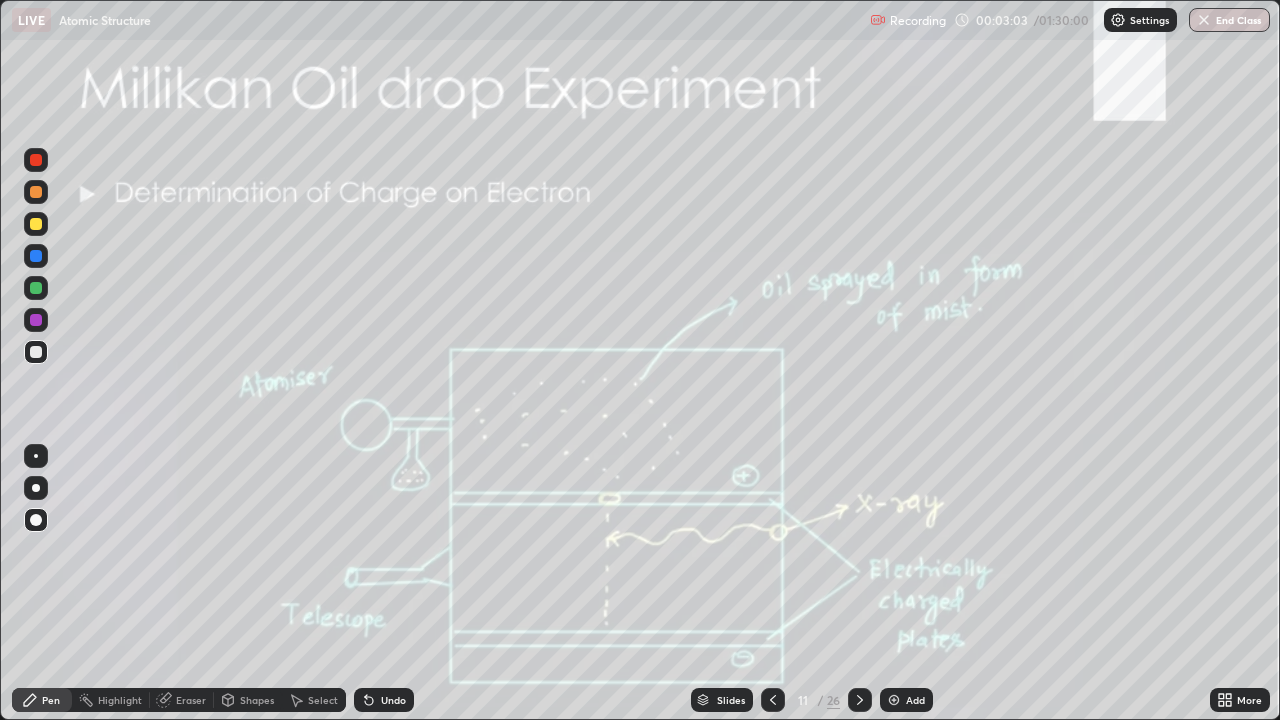 click at bounding box center (894, 700) 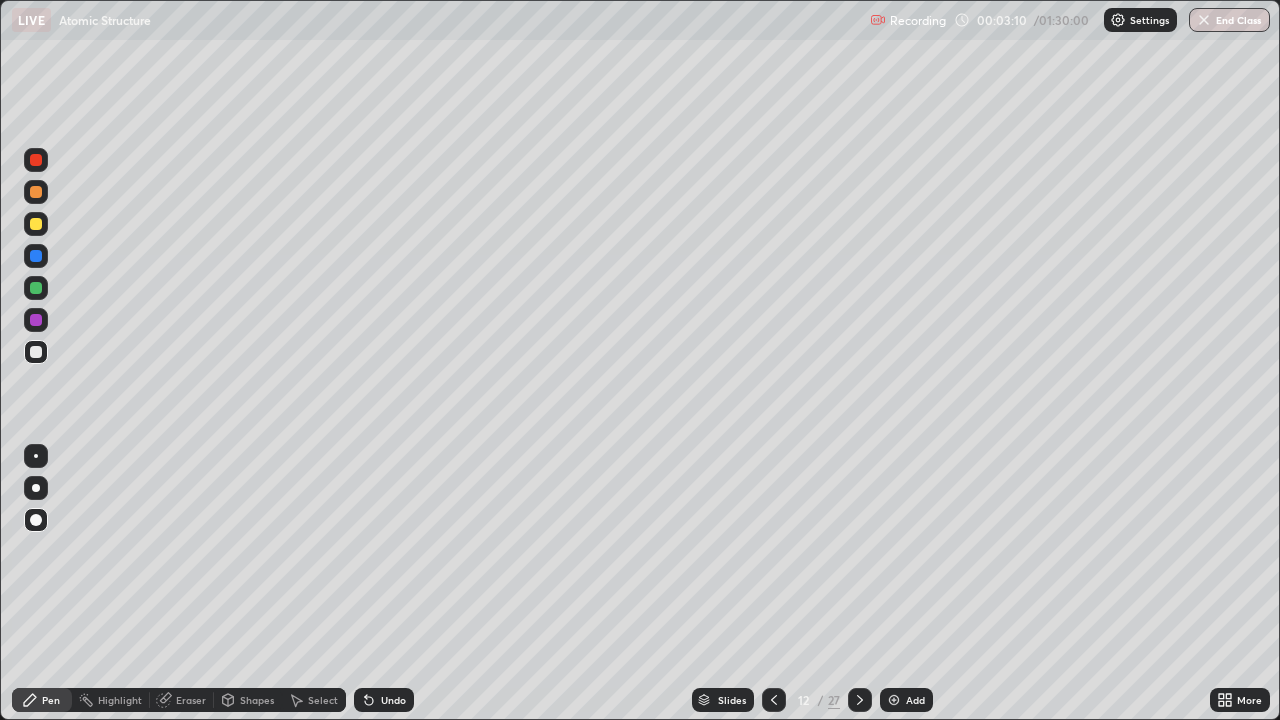 click on "Eraser" at bounding box center [191, 700] 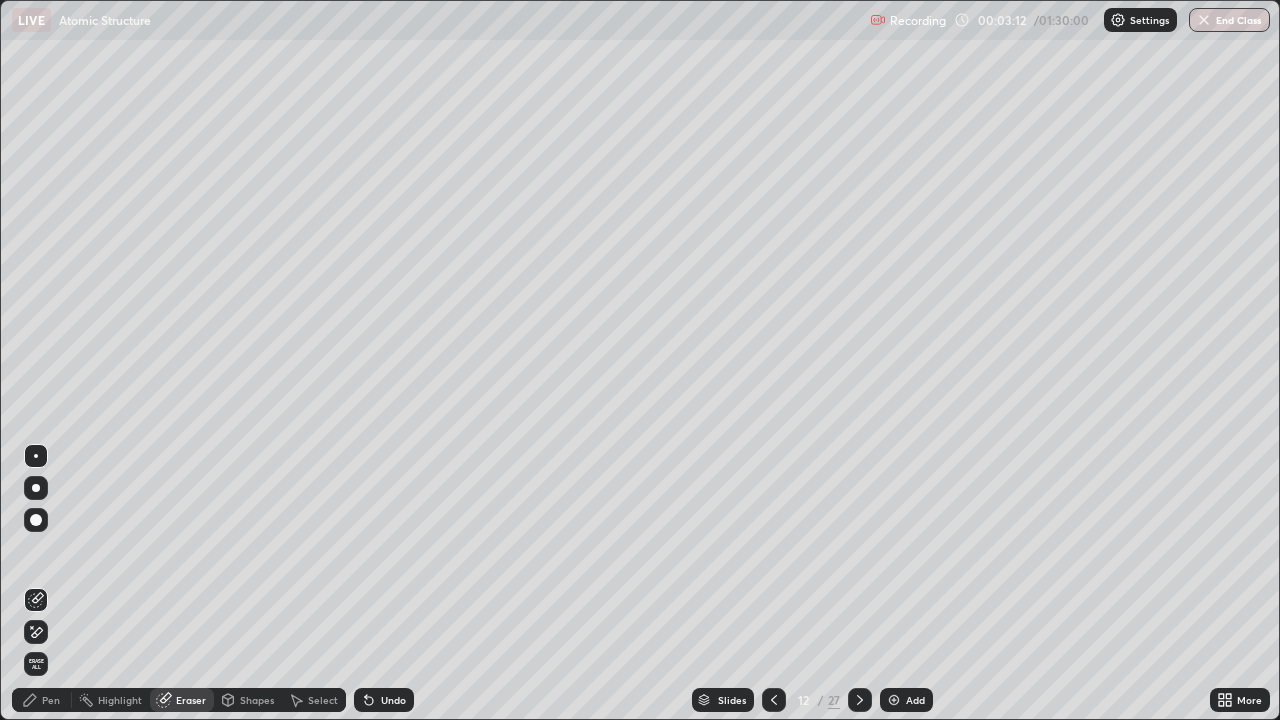 click on "Pen" at bounding box center [51, 700] 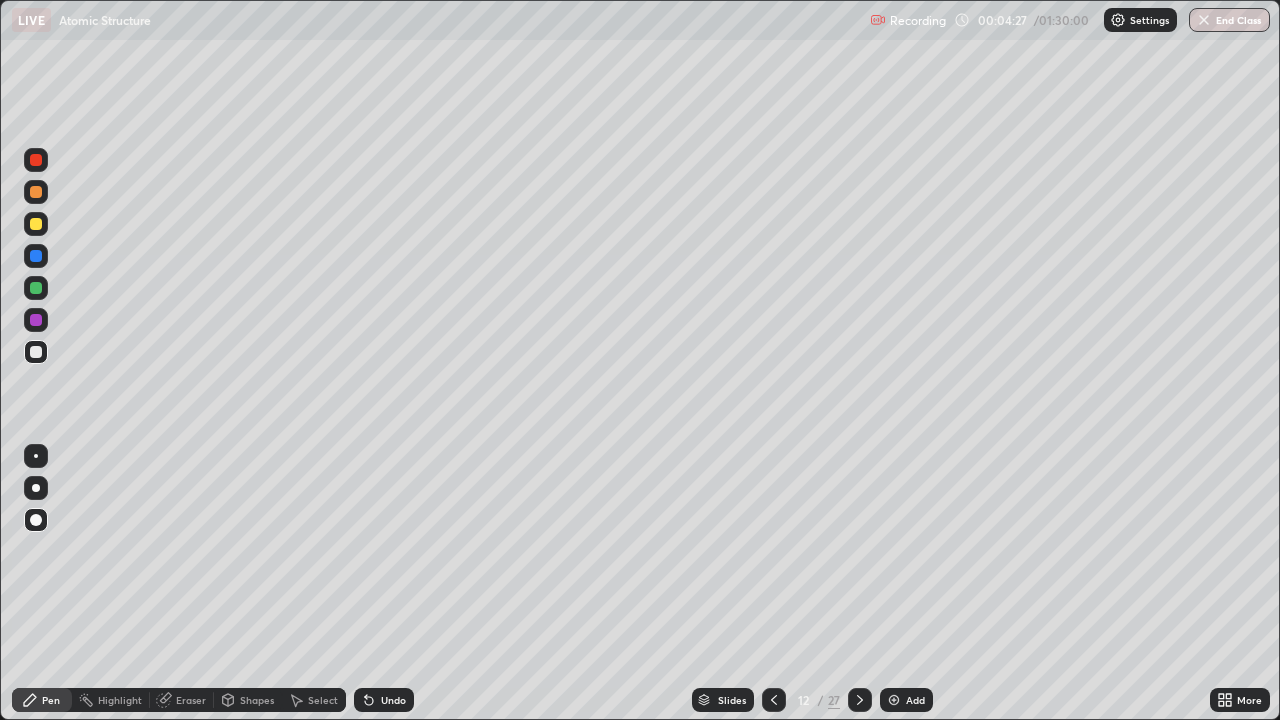 click at bounding box center (860, 700) 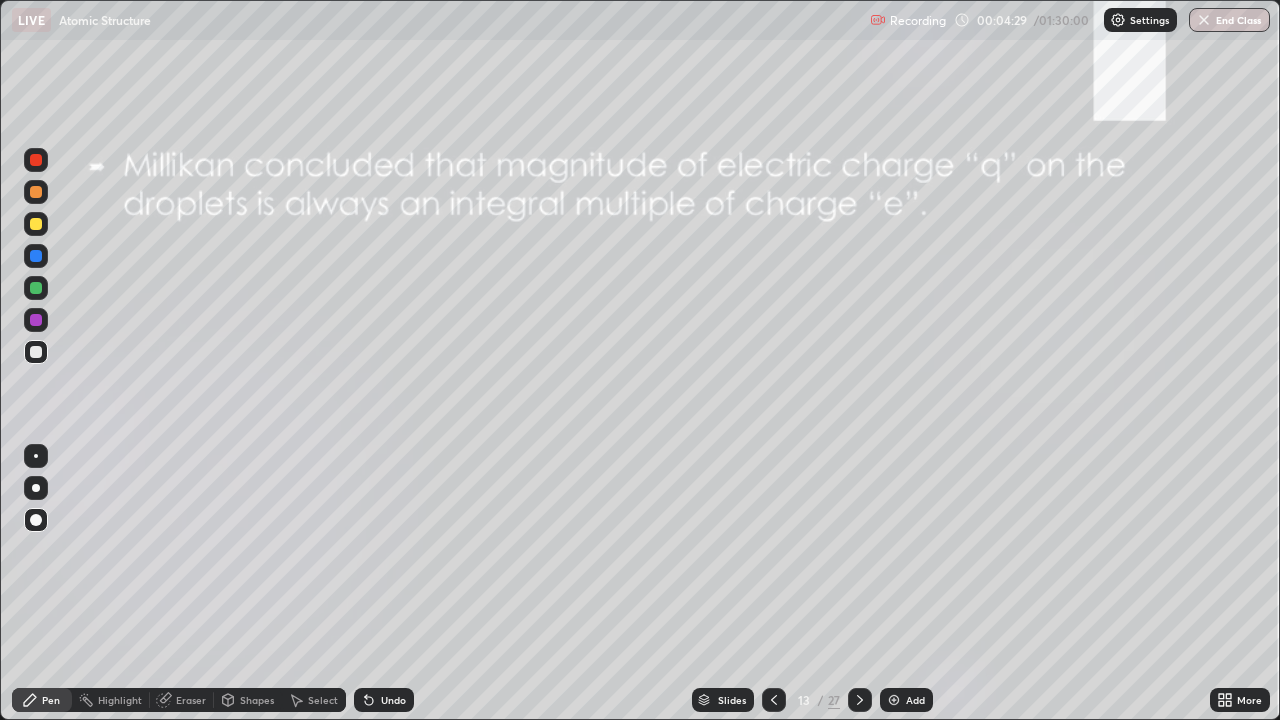 click 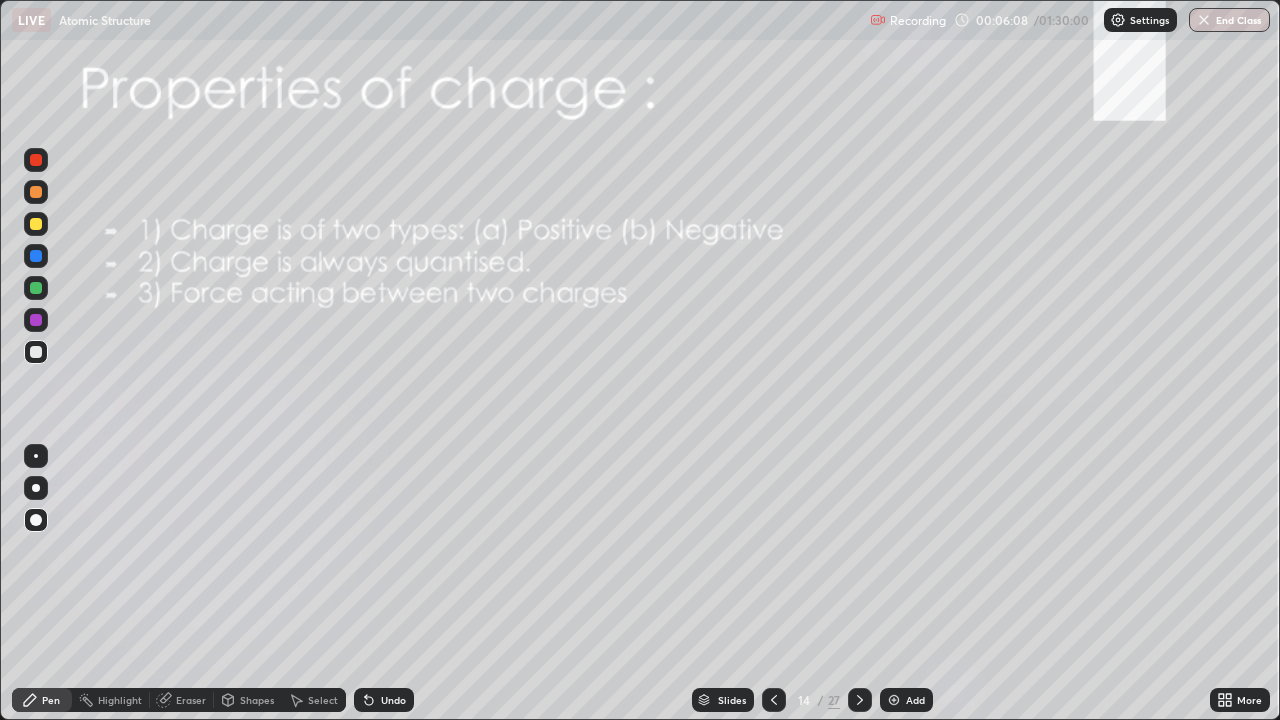 click at bounding box center [36, 288] 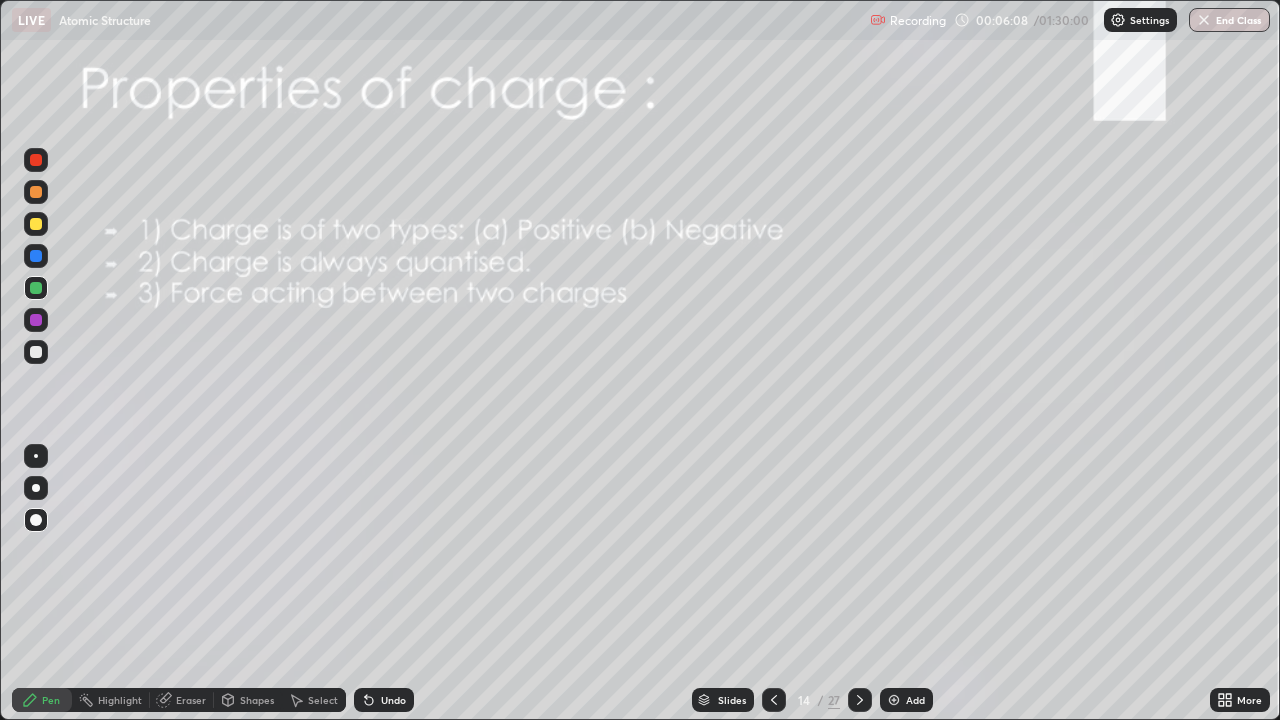 click at bounding box center [36, 288] 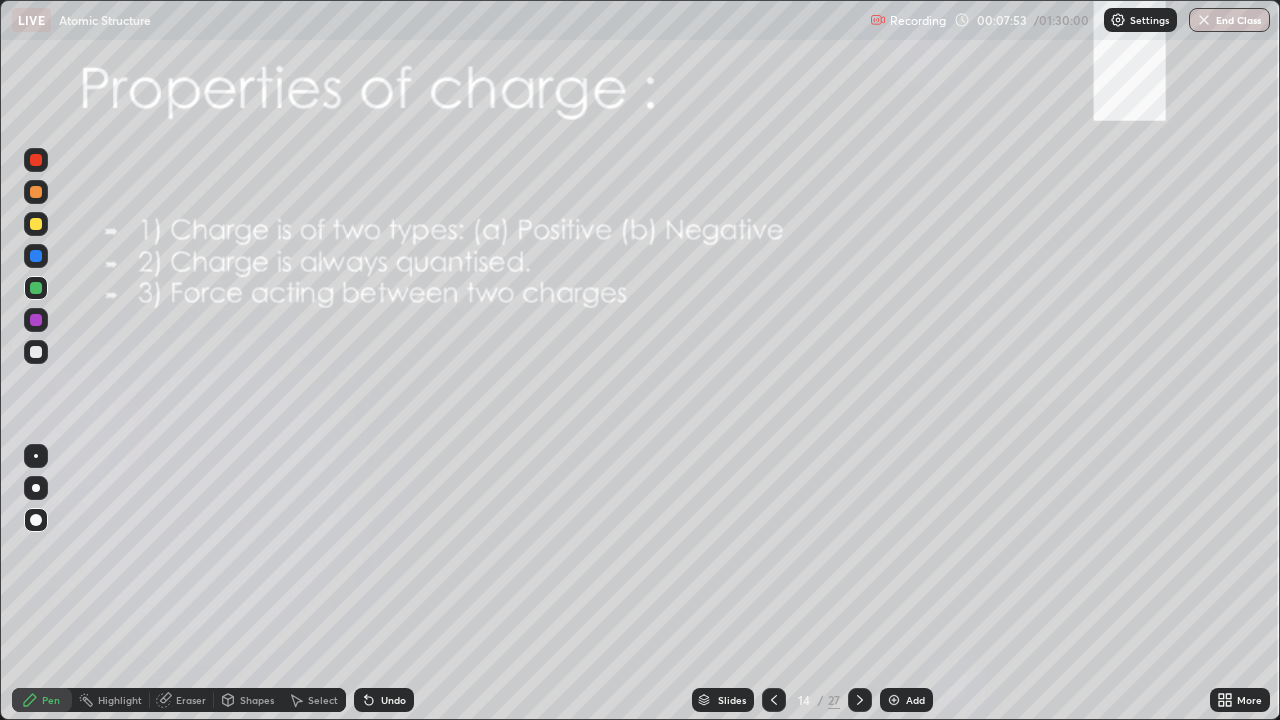 click on "Undo" at bounding box center [393, 700] 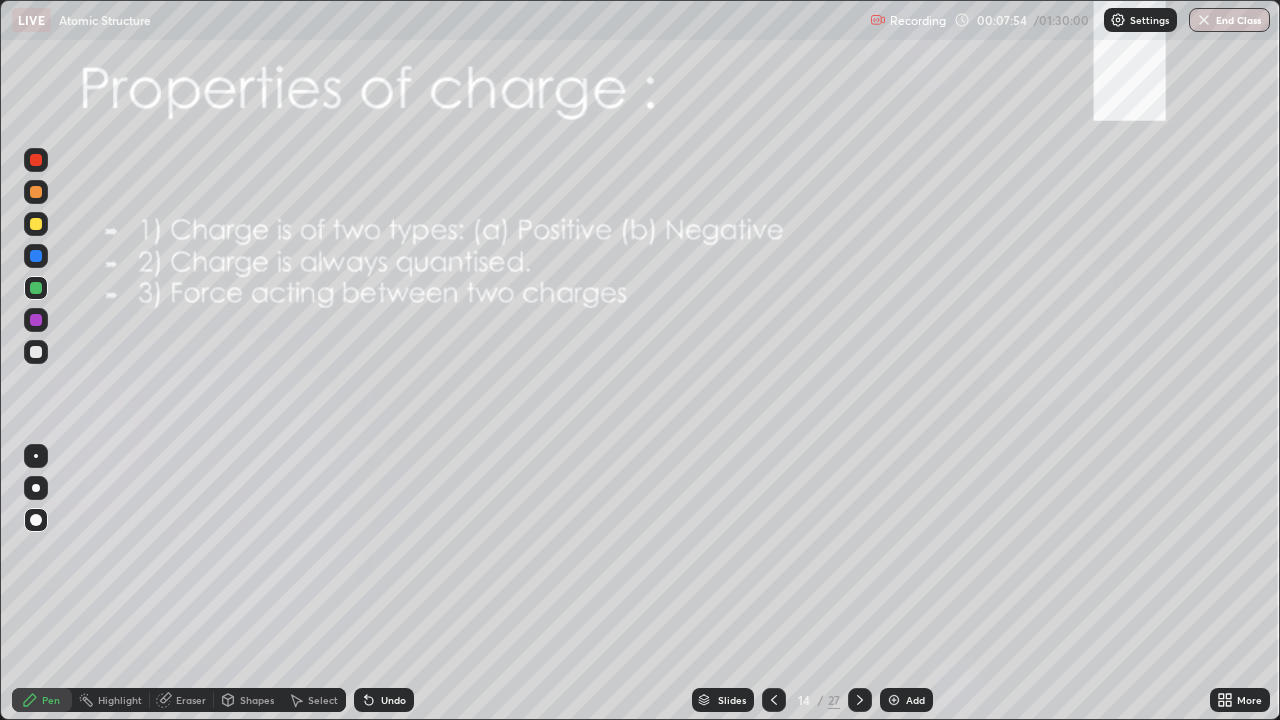 click on "Undo" at bounding box center [384, 700] 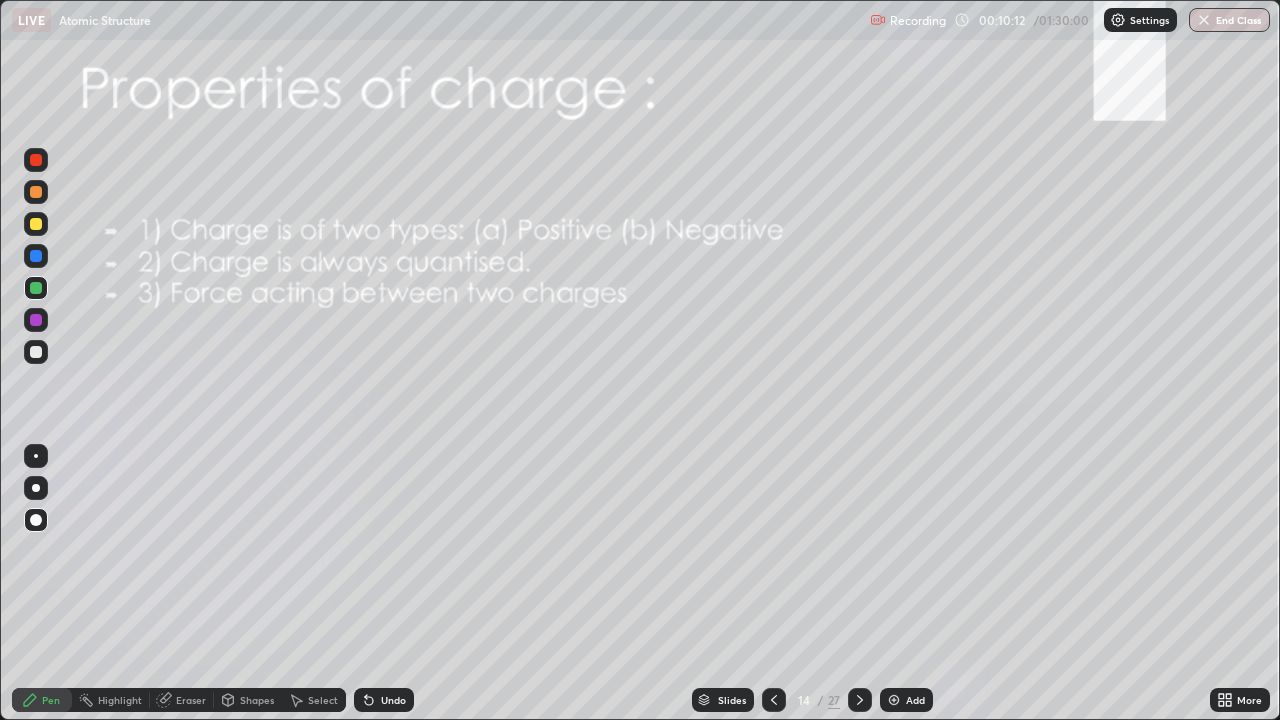 click 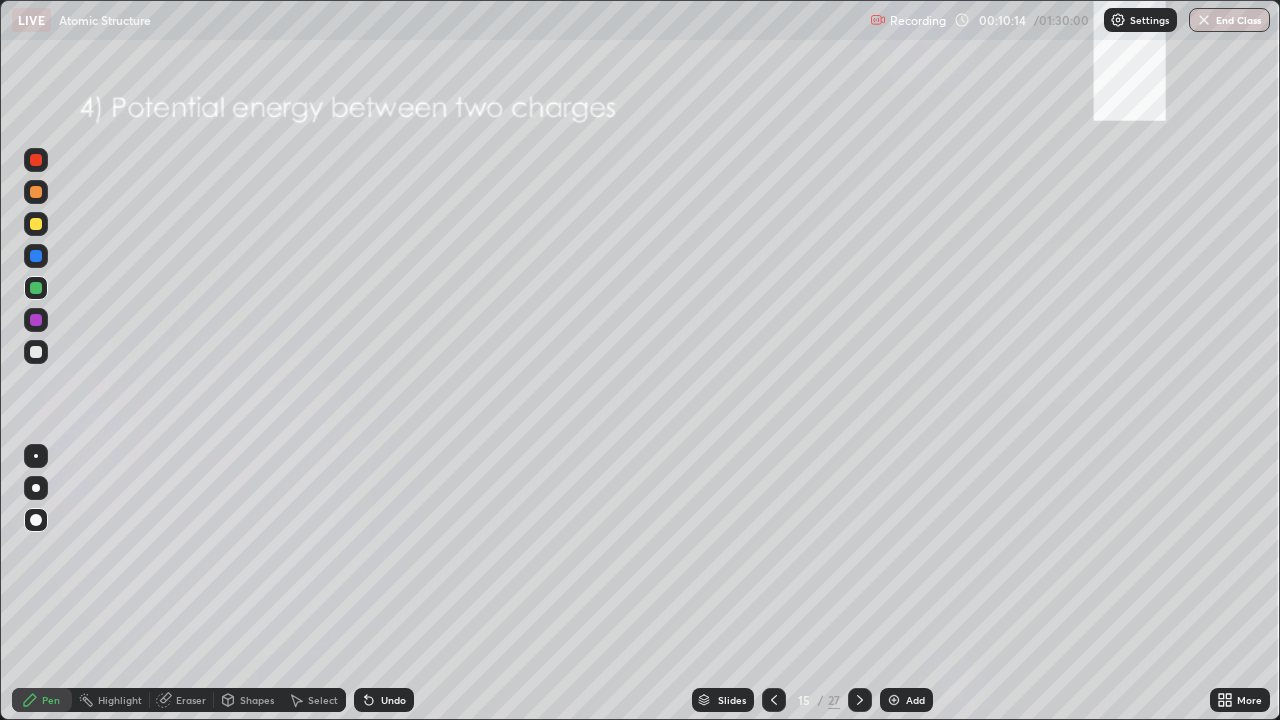 click 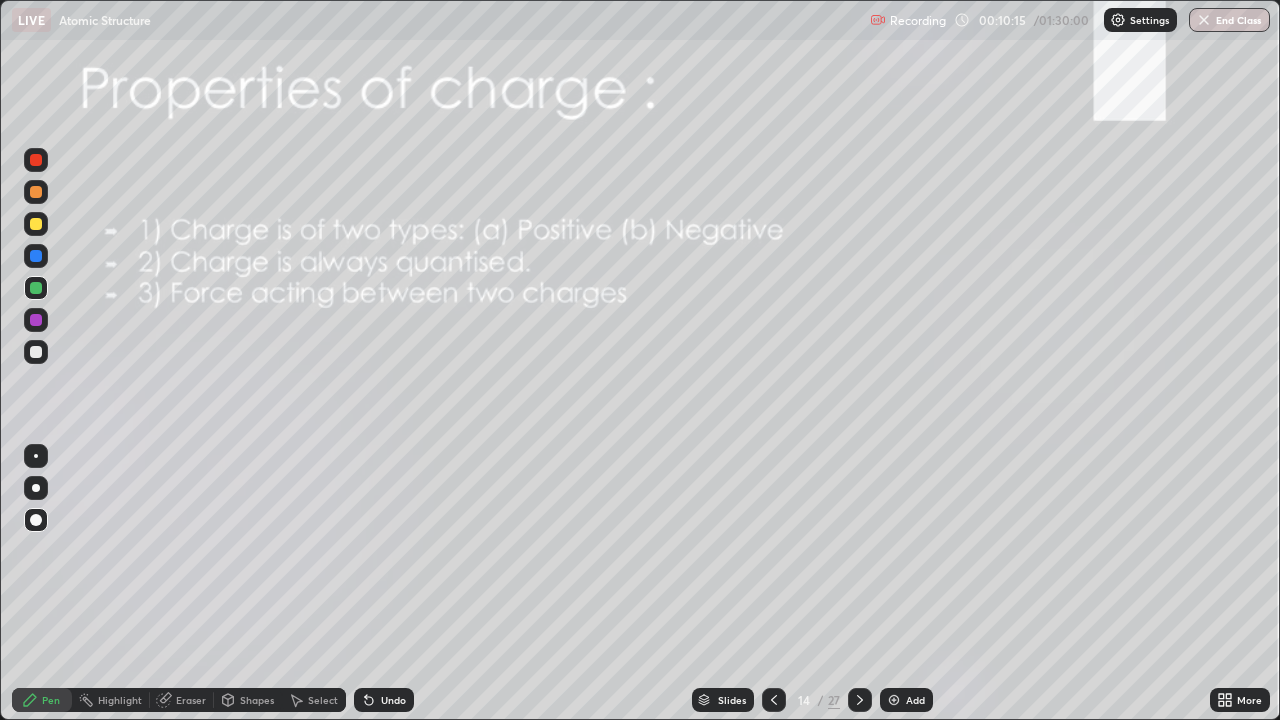 click at bounding box center (894, 700) 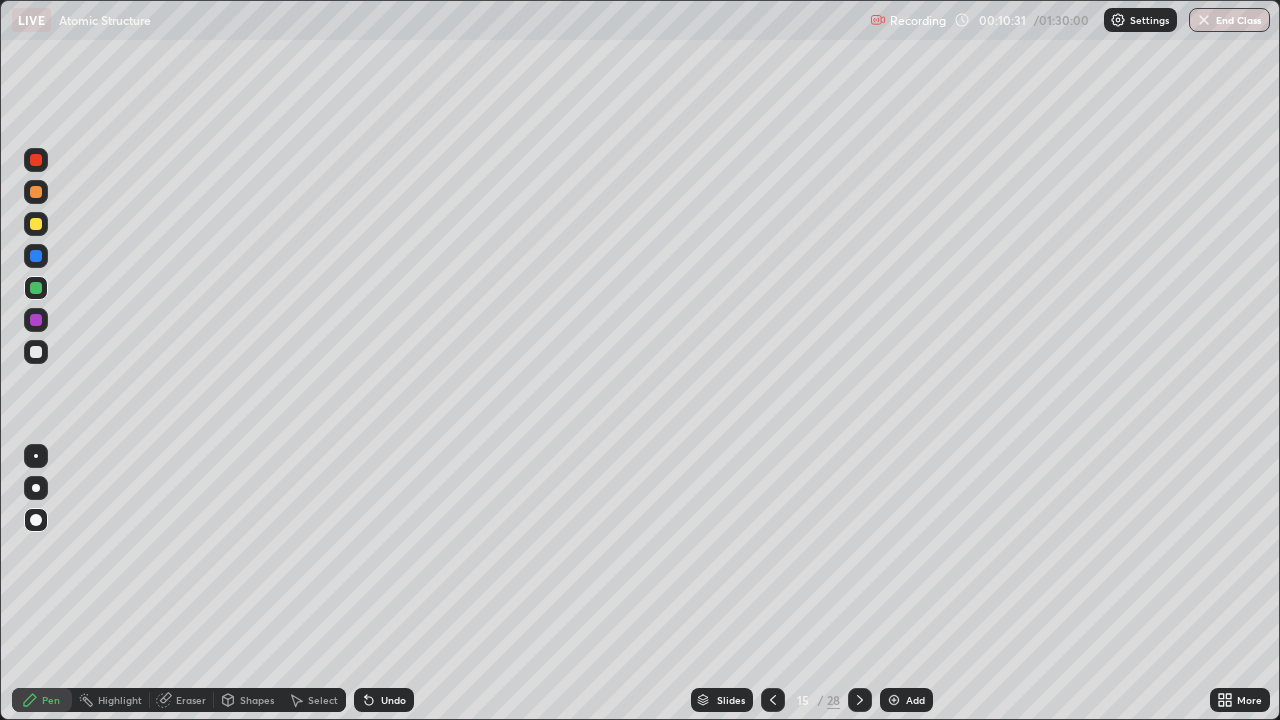 click on "Undo" at bounding box center [384, 700] 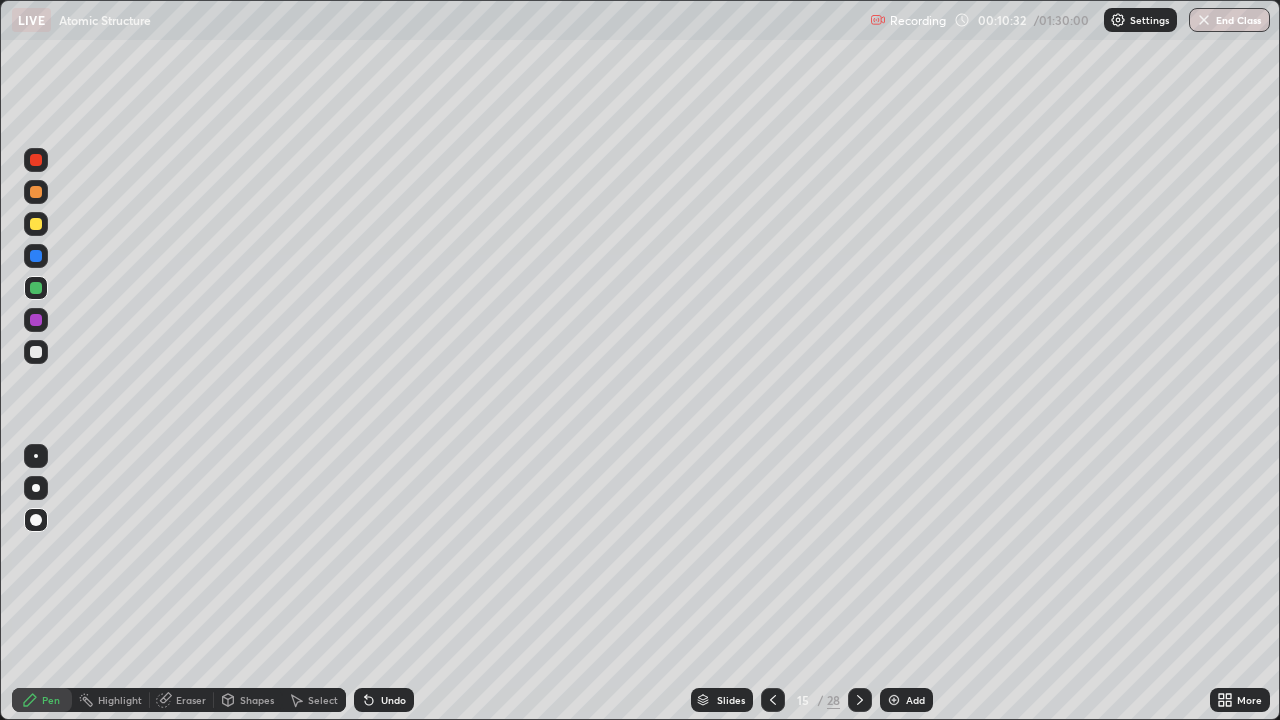 click on "Undo" at bounding box center (393, 700) 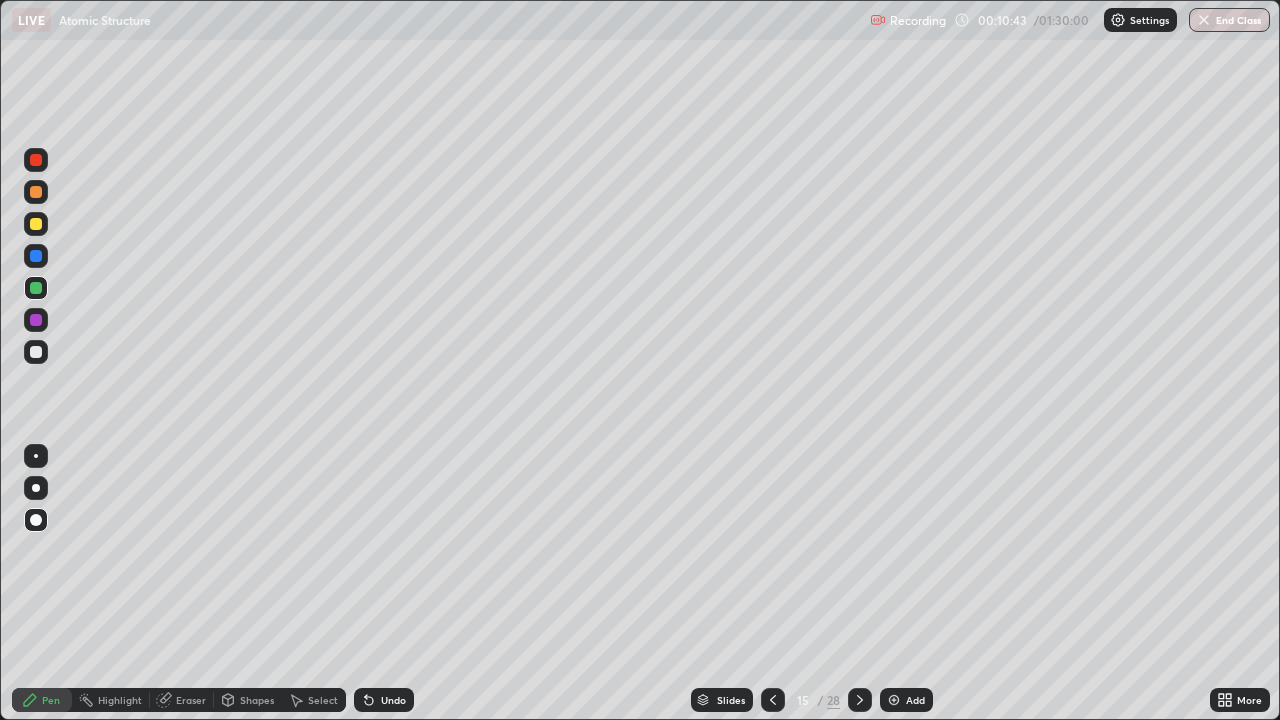 click on "Undo" at bounding box center [384, 700] 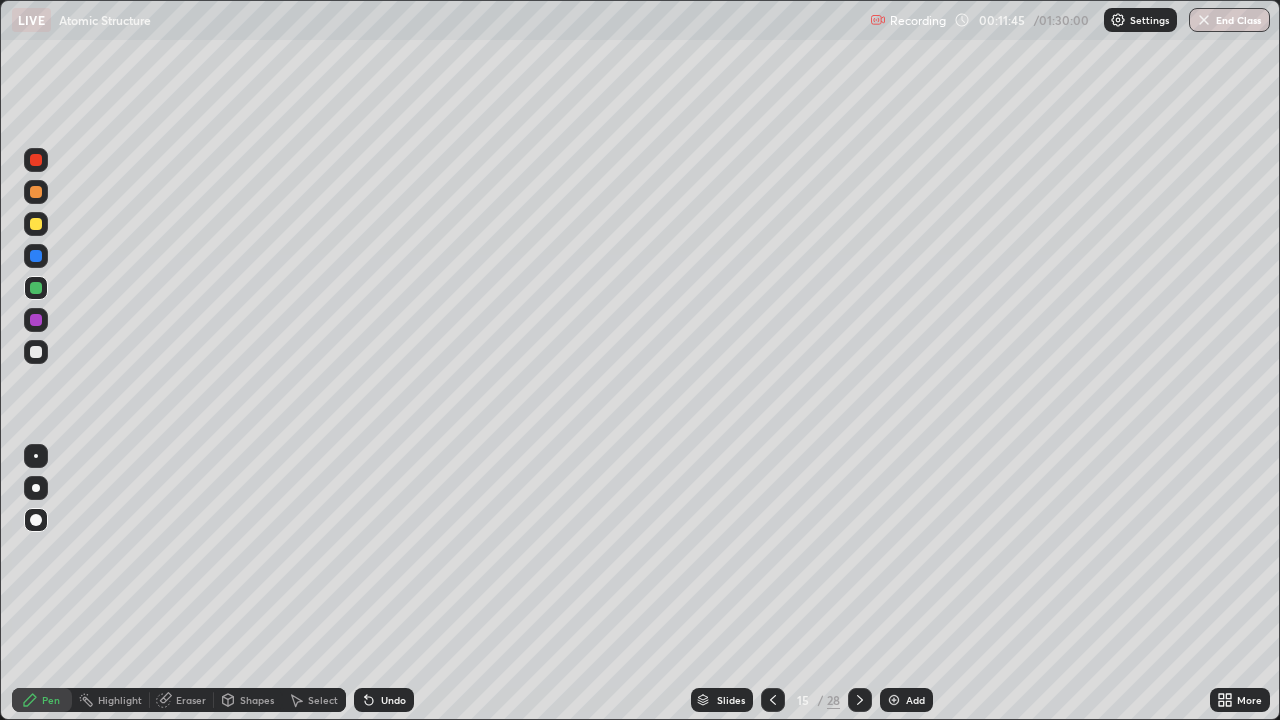 click at bounding box center [36, 320] 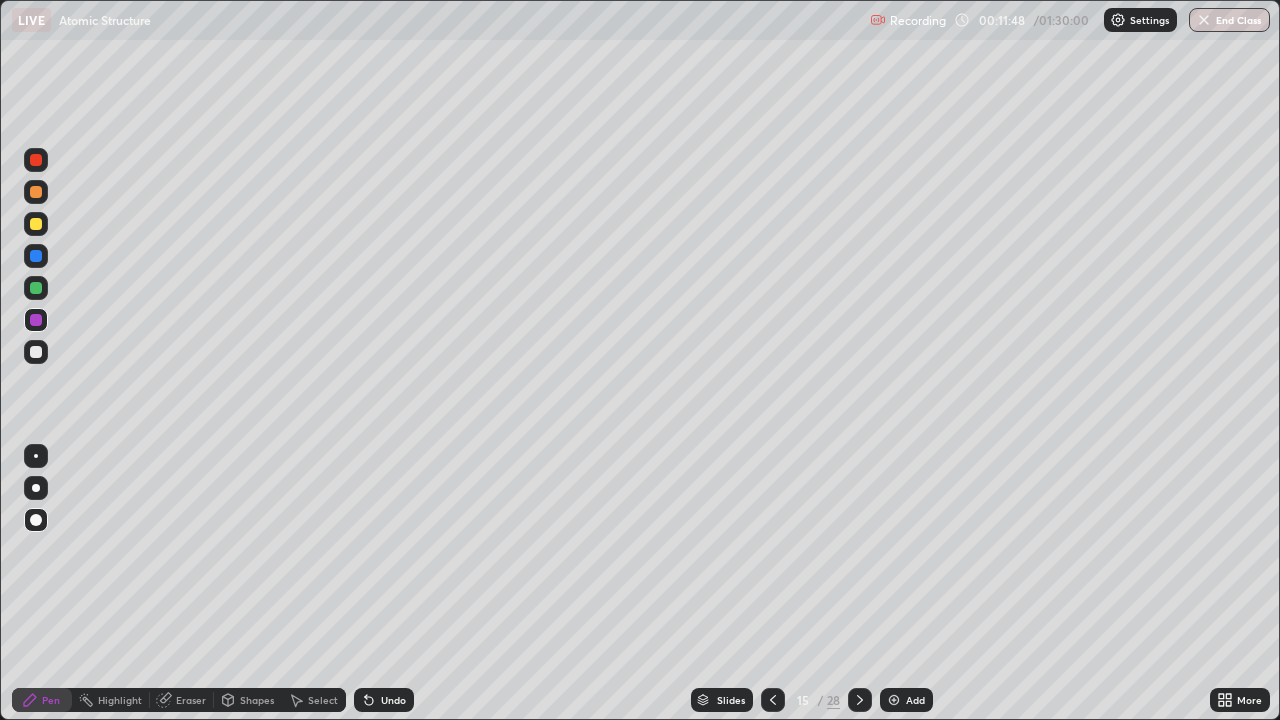 click at bounding box center (36, 288) 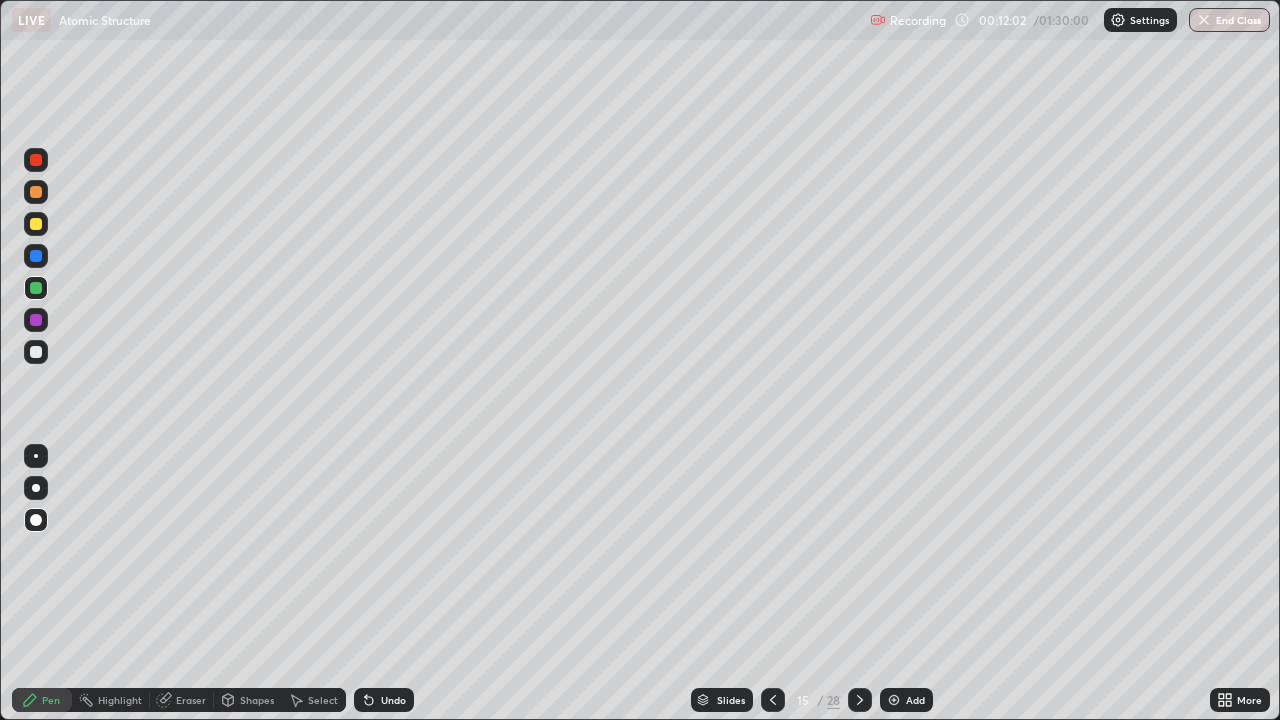 click on "Shapes" at bounding box center (257, 700) 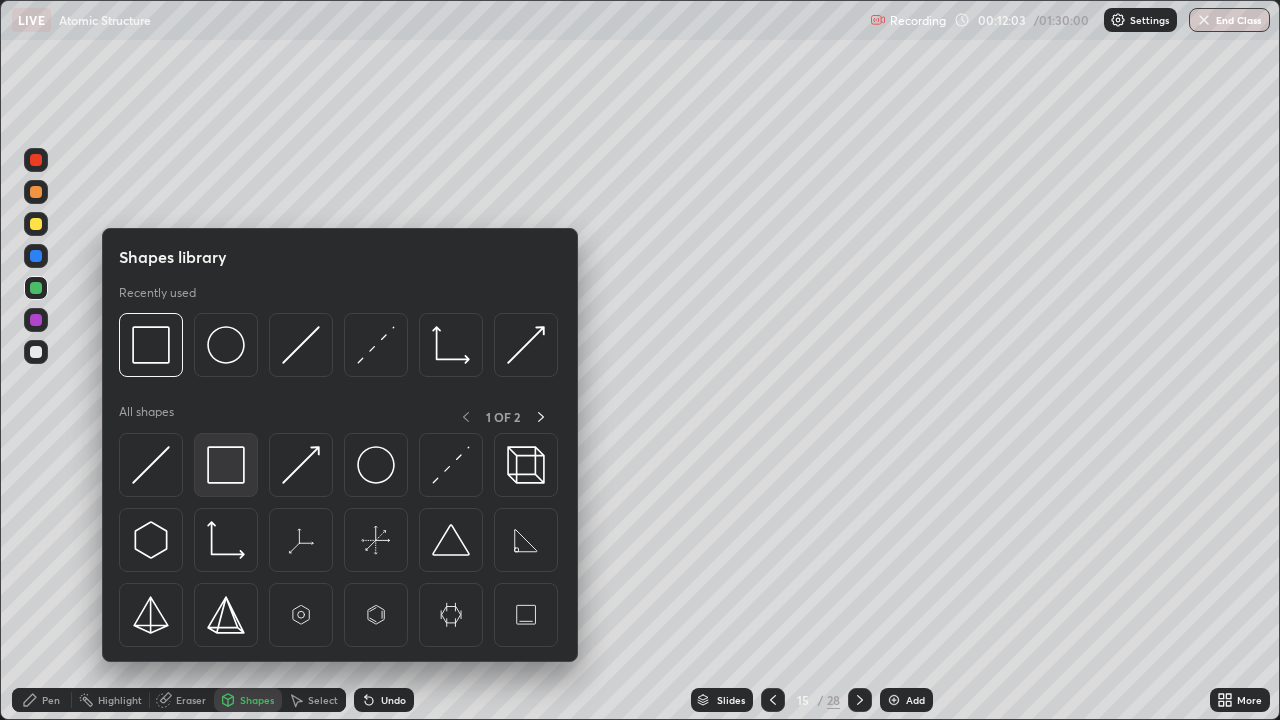 click at bounding box center [226, 465] 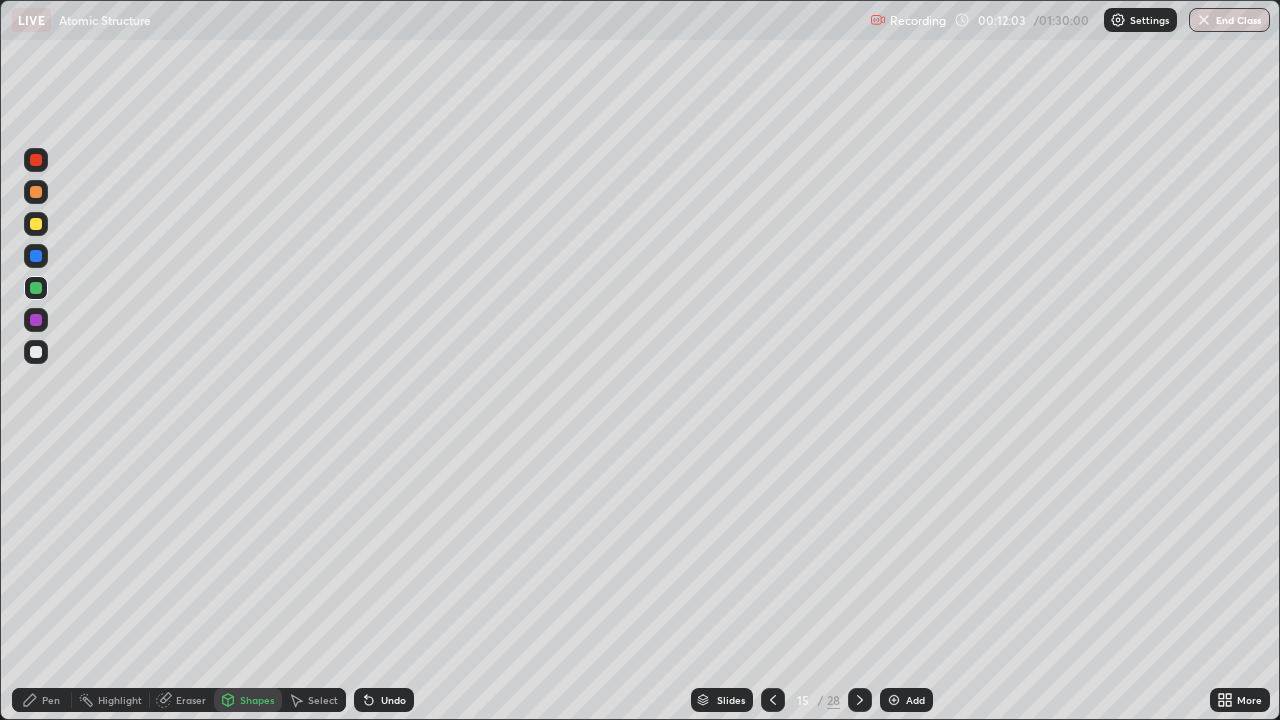click at bounding box center (36, 320) 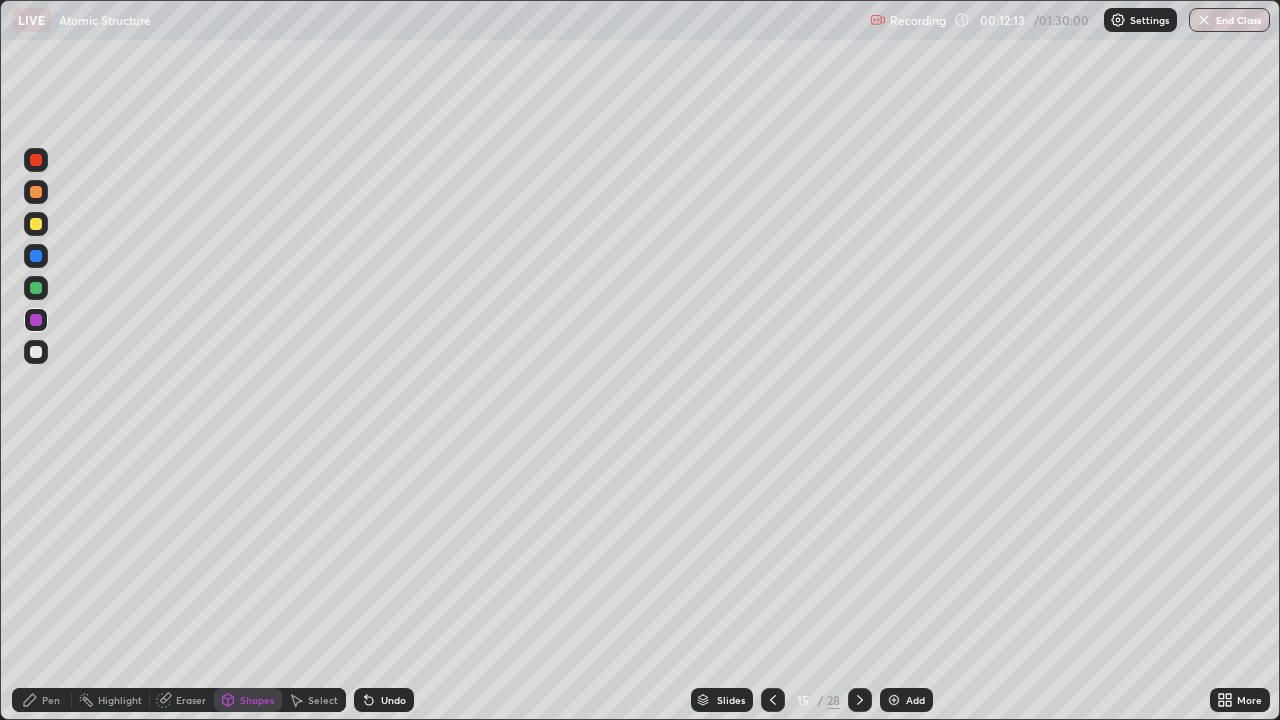 click at bounding box center [36, 224] 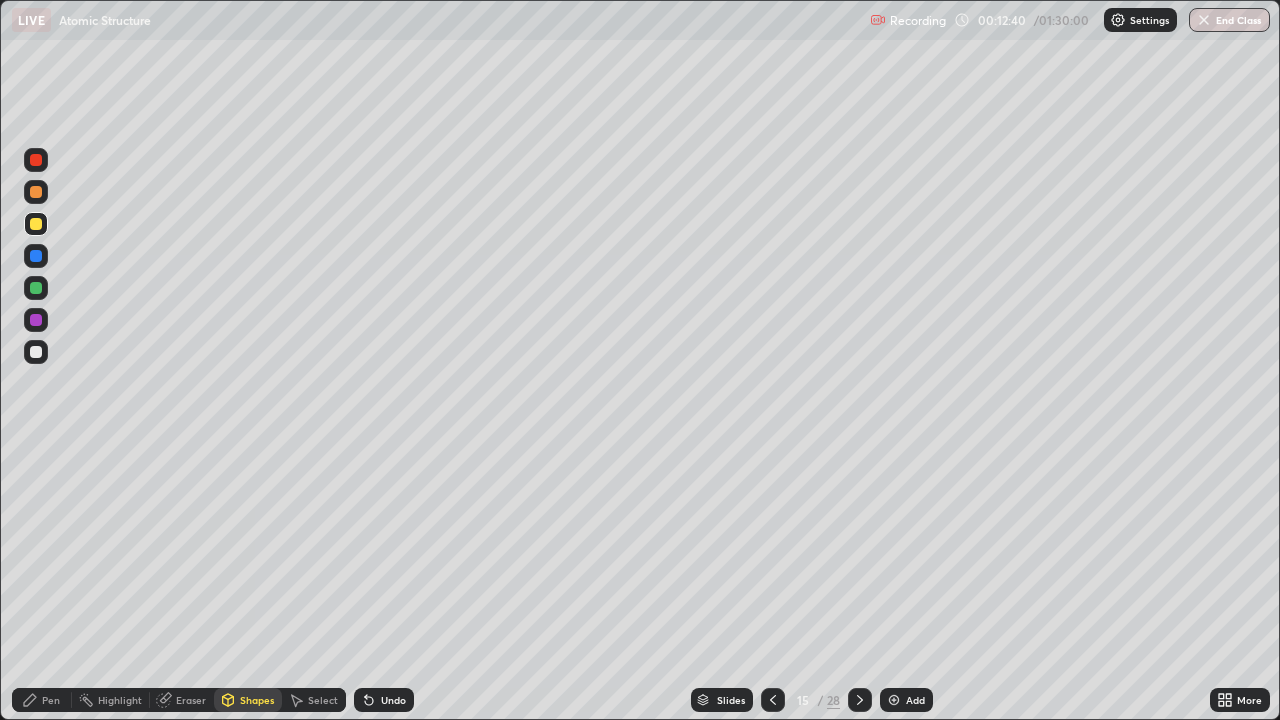 click on "Undo" at bounding box center (393, 700) 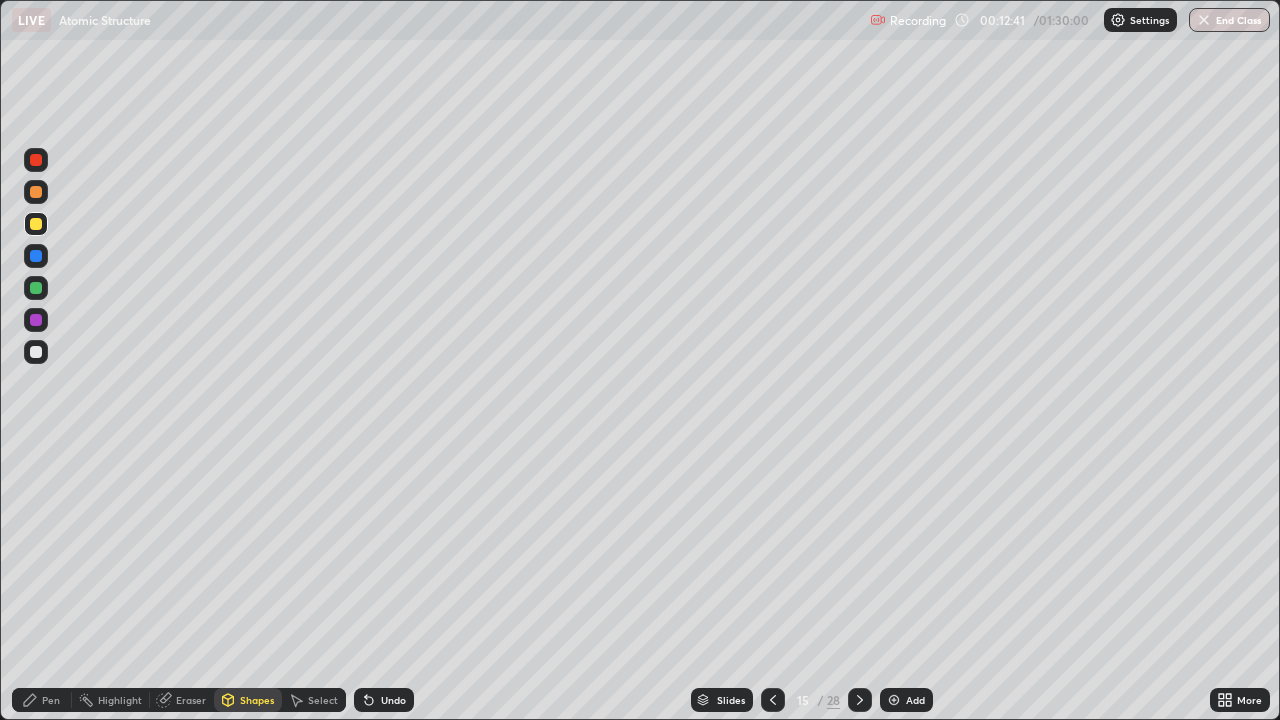 click on "Pen" at bounding box center (51, 700) 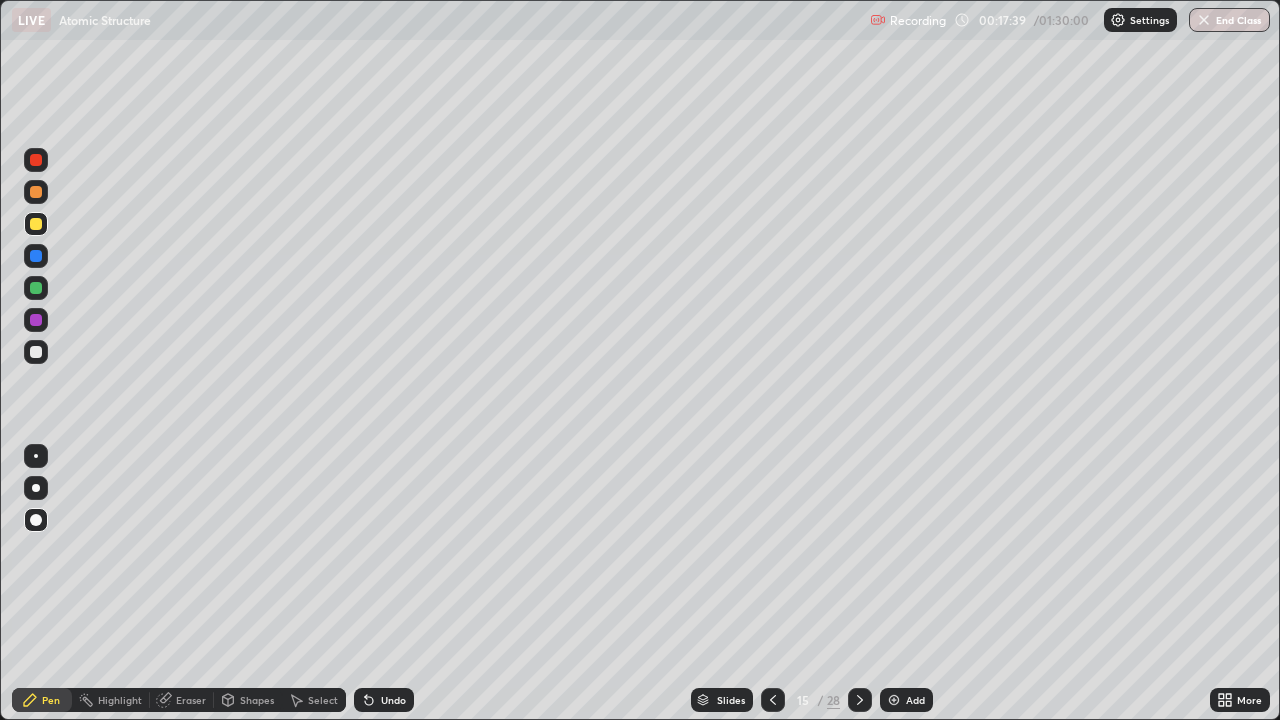 click on "Undo" at bounding box center (384, 700) 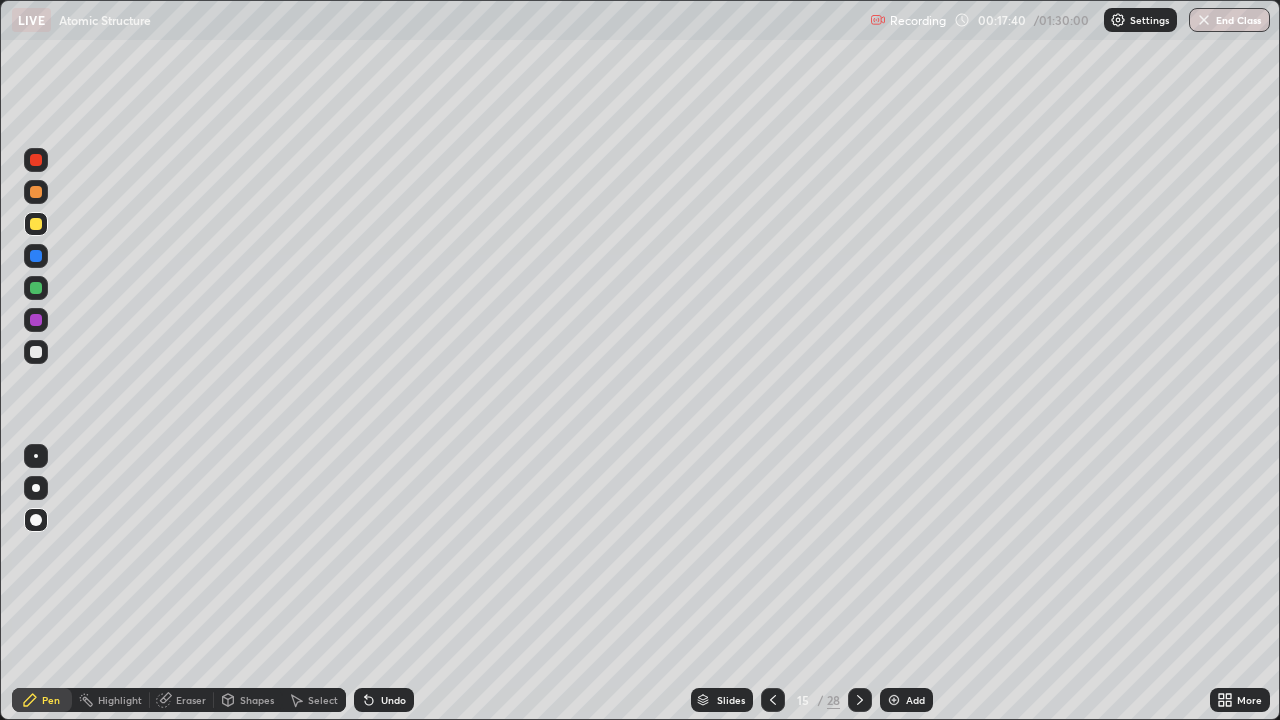 click on "Undo" at bounding box center (393, 700) 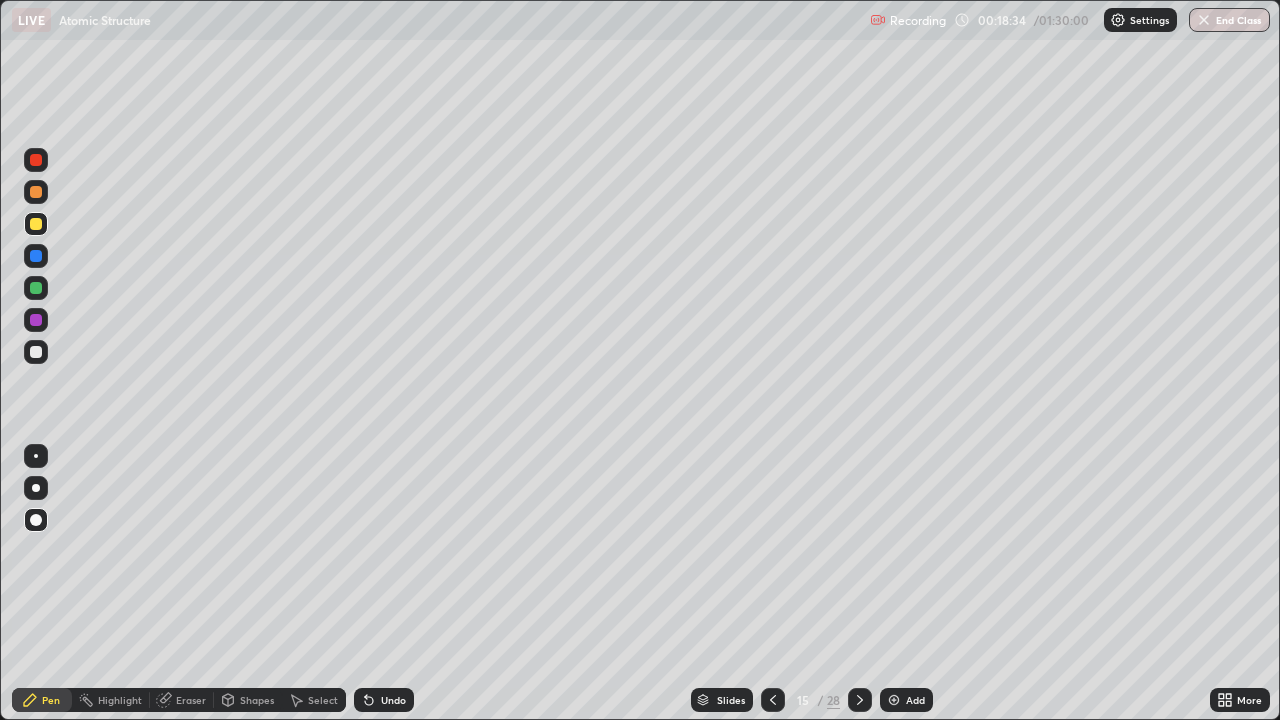 click 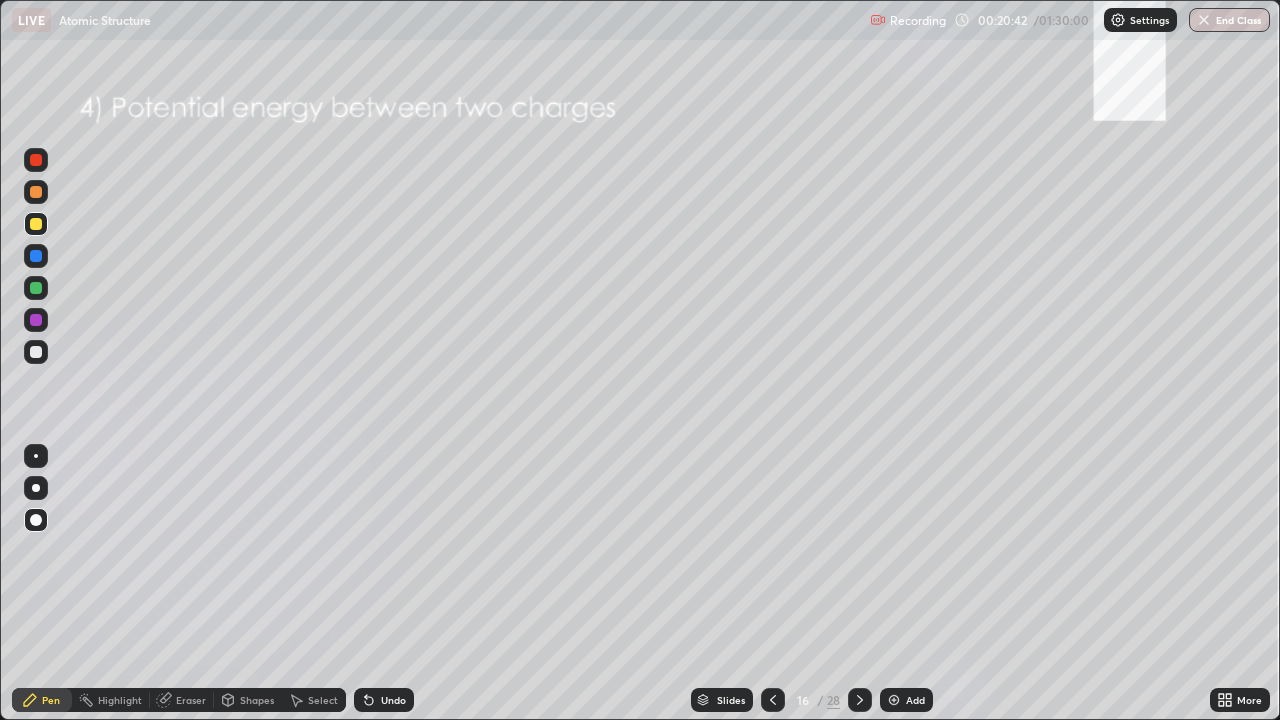 click on "Shapes" at bounding box center (257, 700) 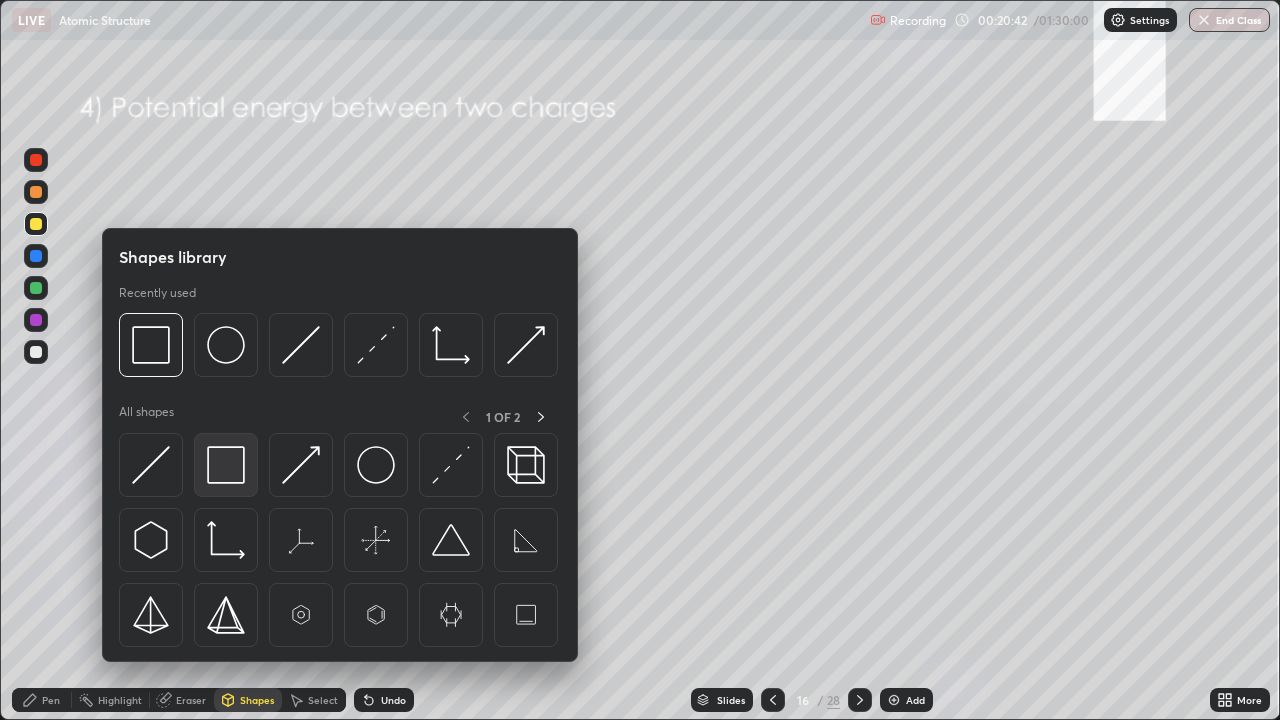 click at bounding box center [226, 465] 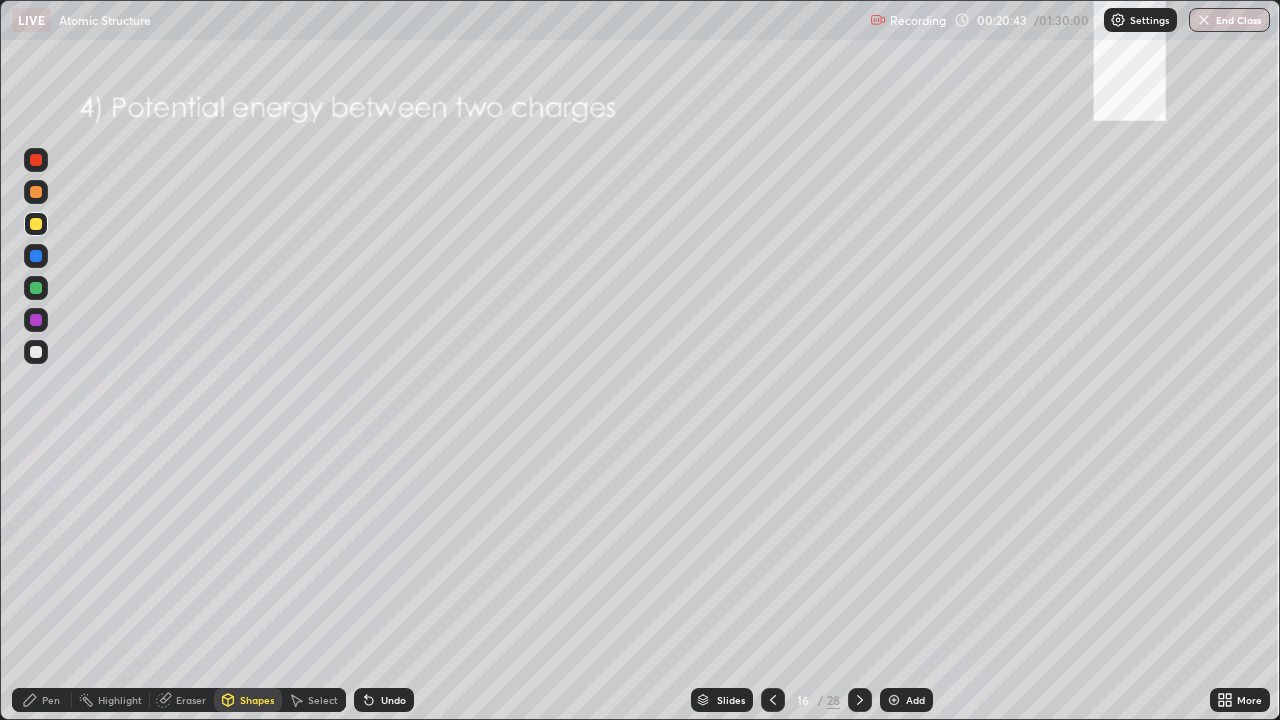 click at bounding box center [36, 320] 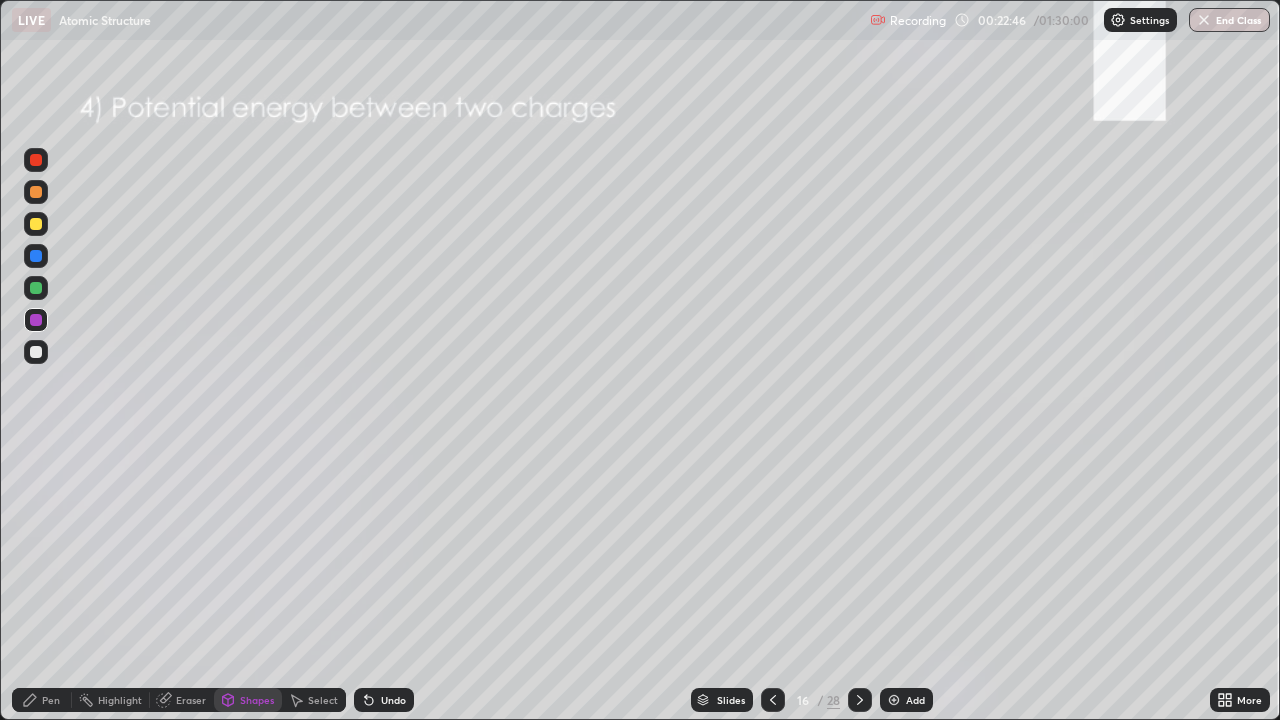 click 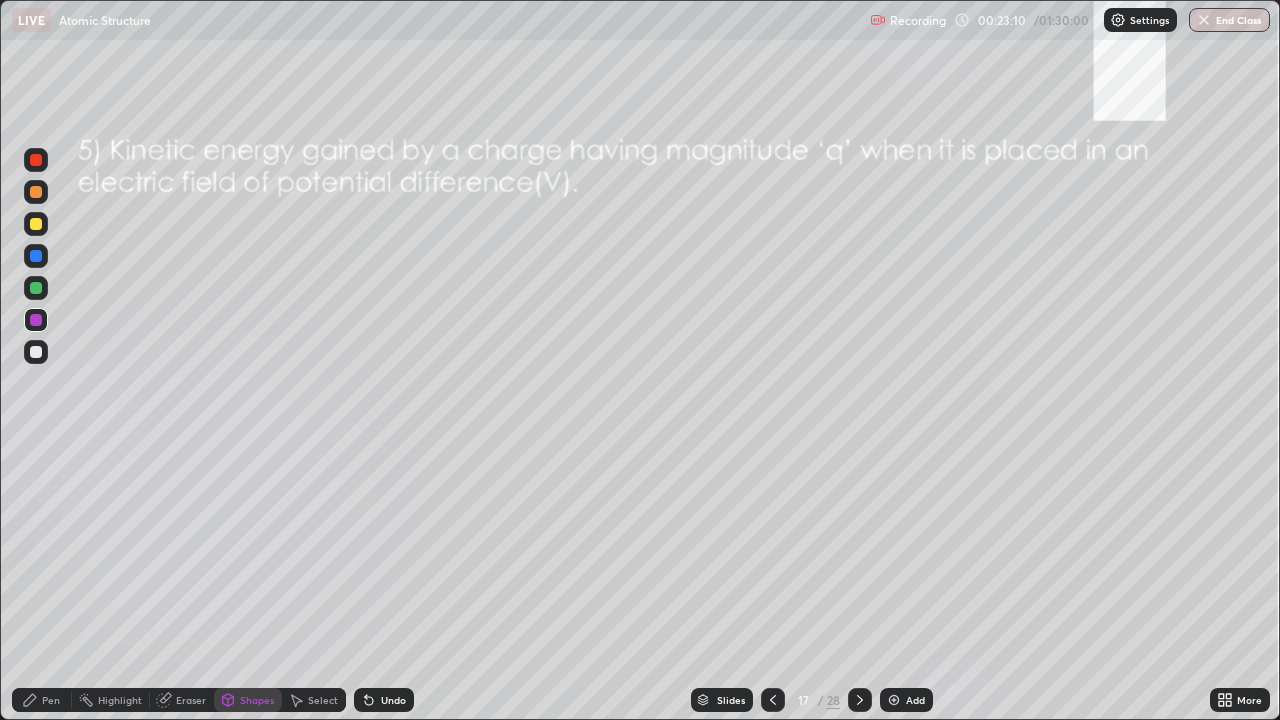 click on "Shapes" at bounding box center (248, 700) 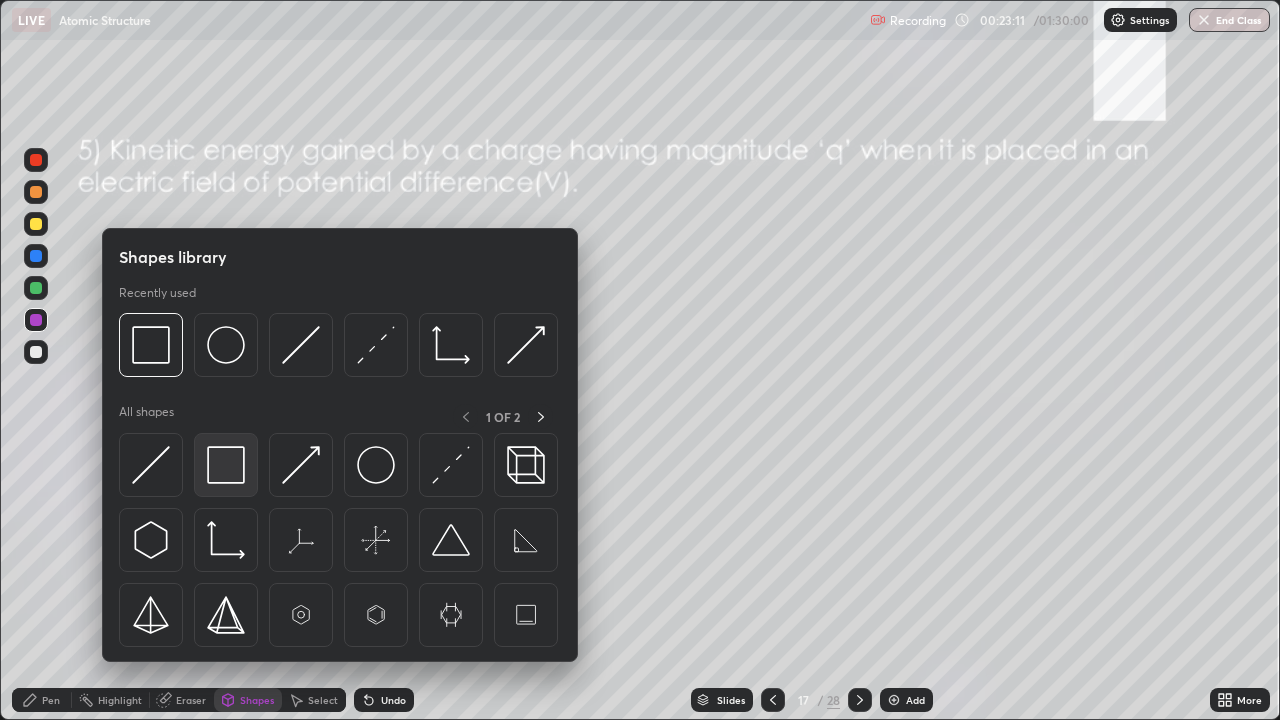 click at bounding box center (226, 465) 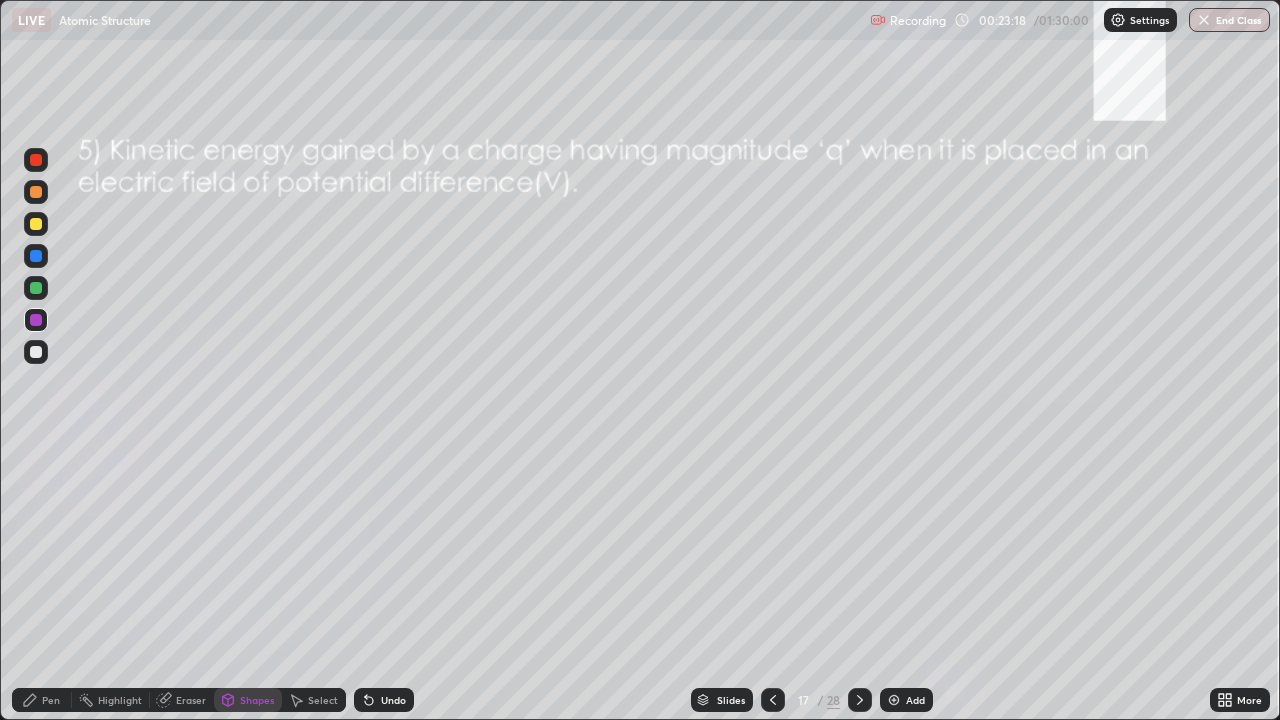 click on "Pen" at bounding box center (42, 700) 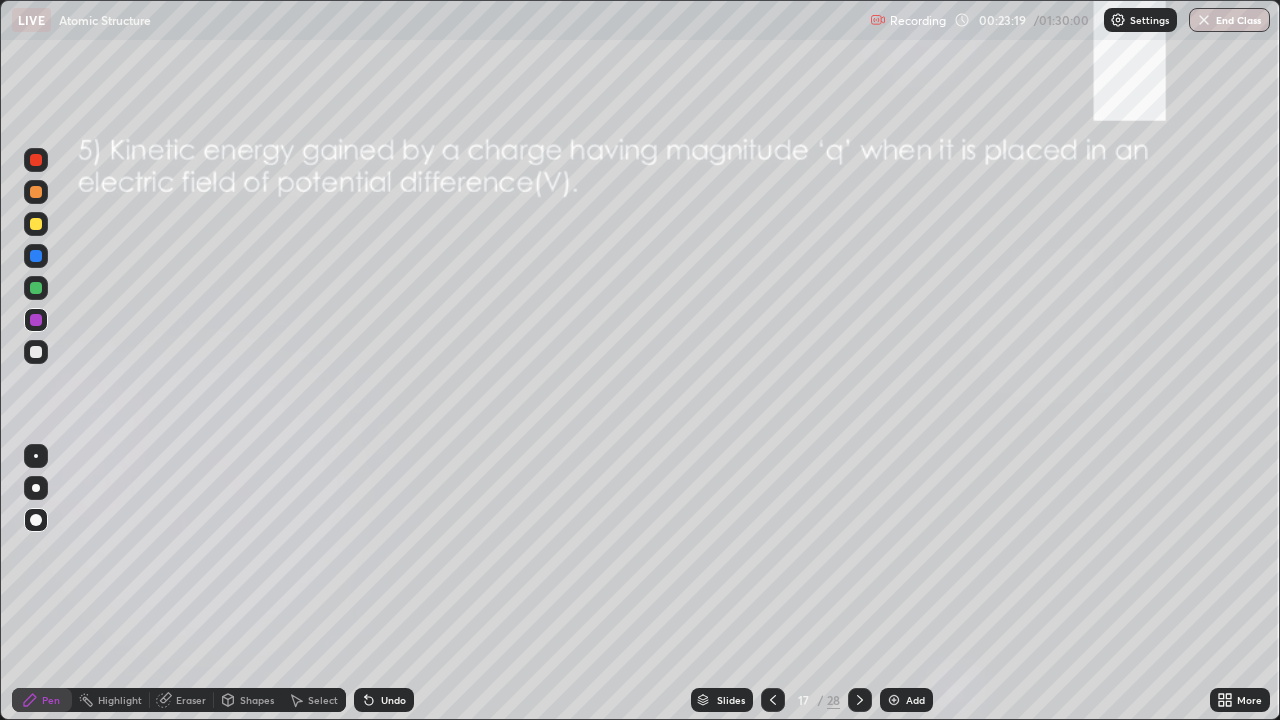 click at bounding box center [36, 288] 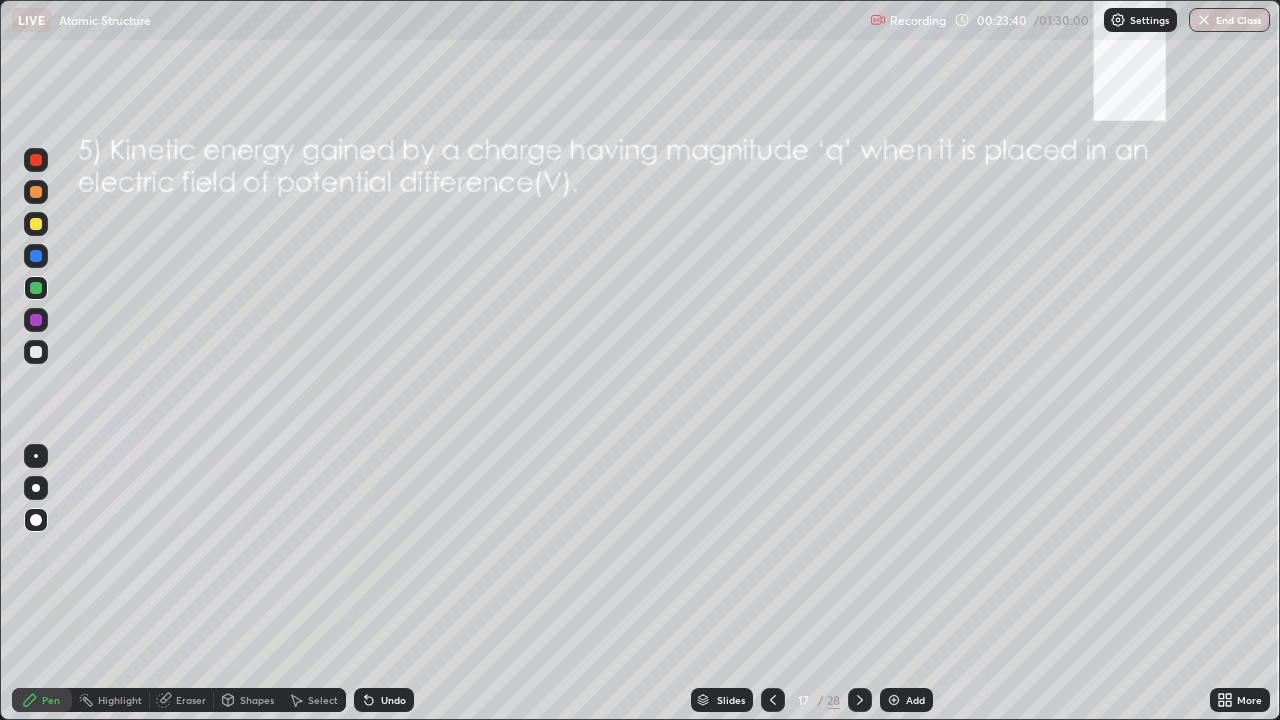 click on "Undo" at bounding box center [393, 700] 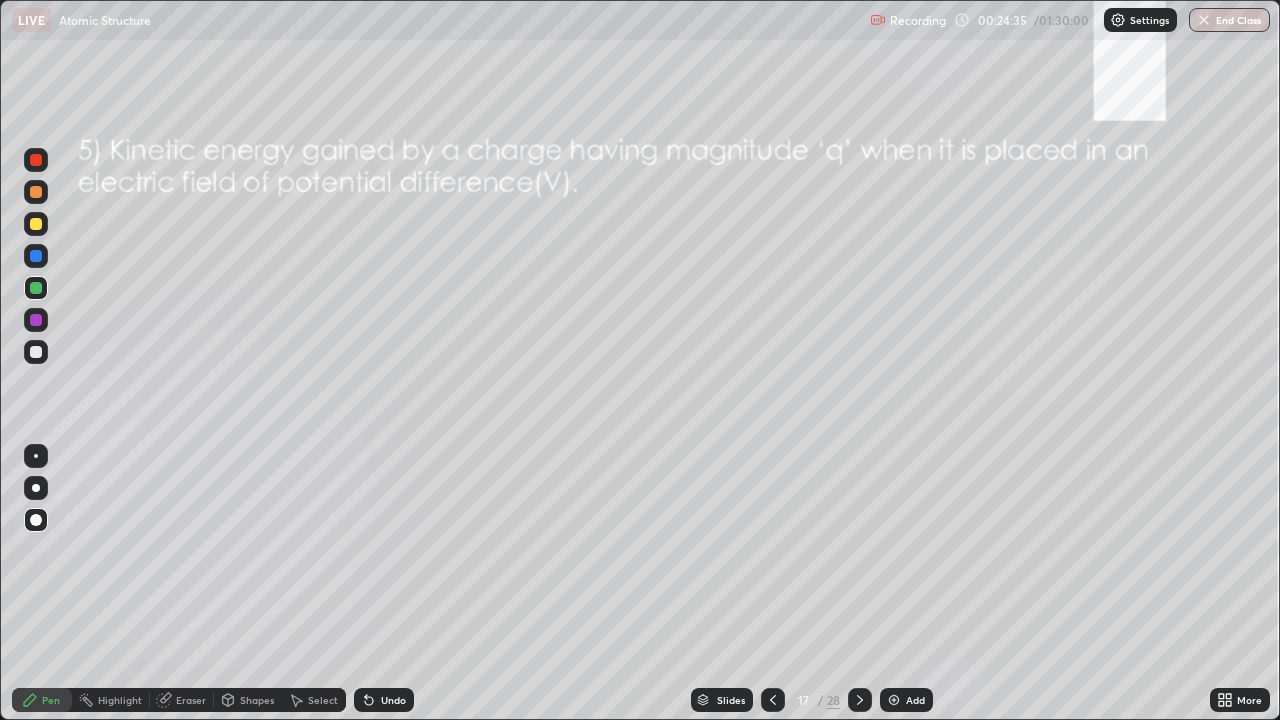 click at bounding box center (36, 320) 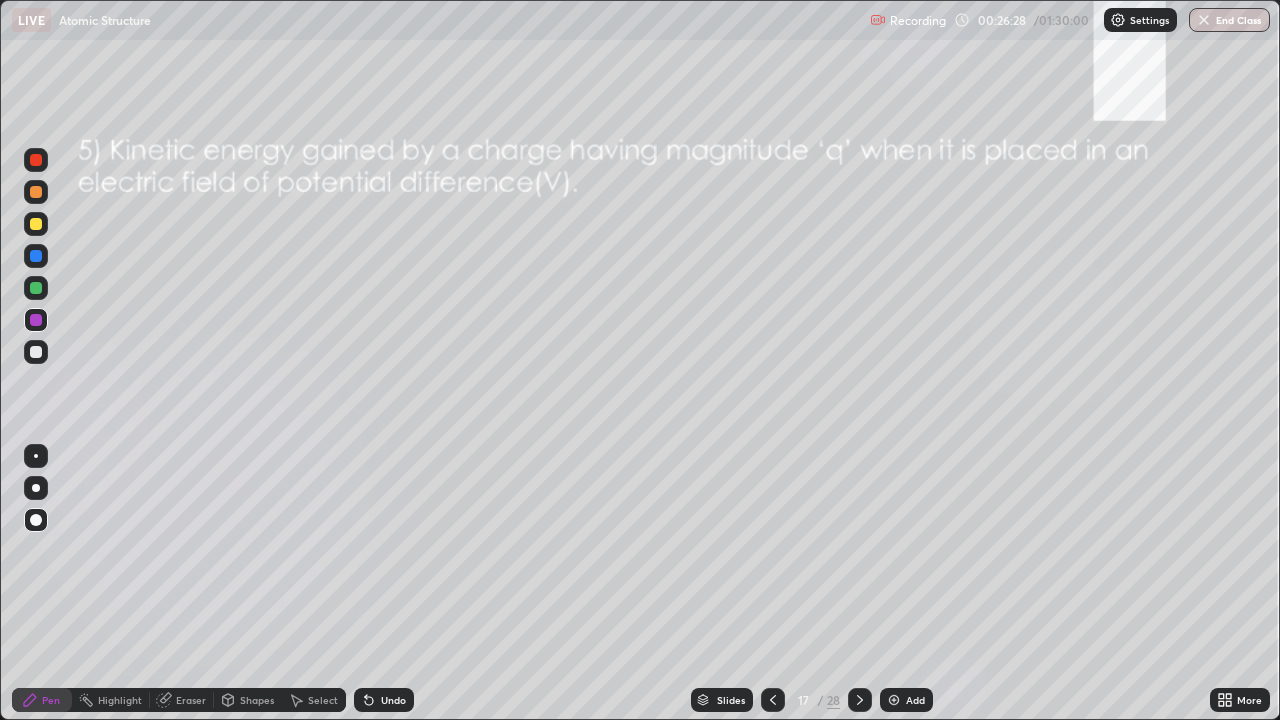 click 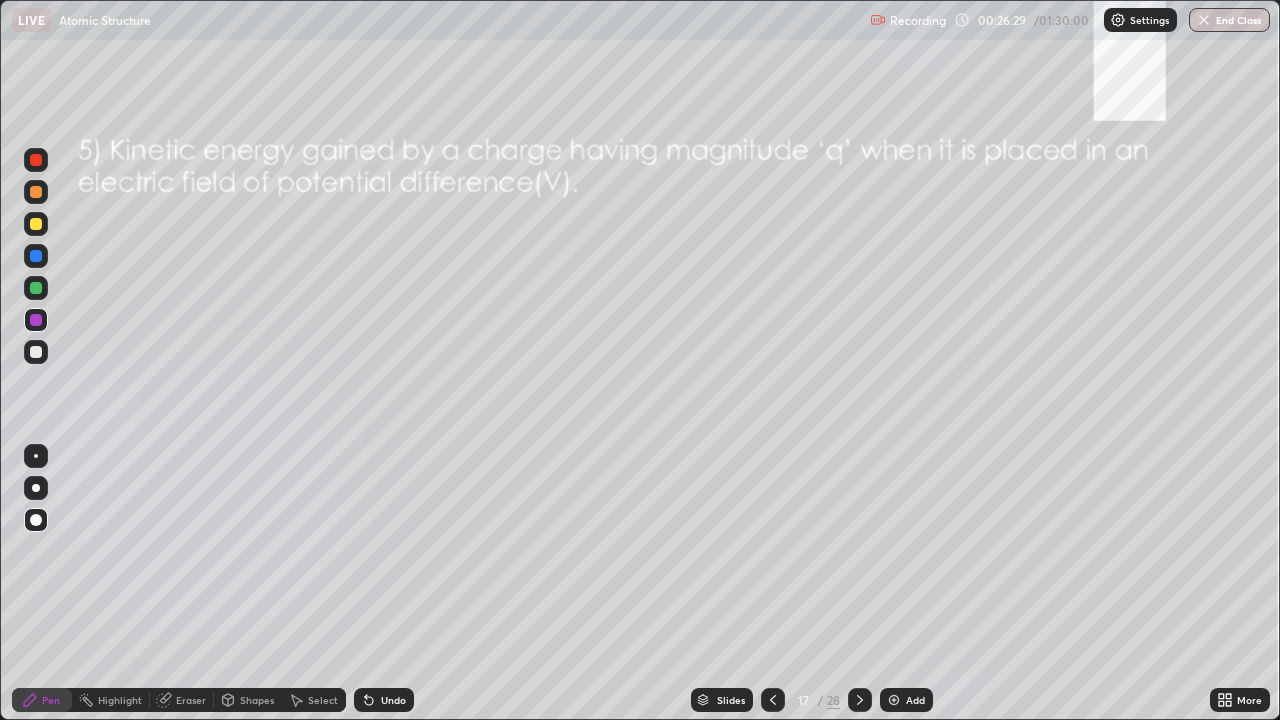 click at bounding box center (36, 288) 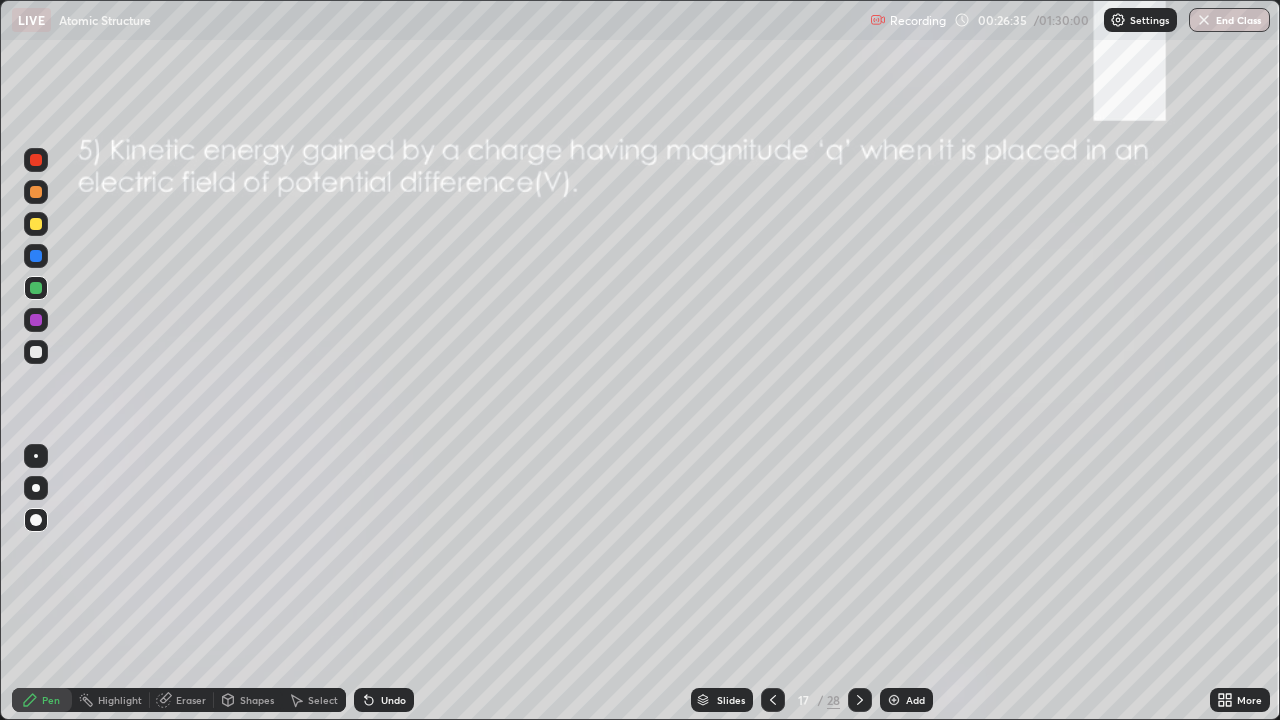 click on "Shapes" at bounding box center (248, 700) 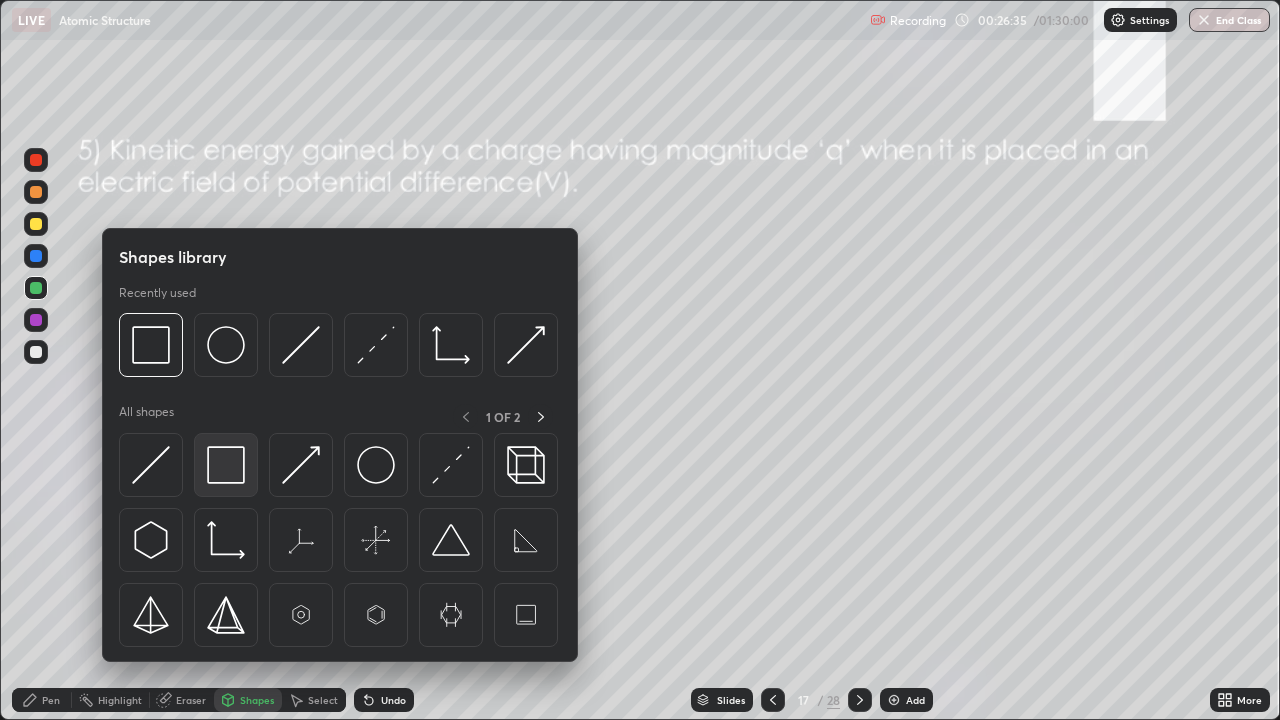 click at bounding box center [226, 465] 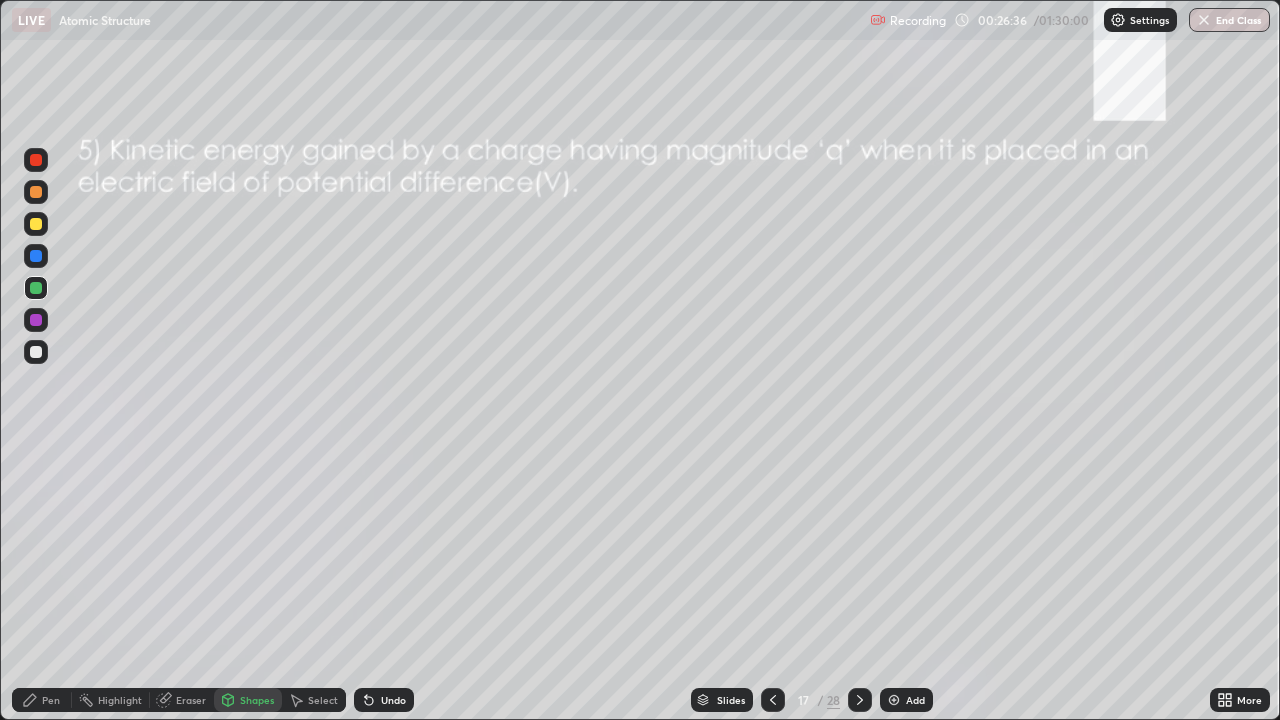 click at bounding box center (36, 320) 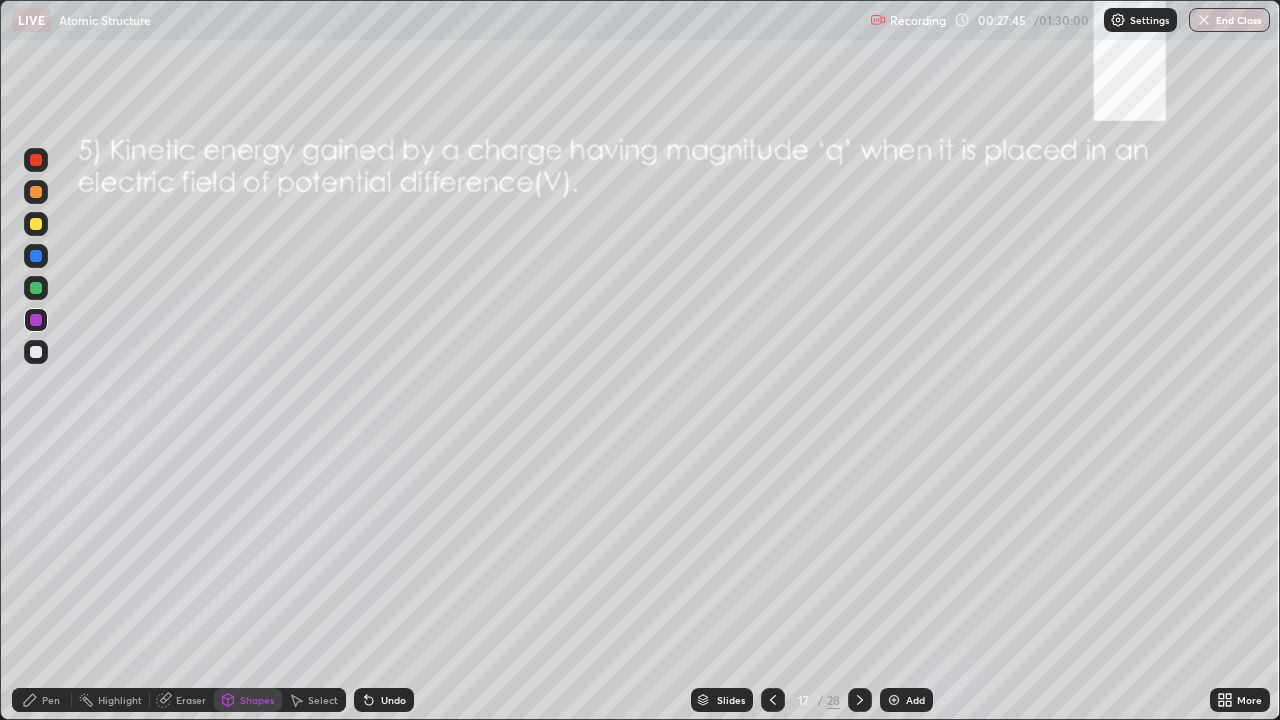 click at bounding box center [36, 288] 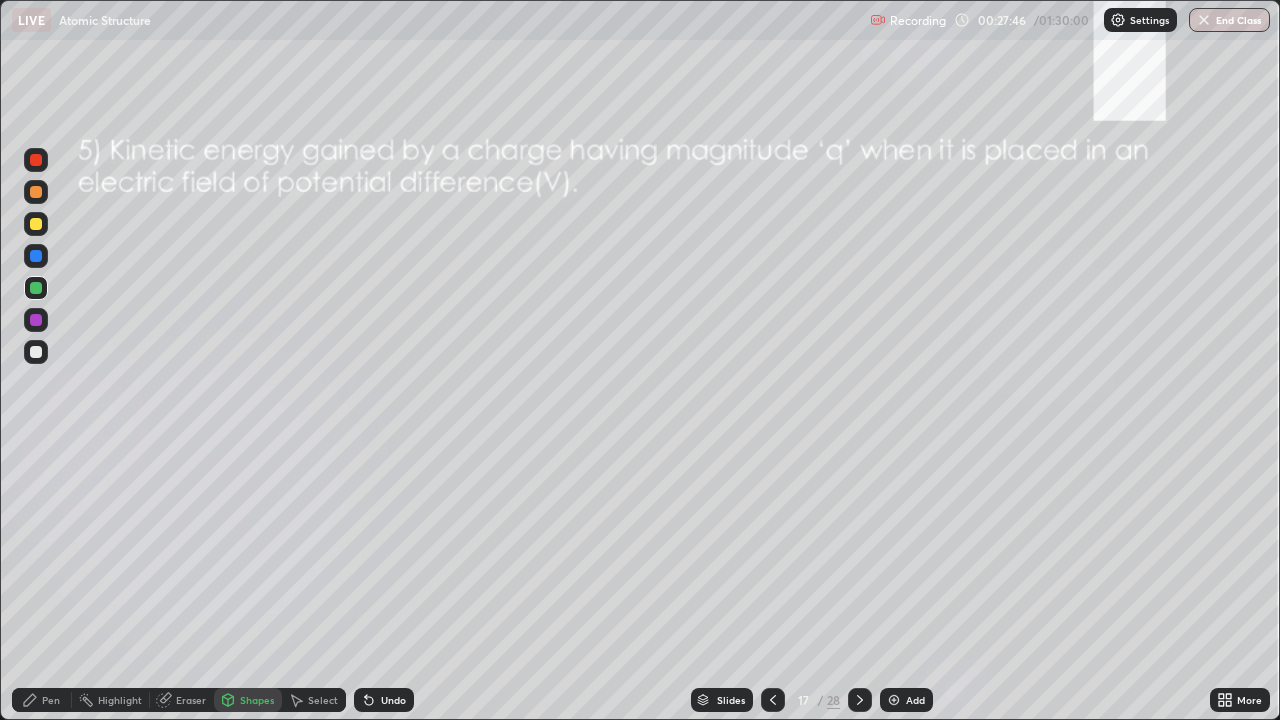 click at bounding box center [36, 224] 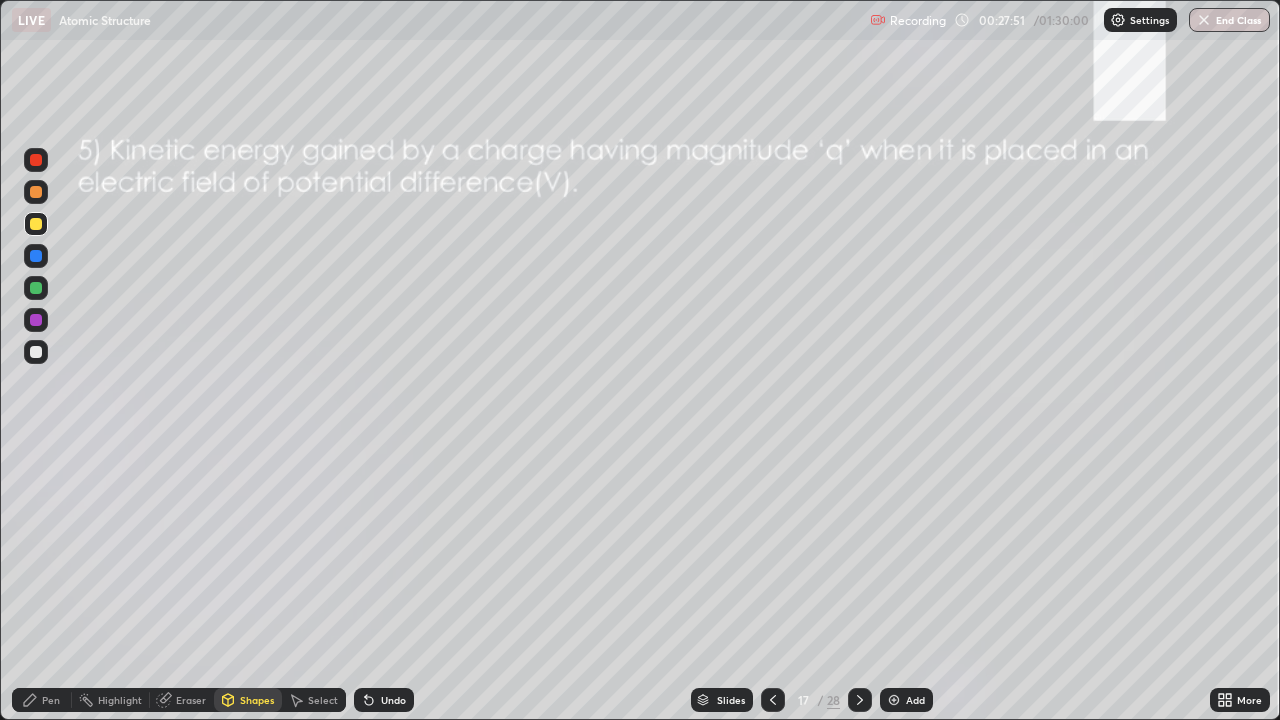 click on "Undo" at bounding box center [384, 700] 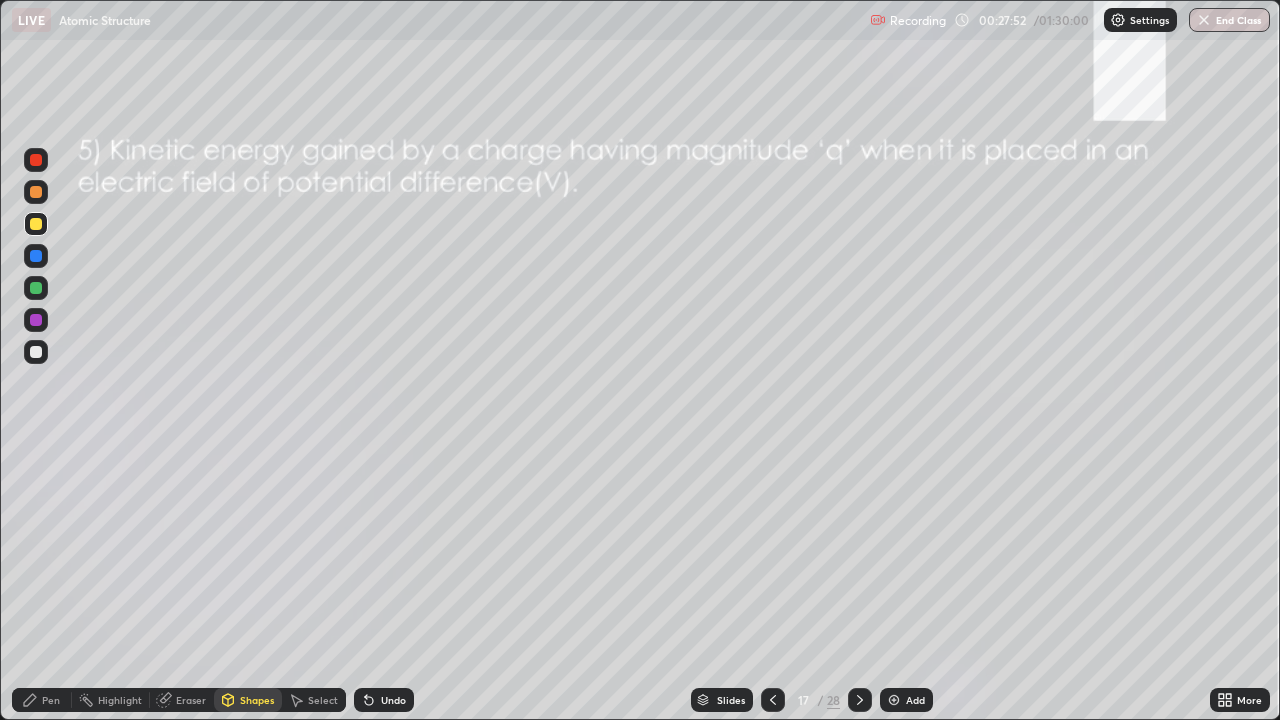 click on "Pen" at bounding box center (51, 700) 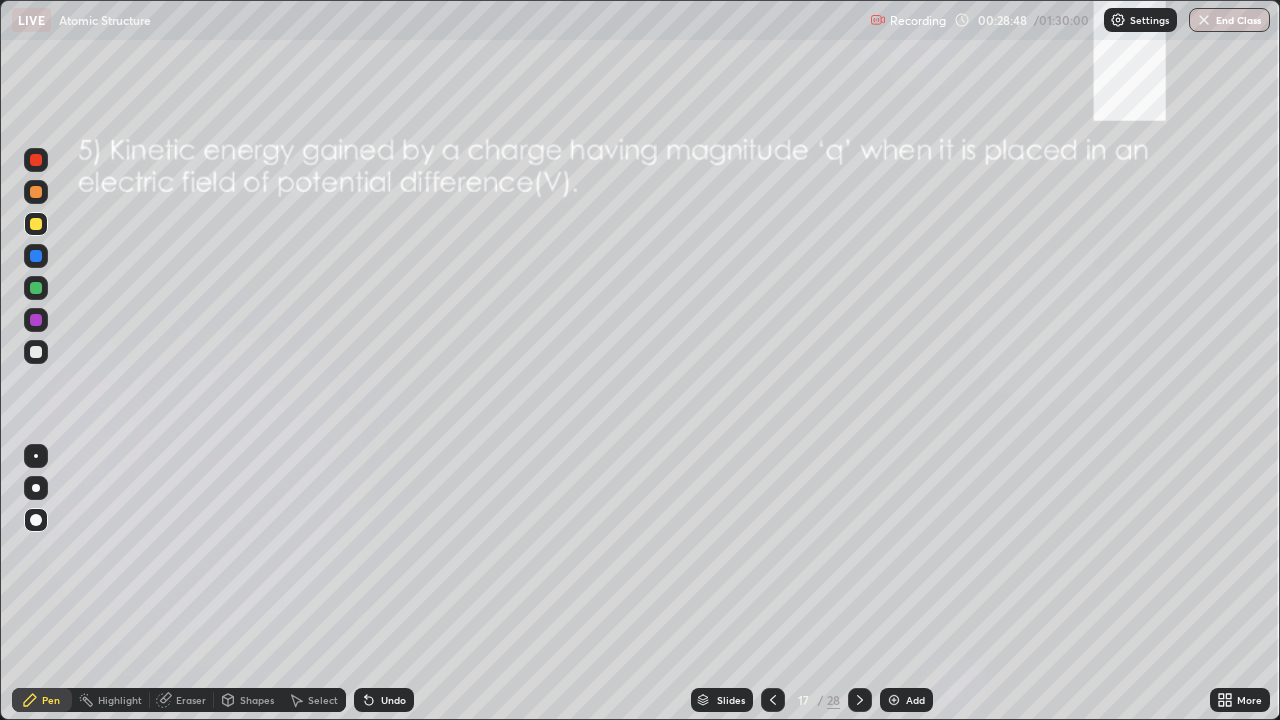 click on "Undo" at bounding box center (384, 700) 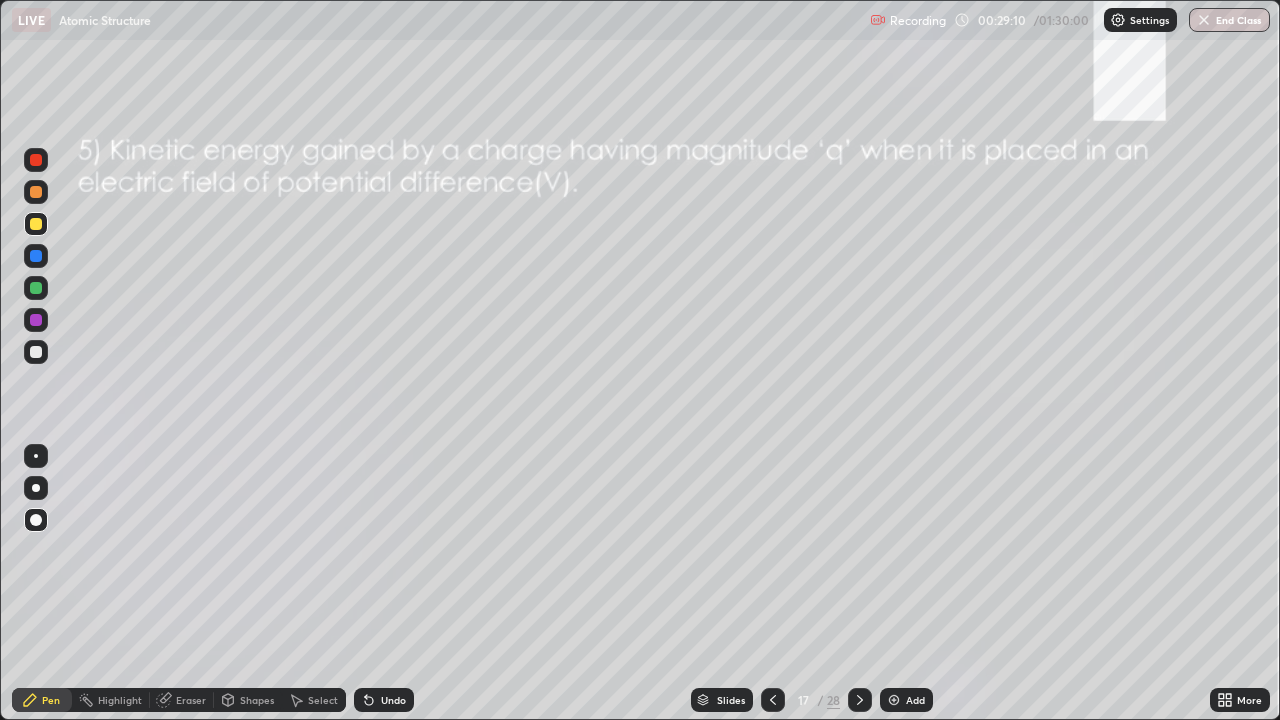 click on "Shapes" at bounding box center (257, 700) 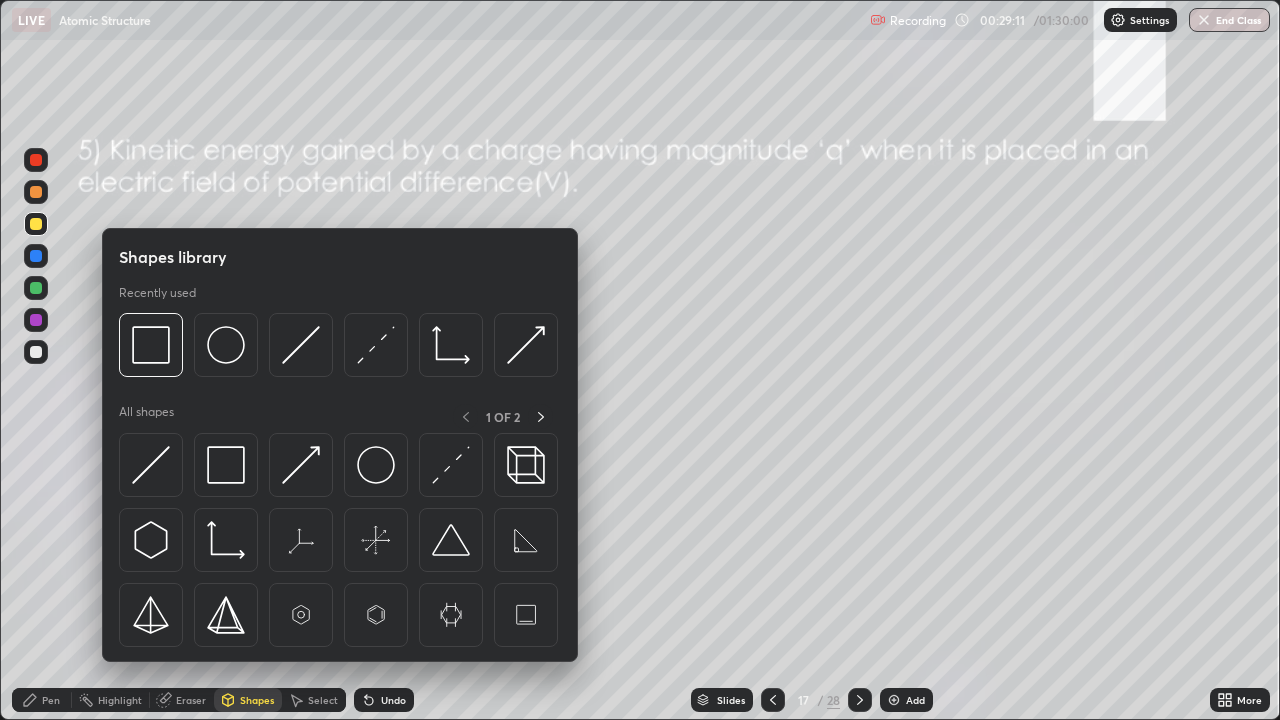 click at bounding box center [226, 465] 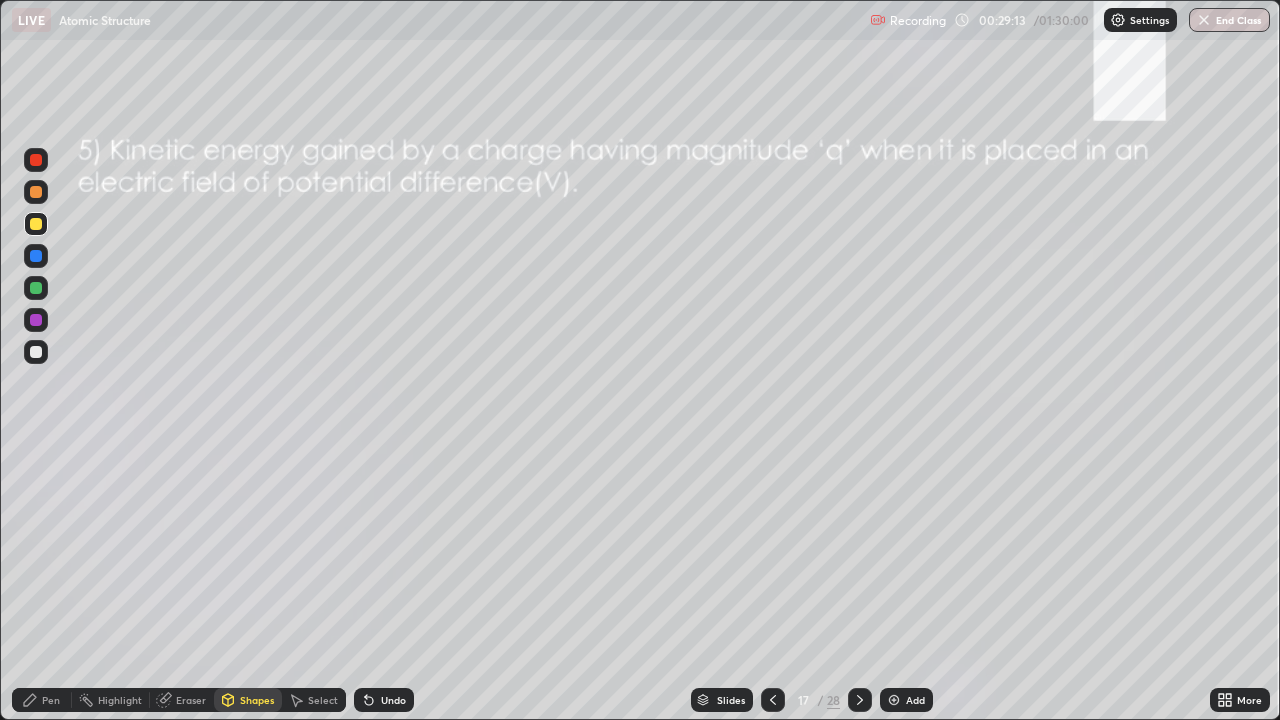 click at bounding box center [36, 288] 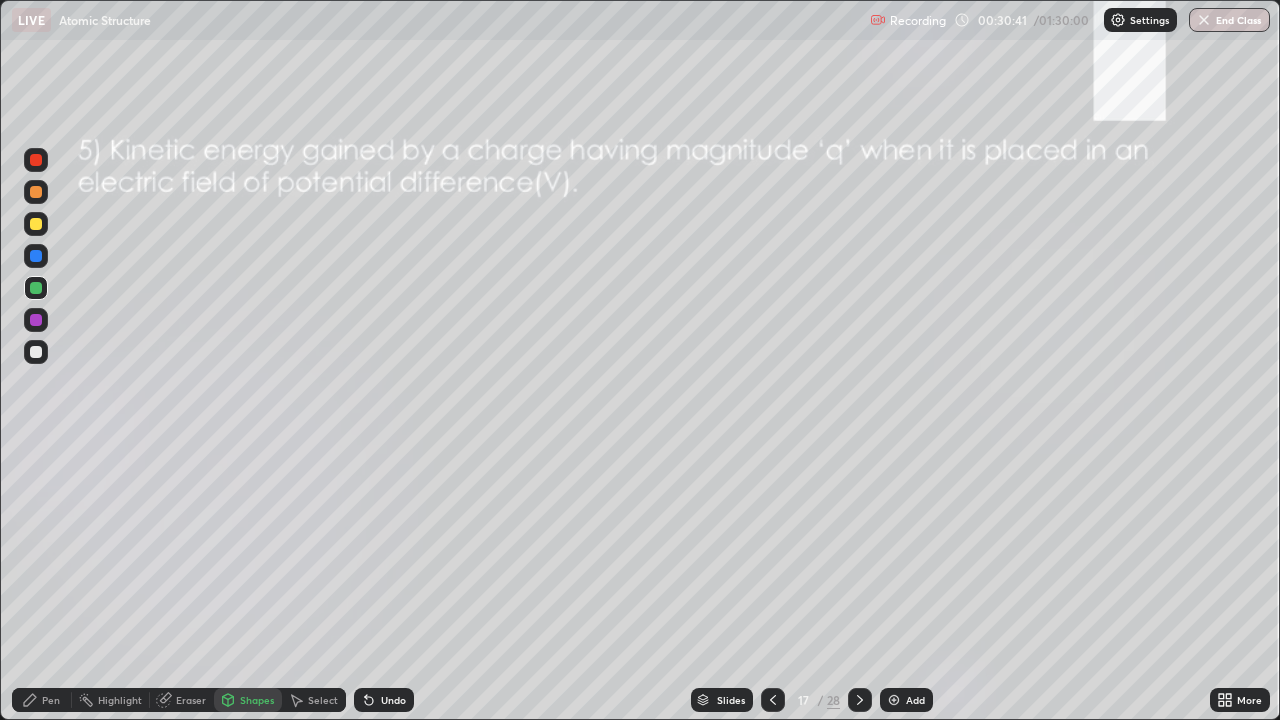 click at bounding box center [36, 320] 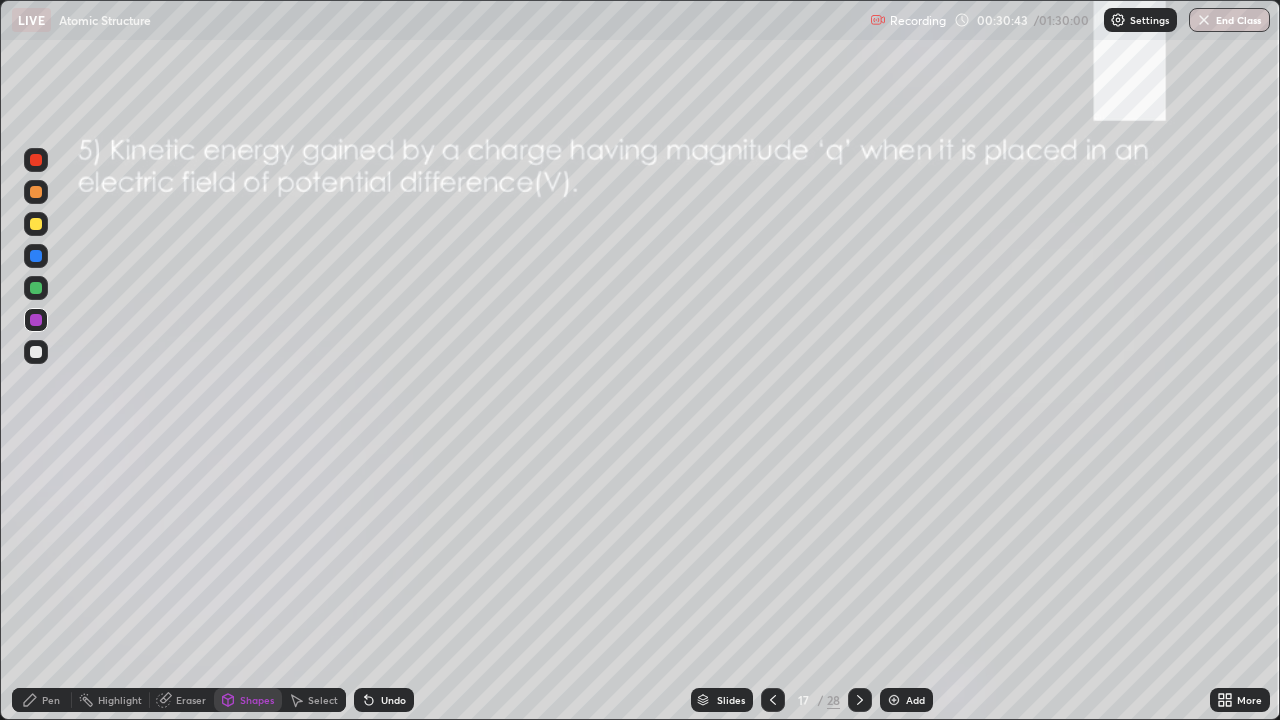 click on "Undo" at bounding box center [384, 700] 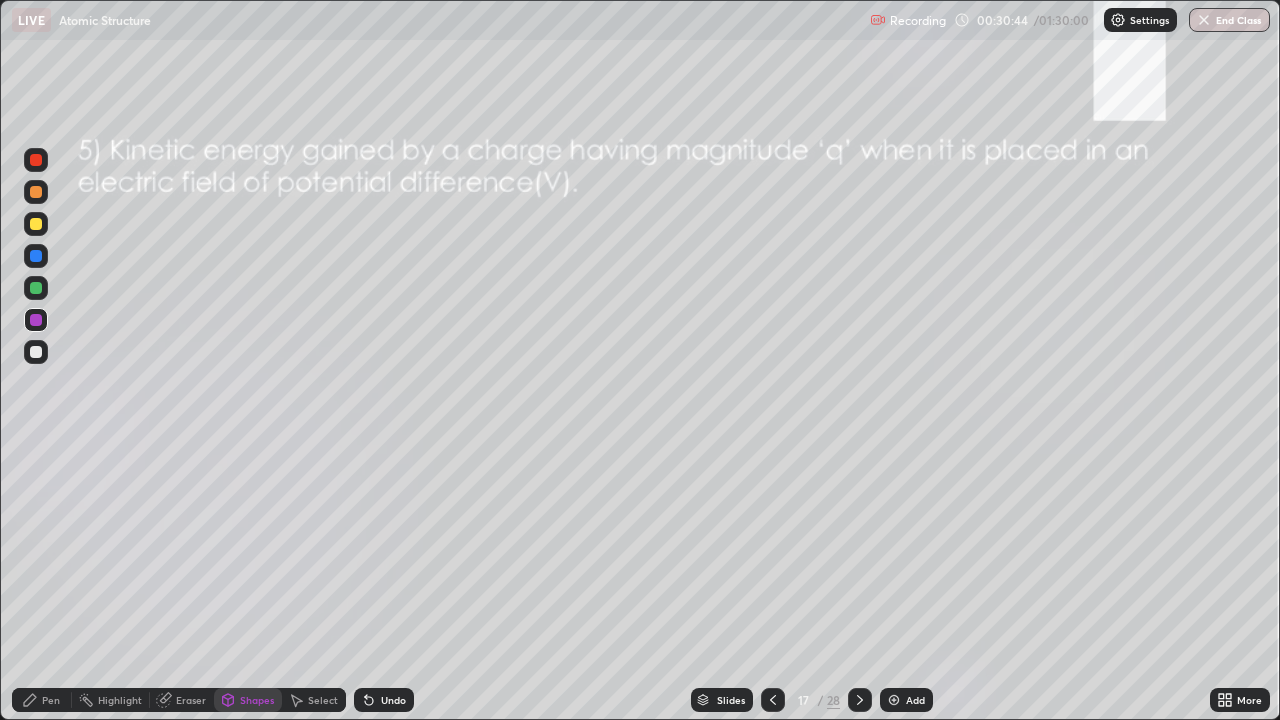 click on "Undo" at bounding box center (384, 700) 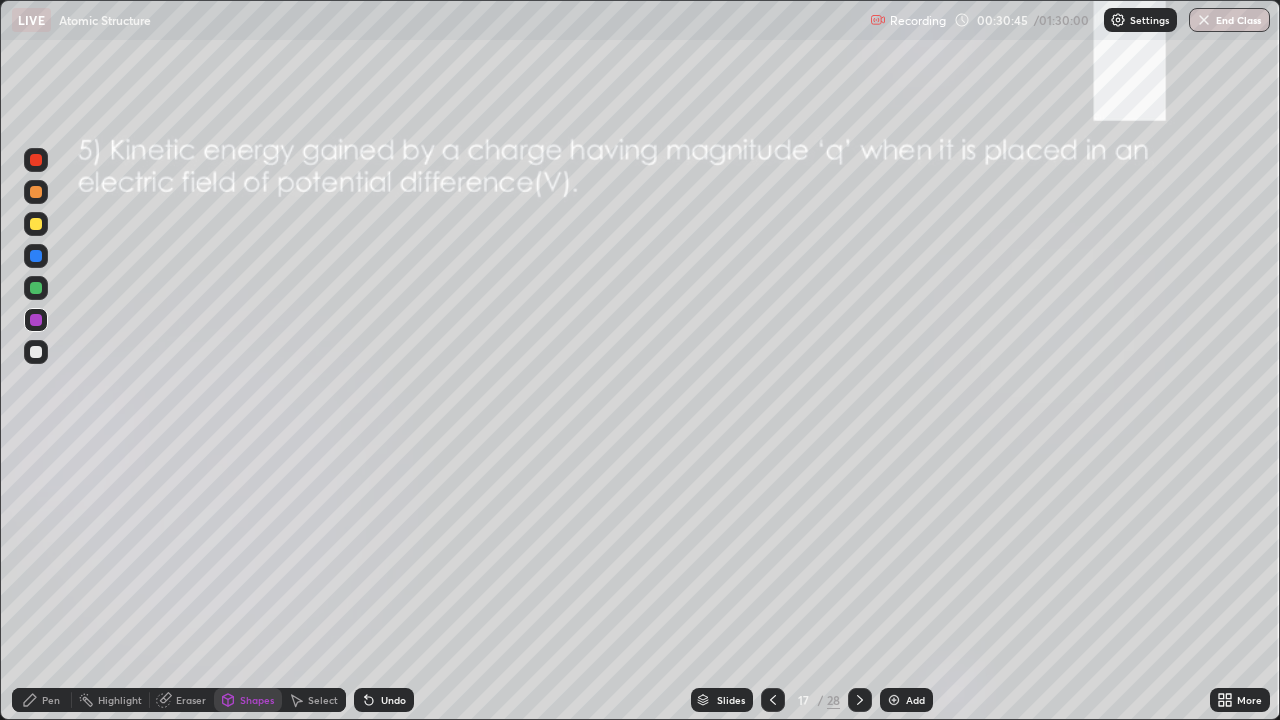 click on "Pen" at bounding box center (51, 700) 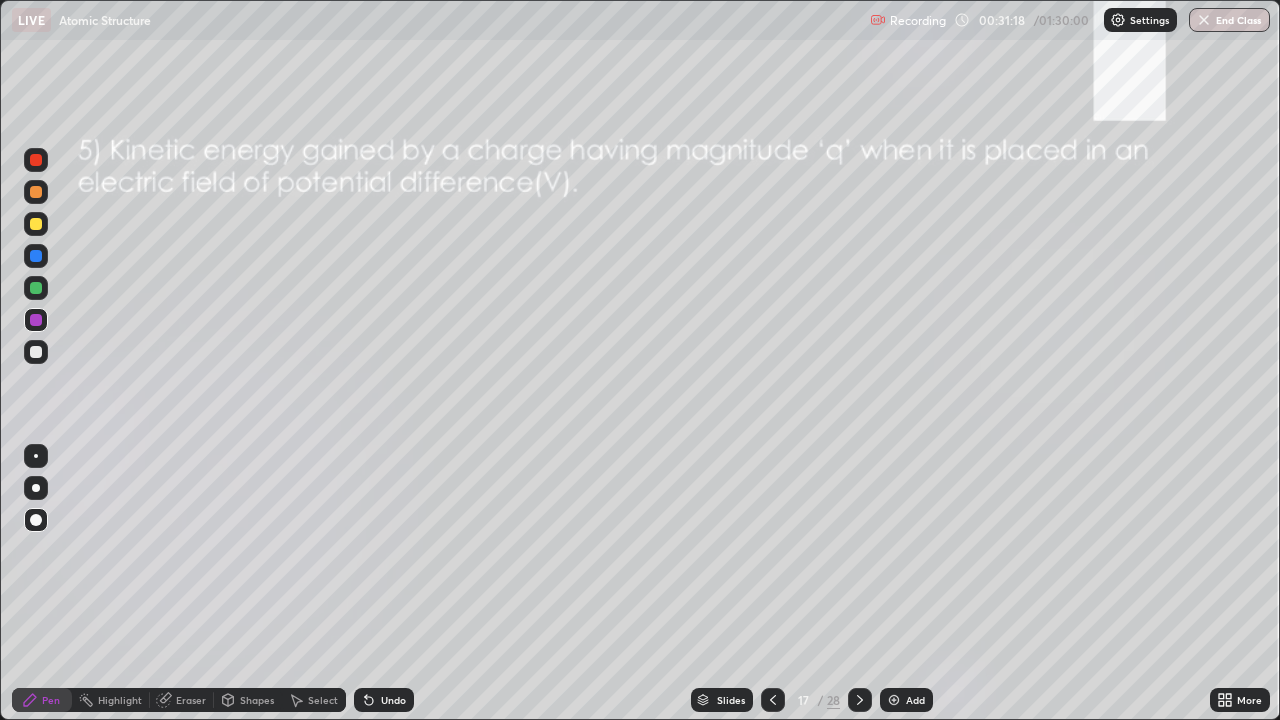 click on "Add" at bounding box center (915, 700) 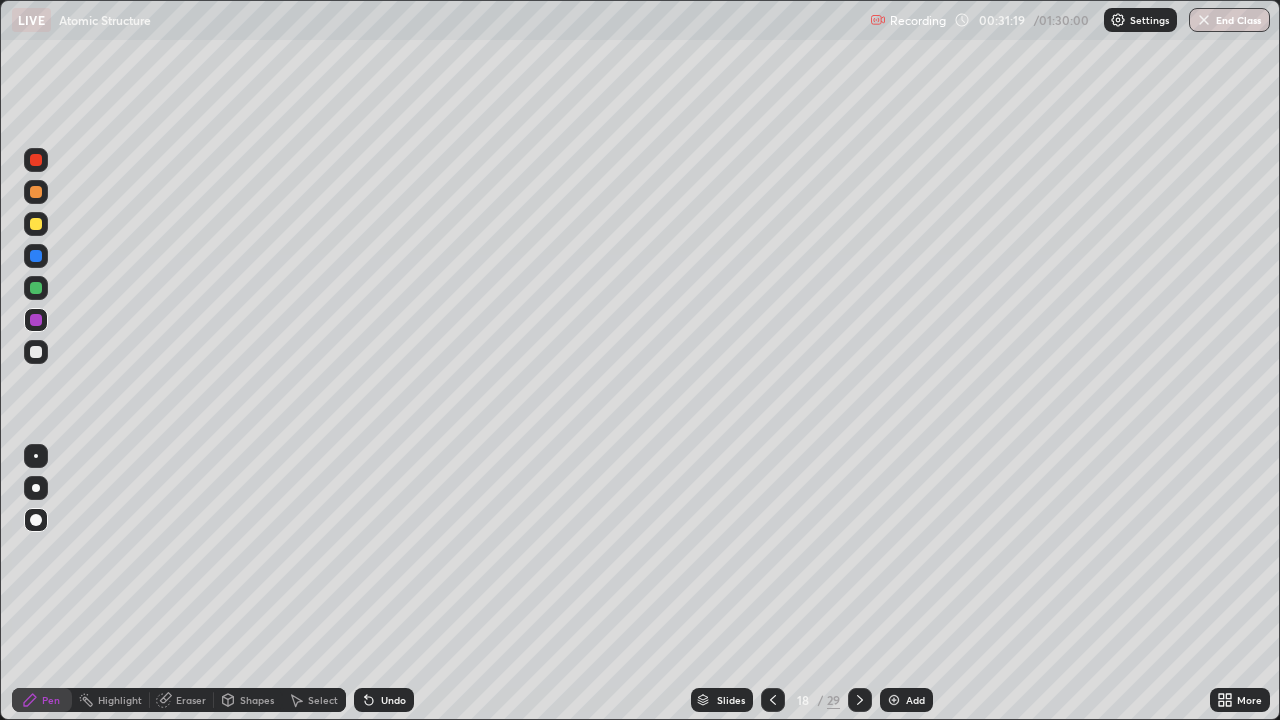 click at bounding box center [36, 352] 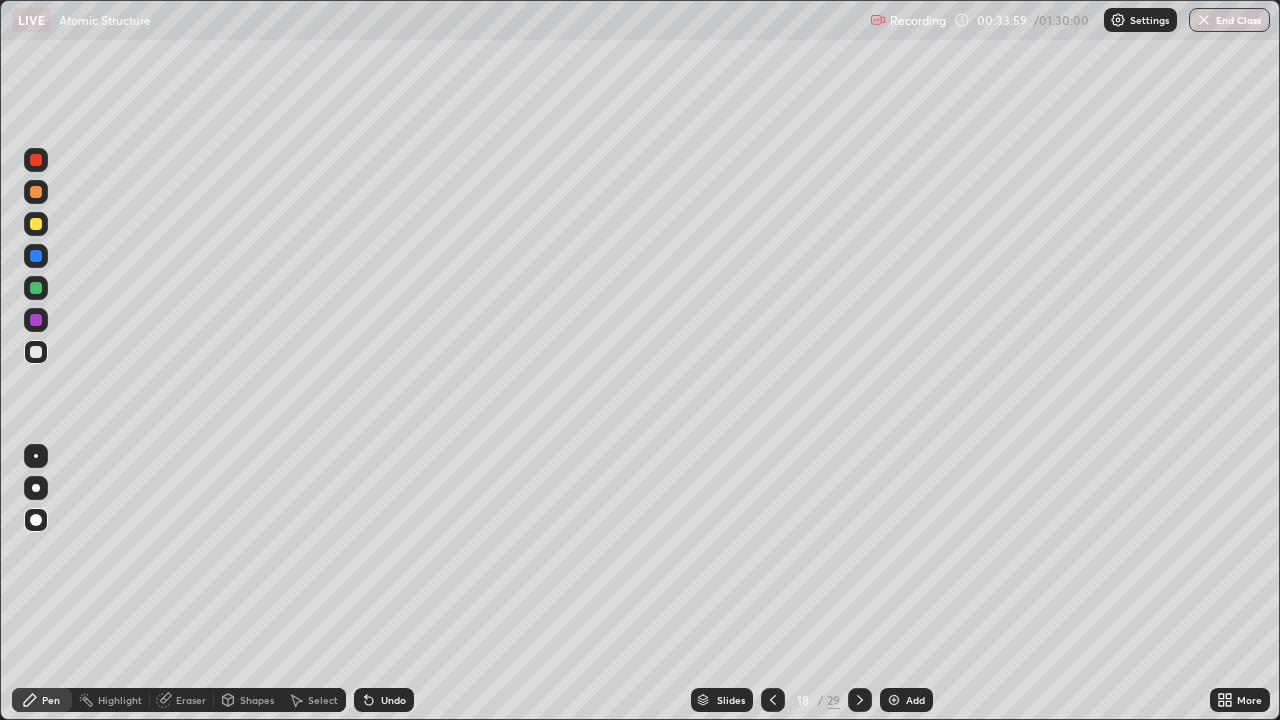 click at bounding box center (860, 700) 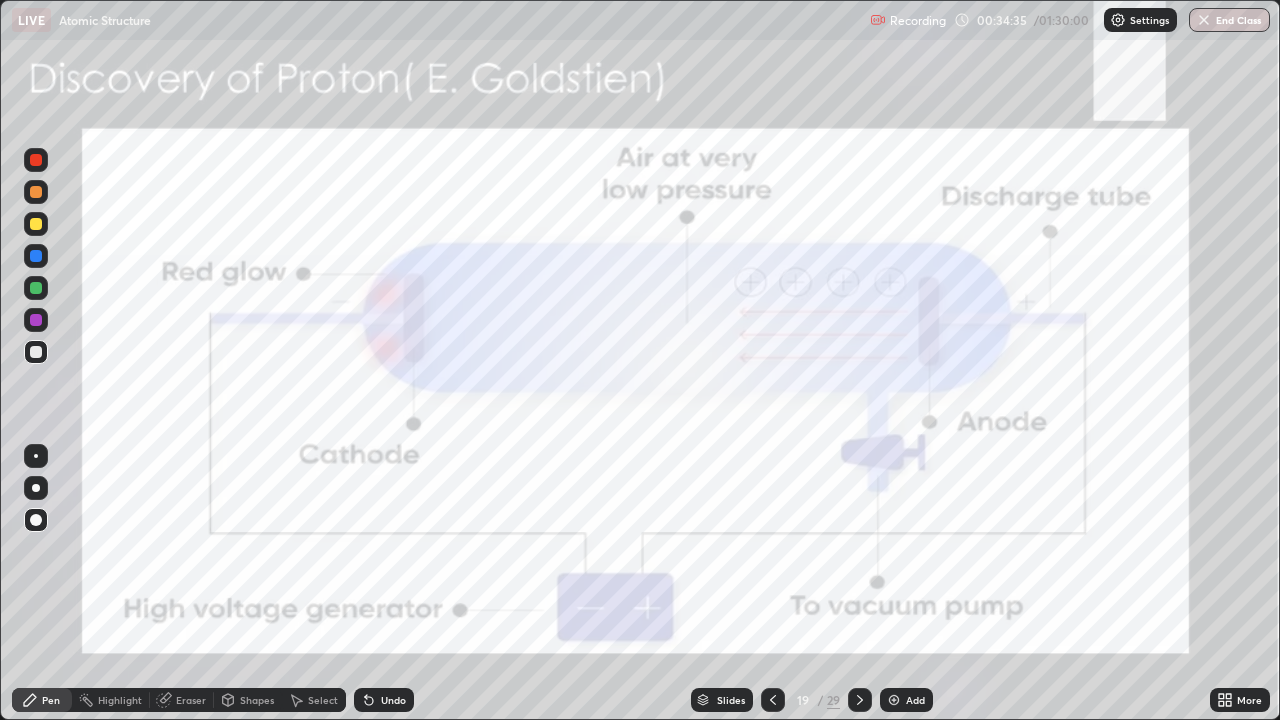 click at bounding box center [36, 288] 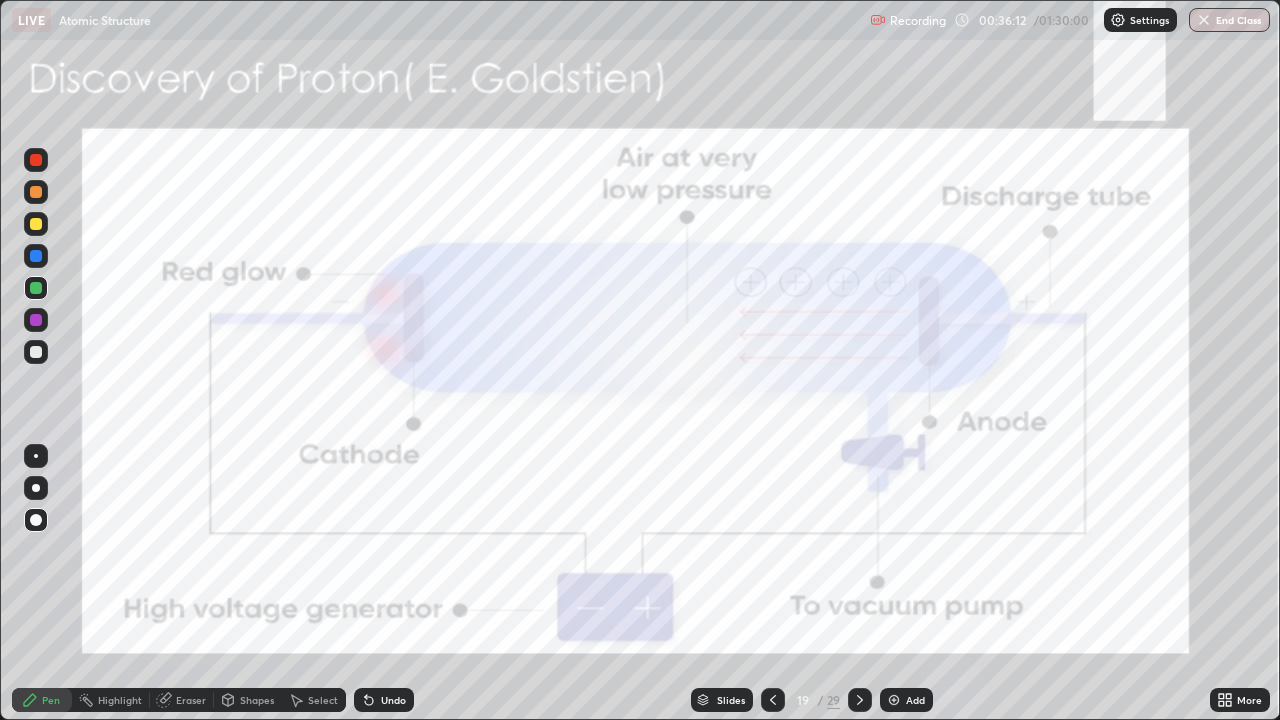 click at bounding box center (36, 320) 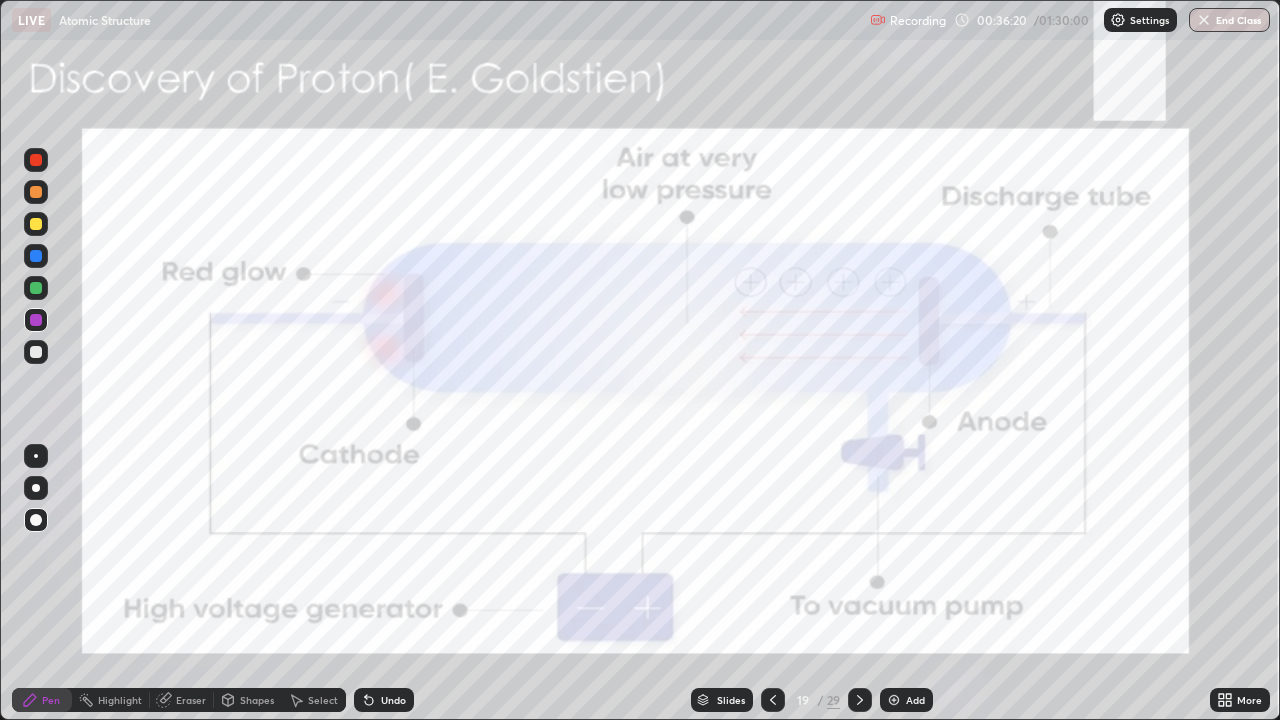 click on "Undo" at bounding box center (384, 700) 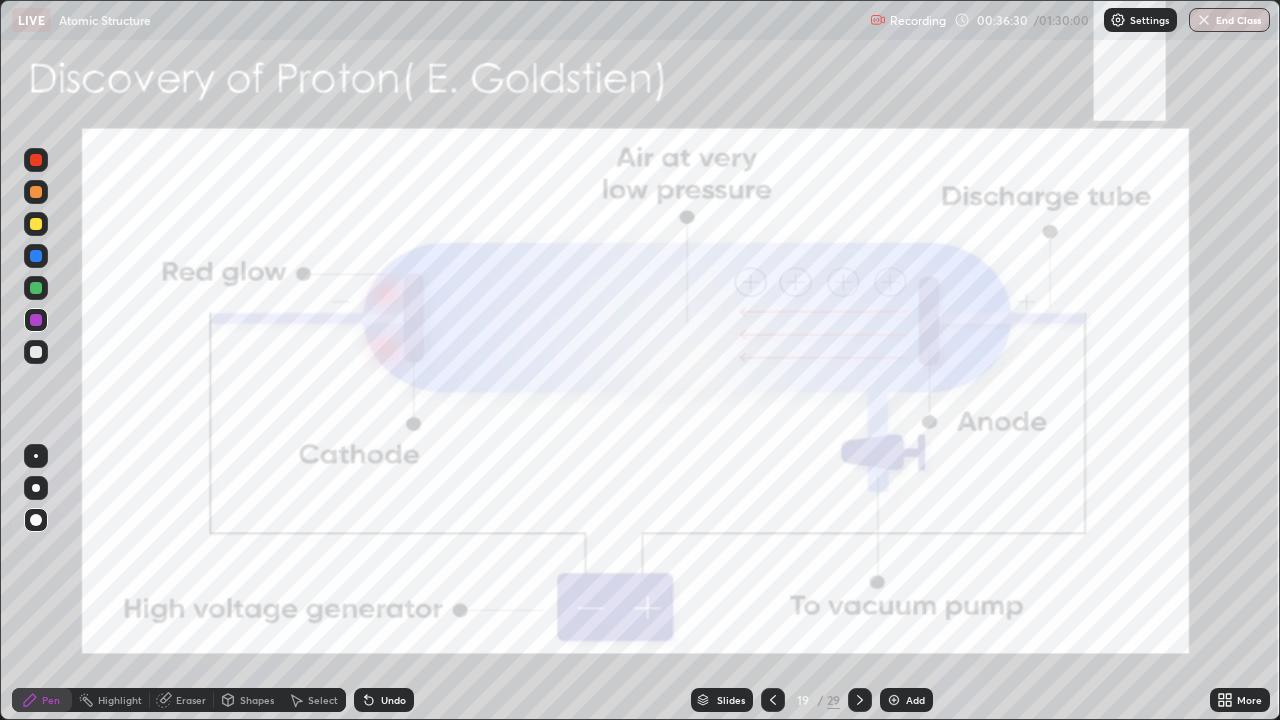 click on "Pen" at bounding box center [51, 700] 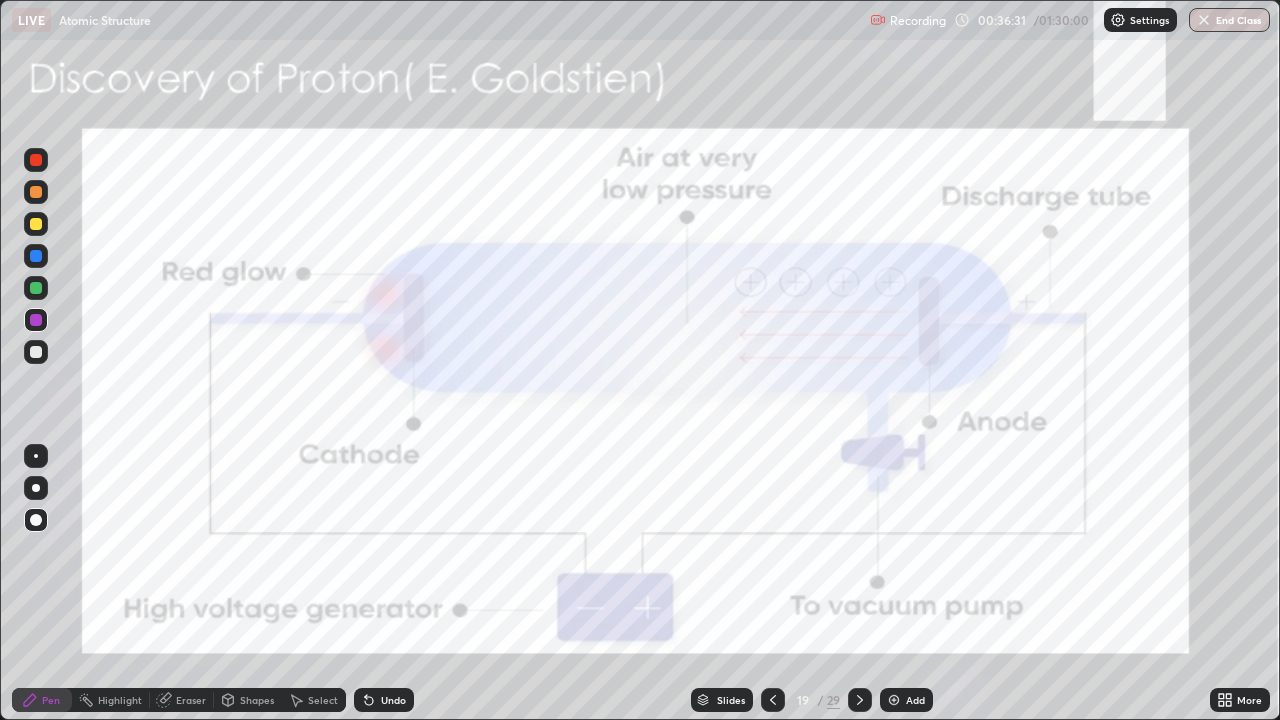 click at bounding box center (36, 352) 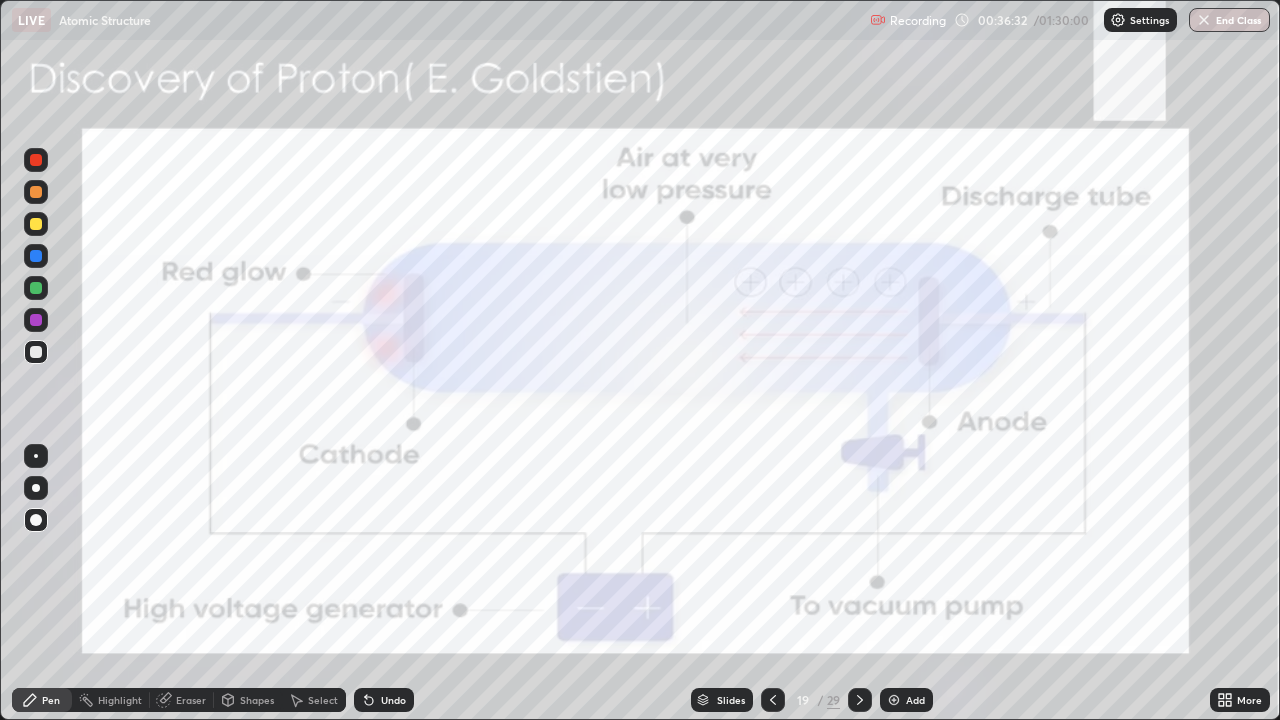 click at bounding box center (36, 320) 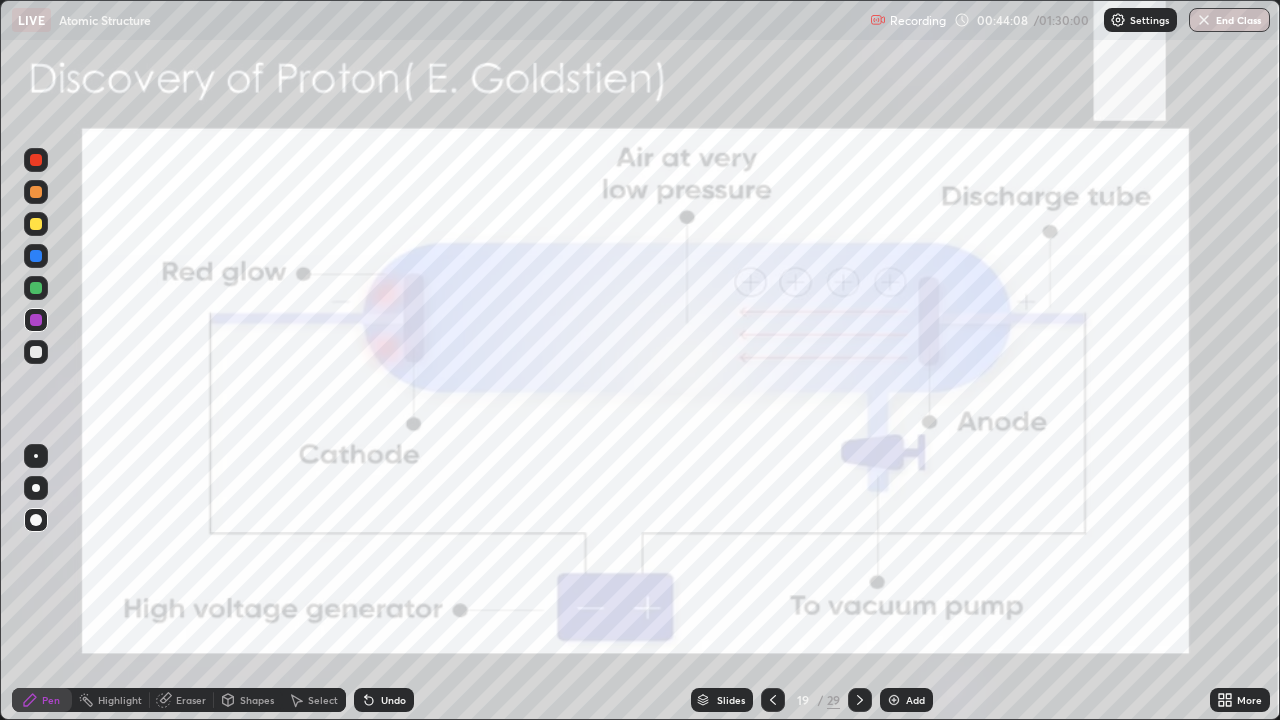 click 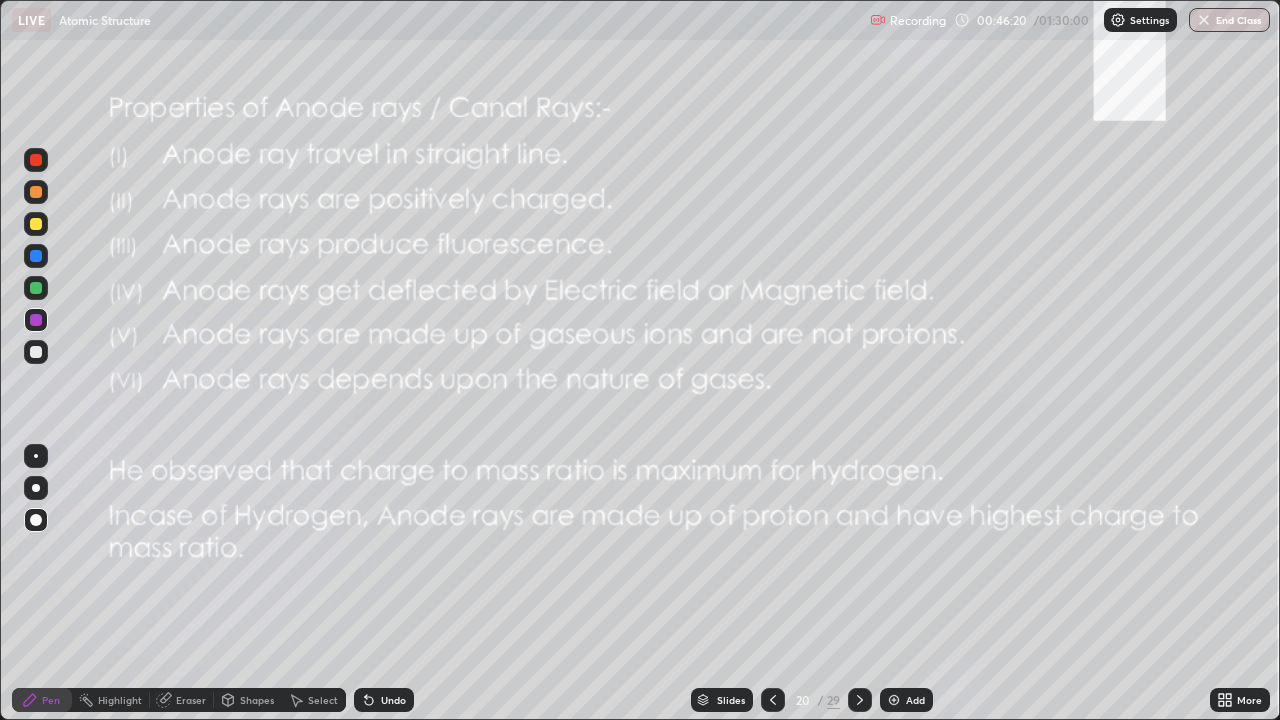 click at bounding box center [36, 320] 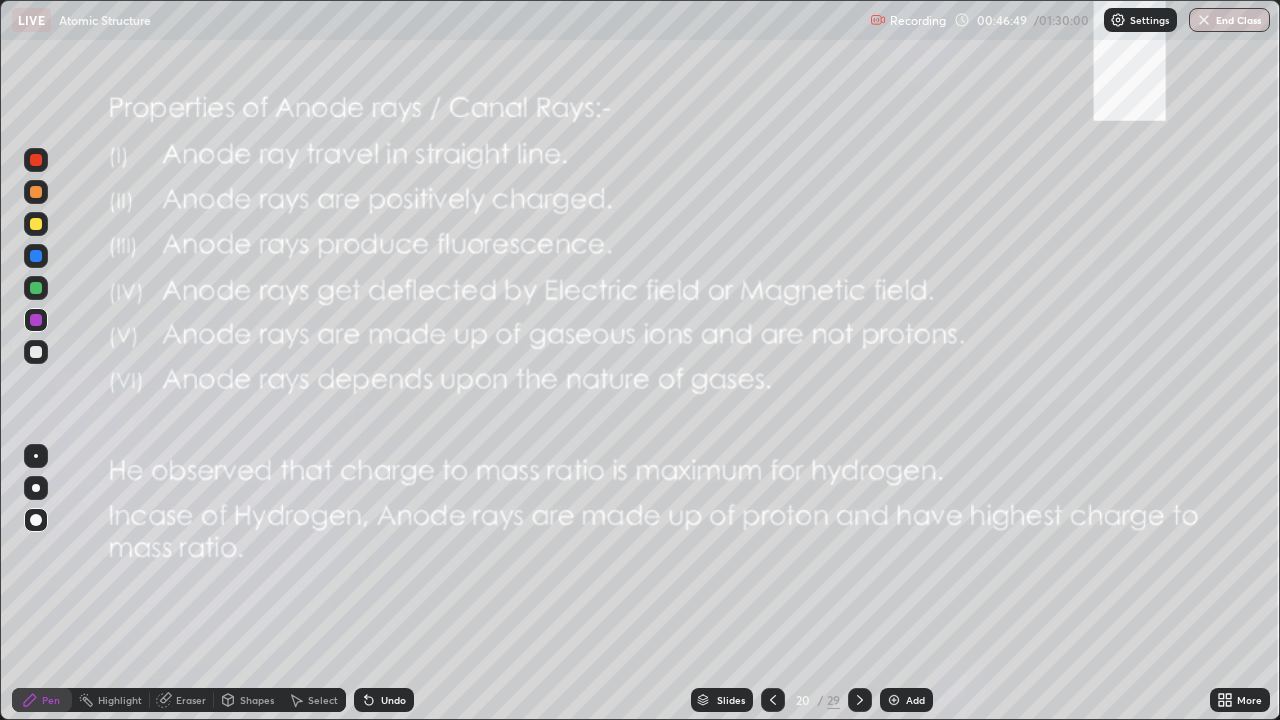 click at bounding box center [36, 320] 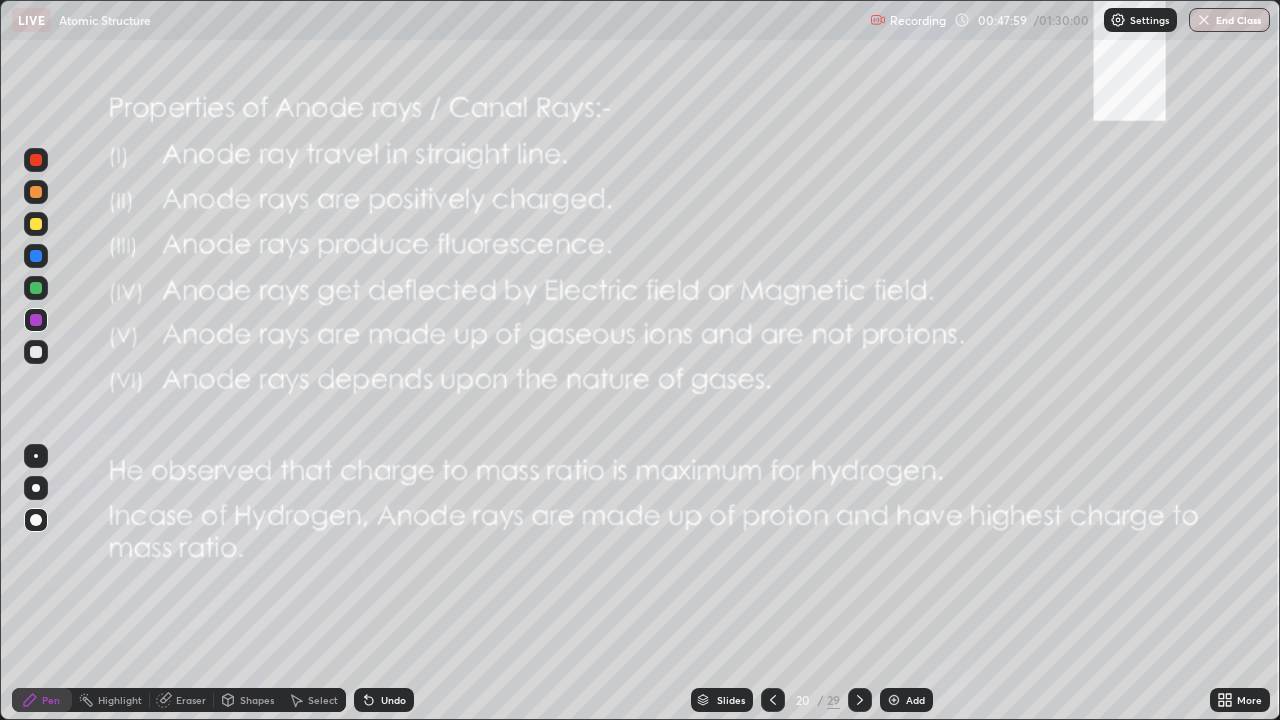 click on "Undo" at bounding box center (384, 700) 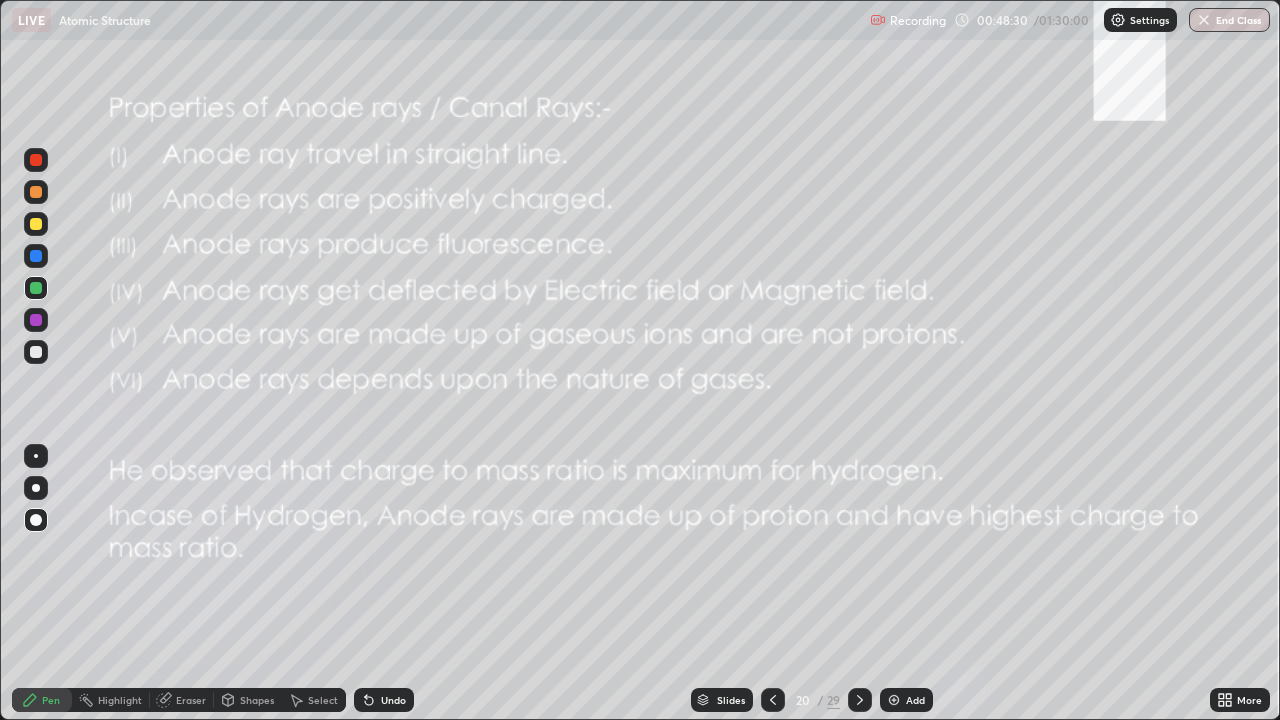 click on "Eraser" at bounding box center [191, 700] 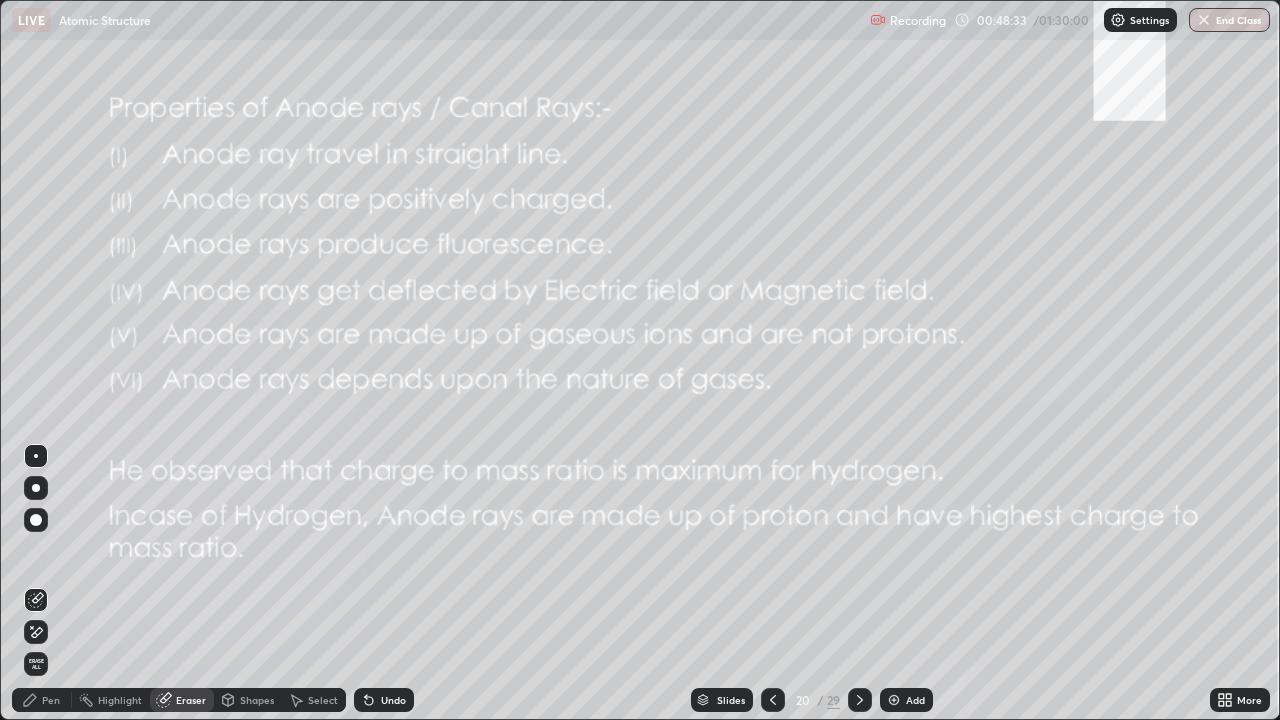 click on "Pen" at bounding box center (51, 700) 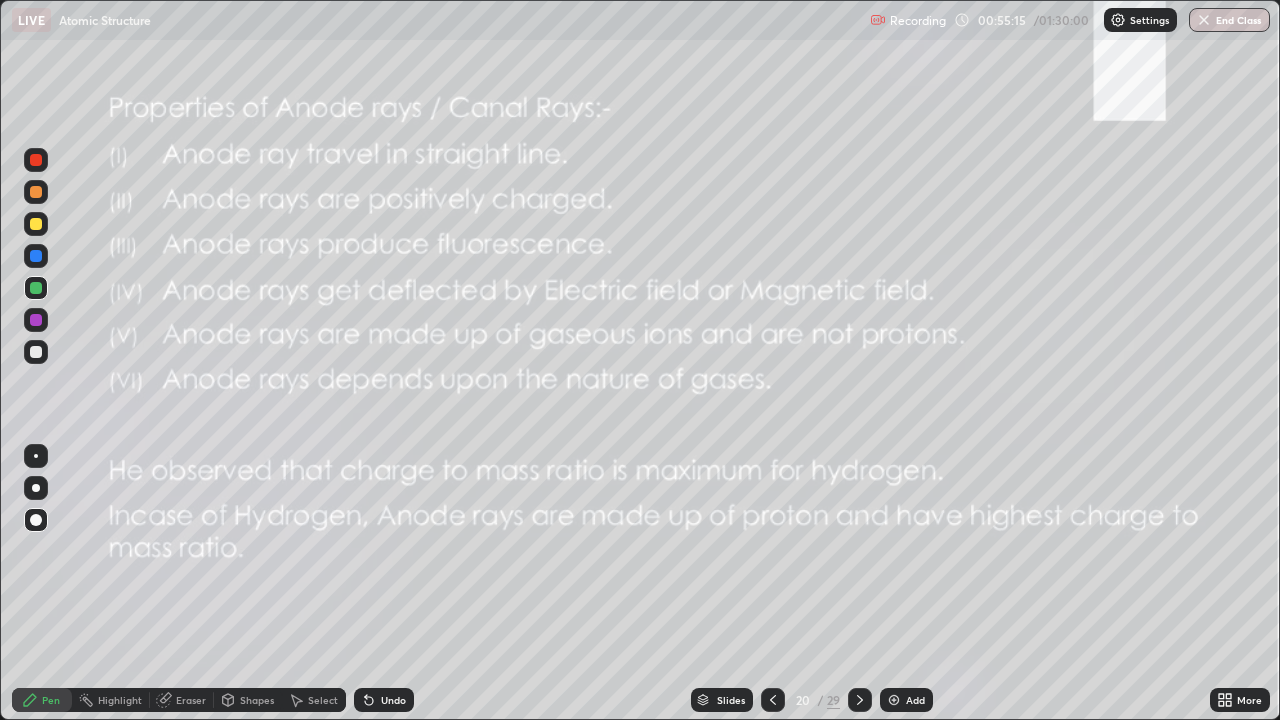click 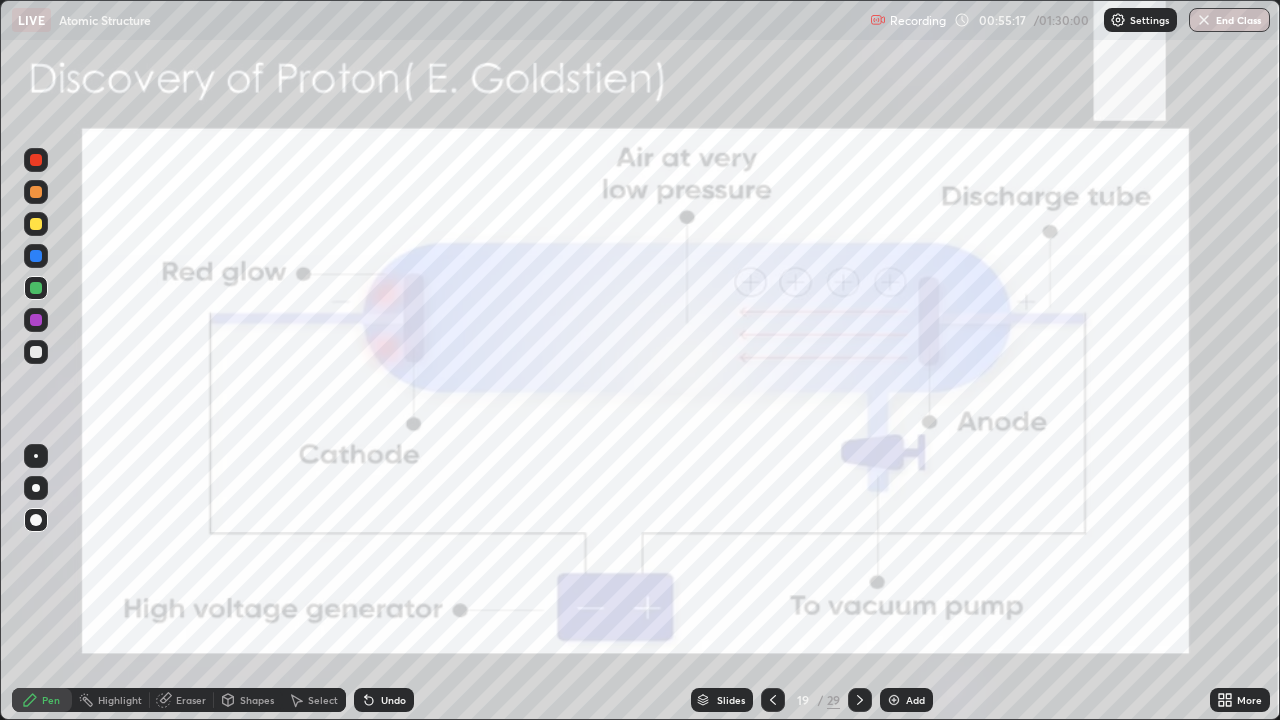 click at bounding box center (36, 288) 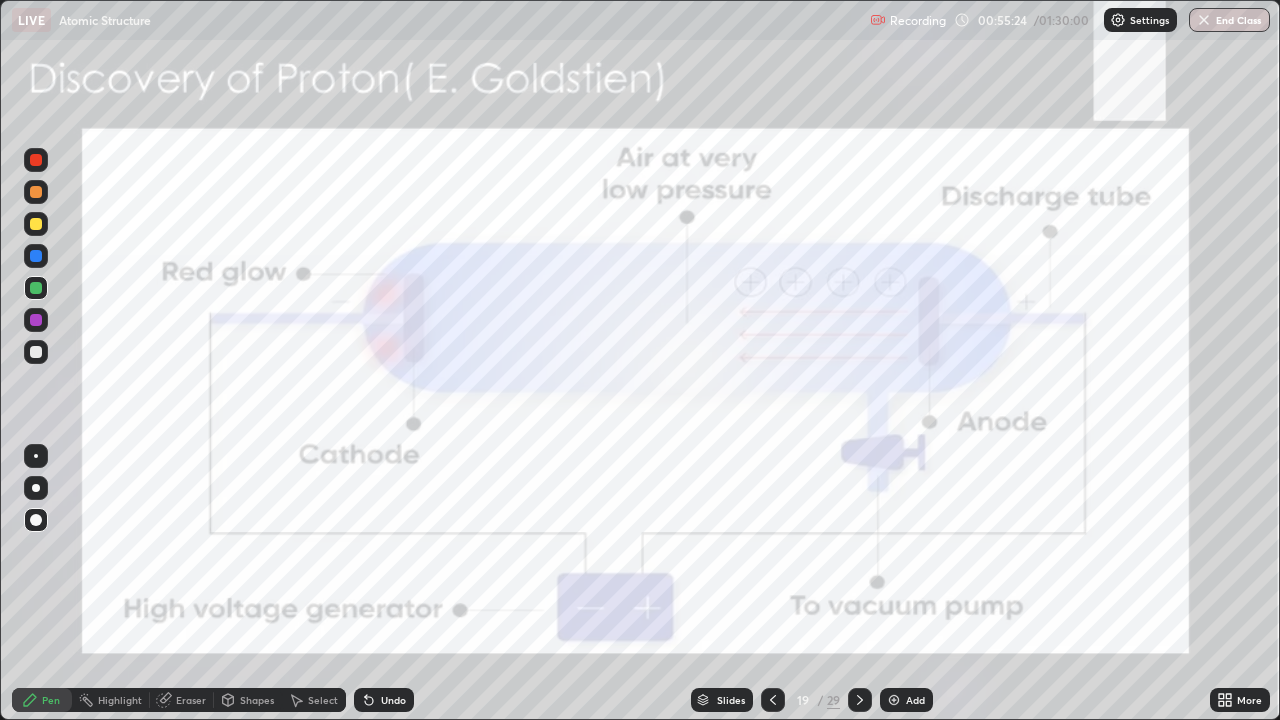 click at bounding box center (36, 224) 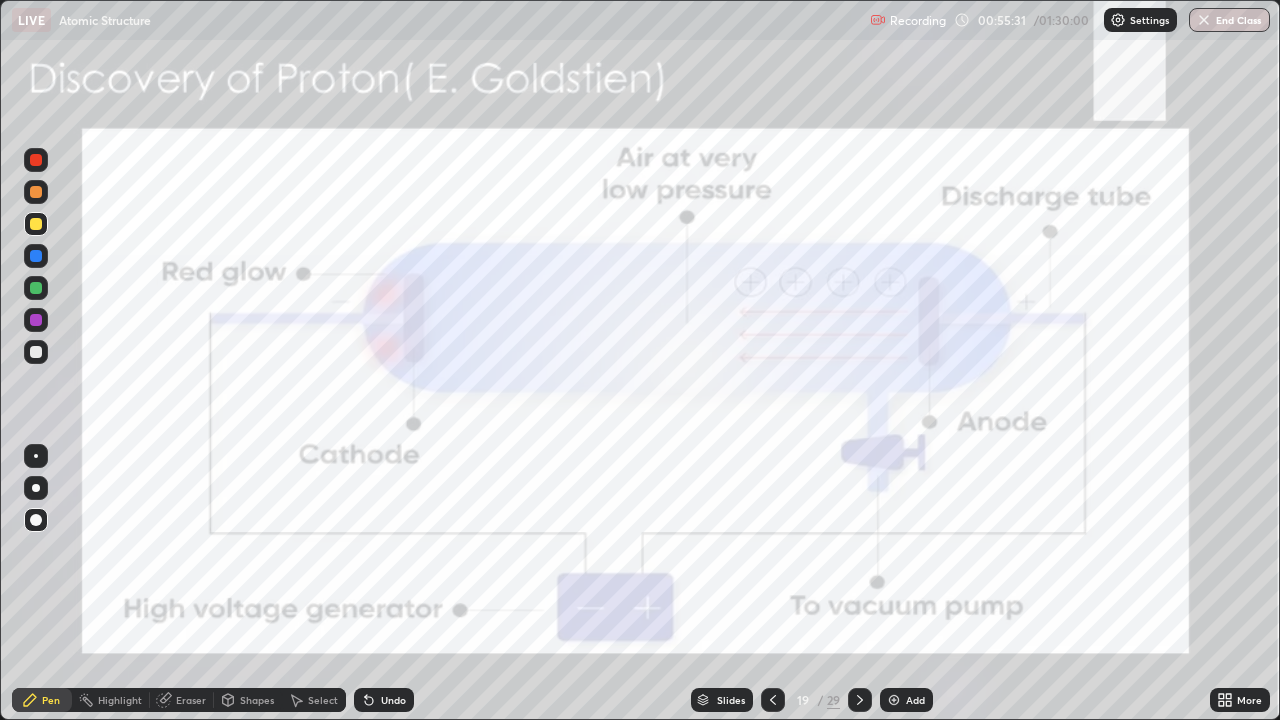 click at bounding box center (36, 320) 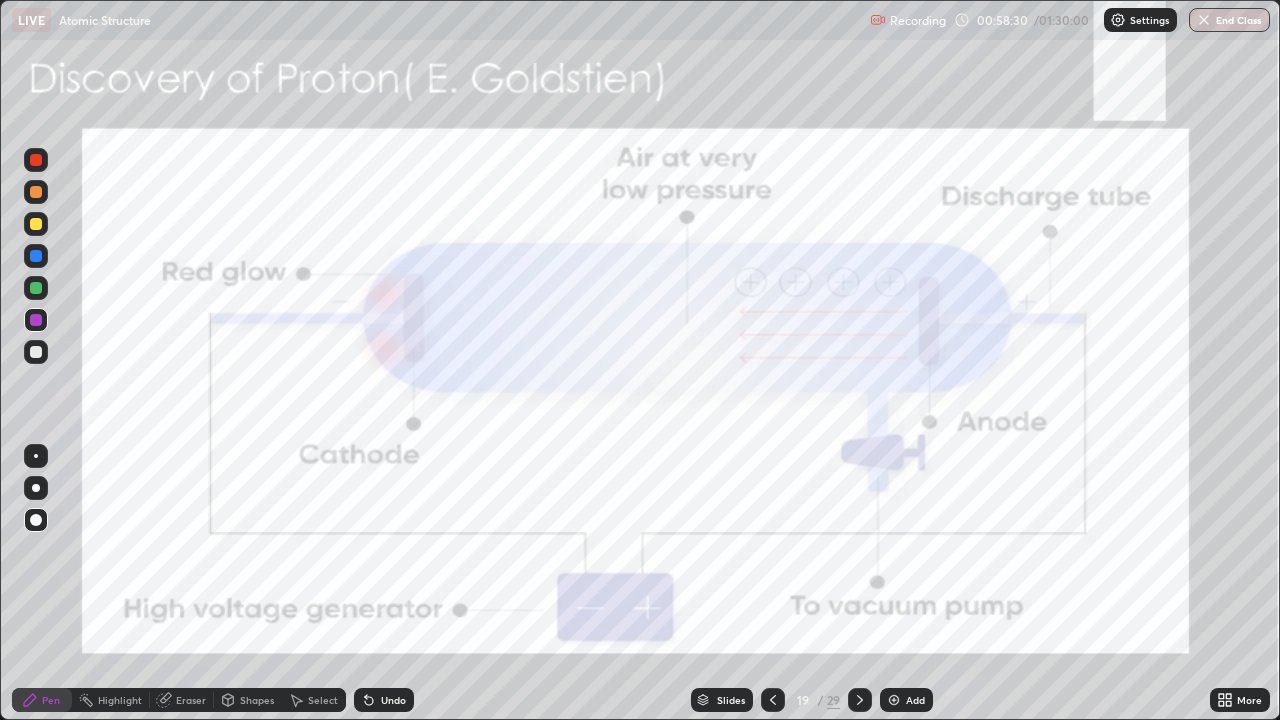 click 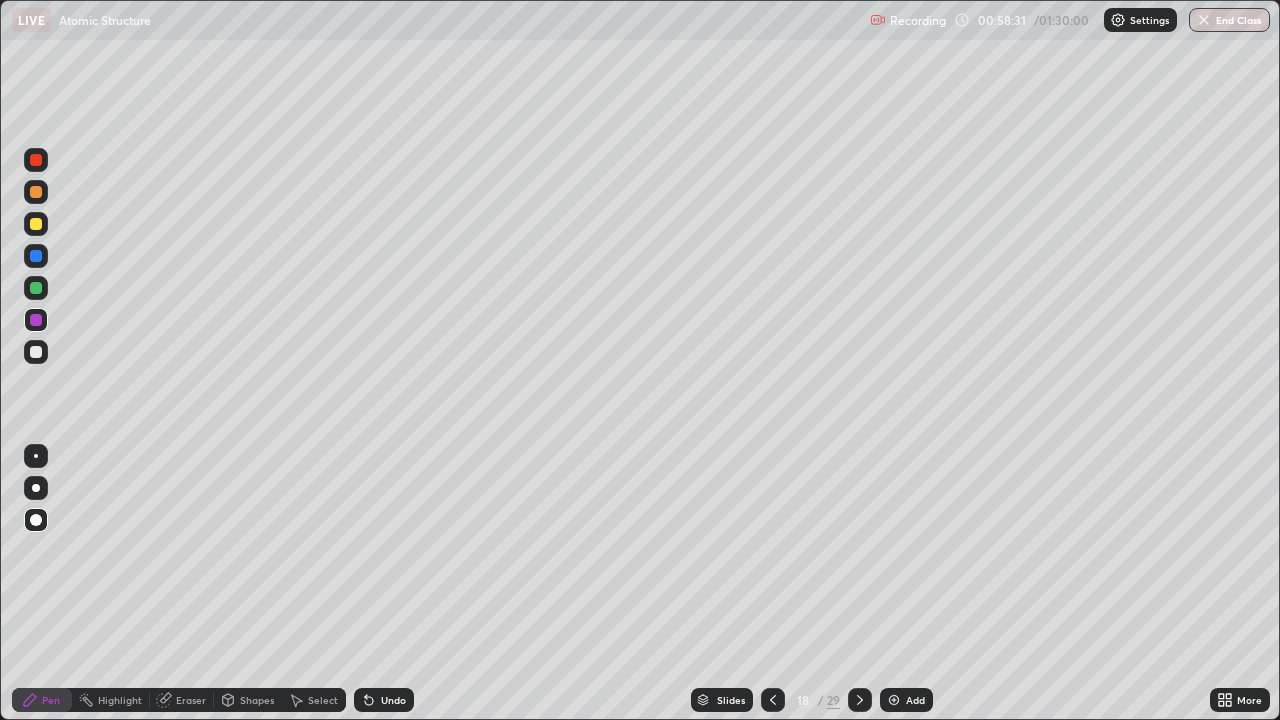 click 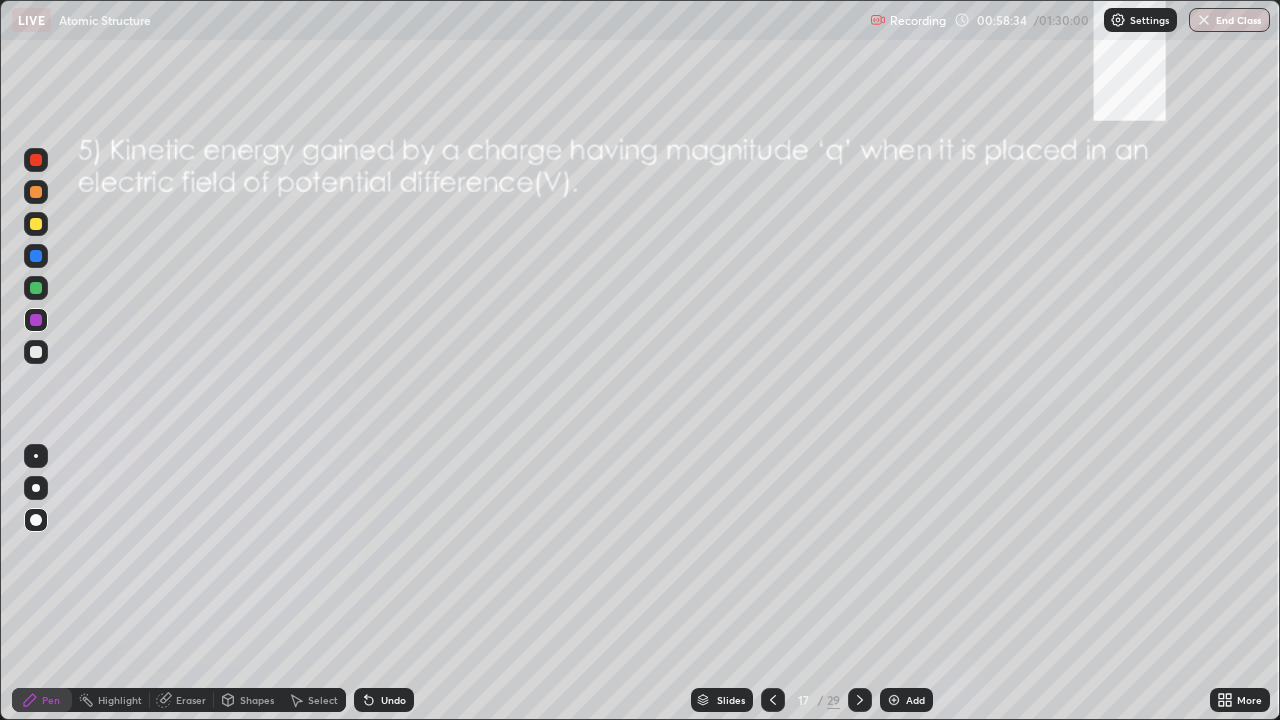 click 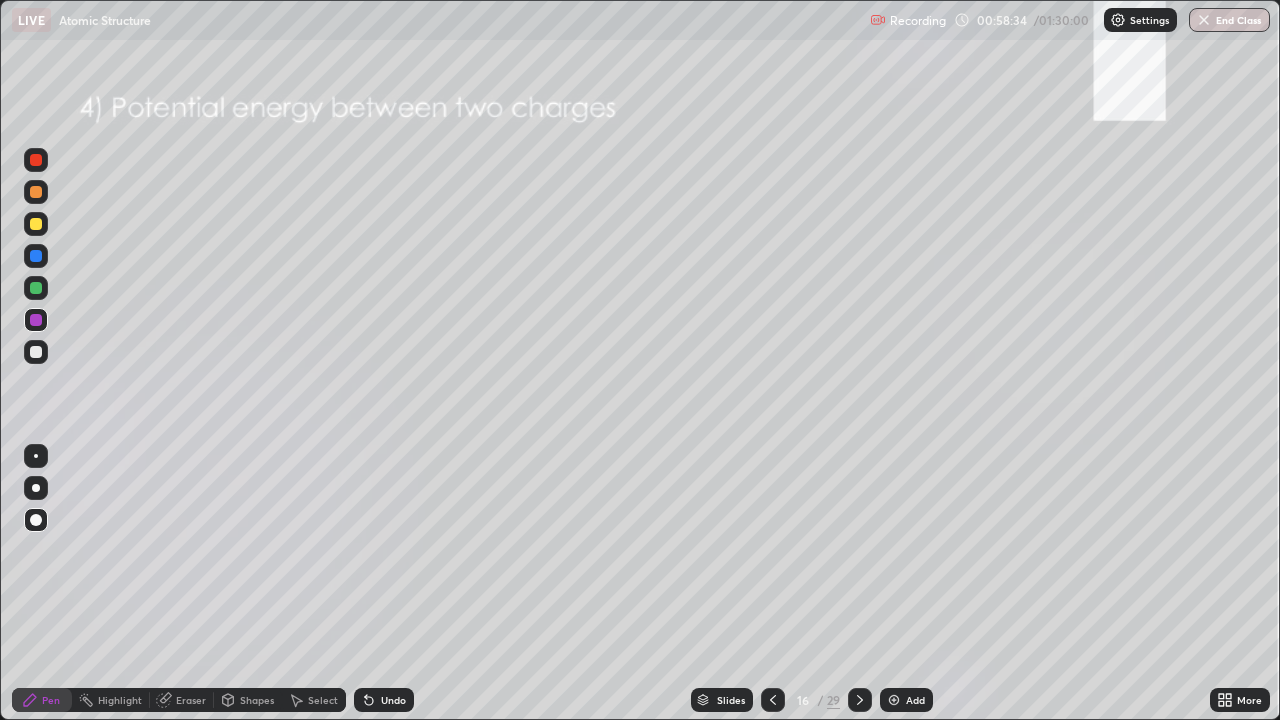 click 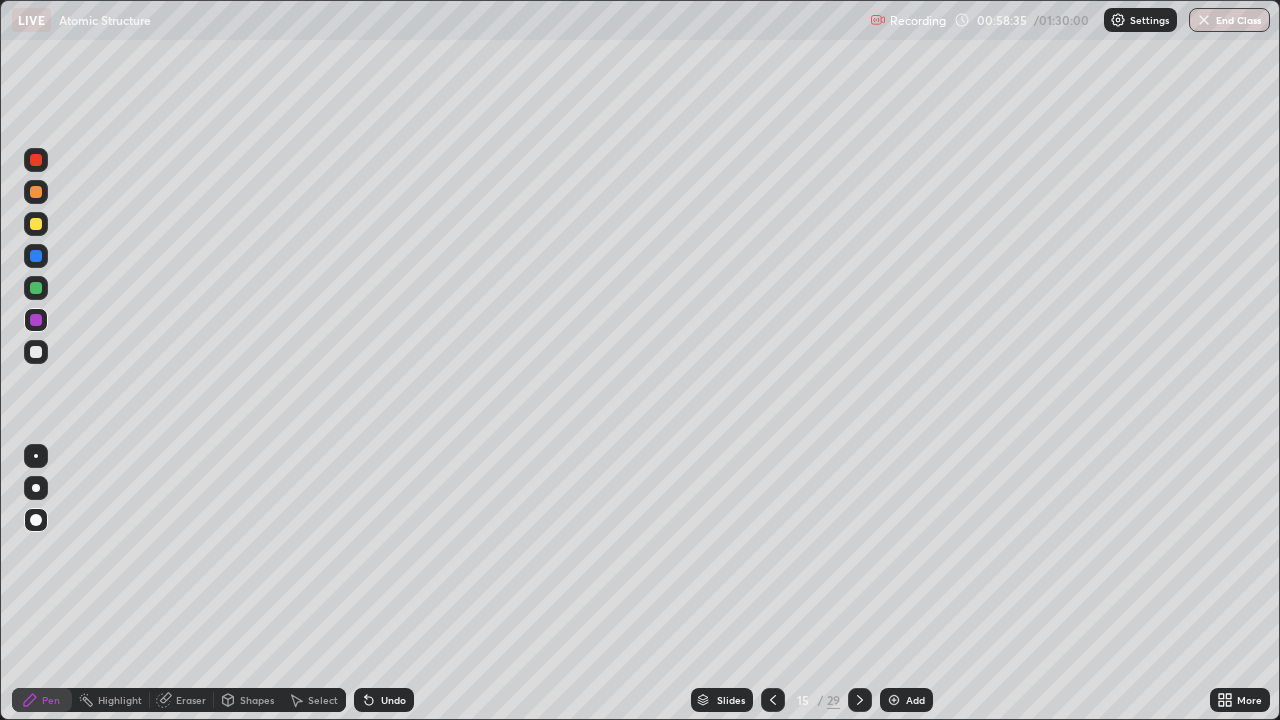 click 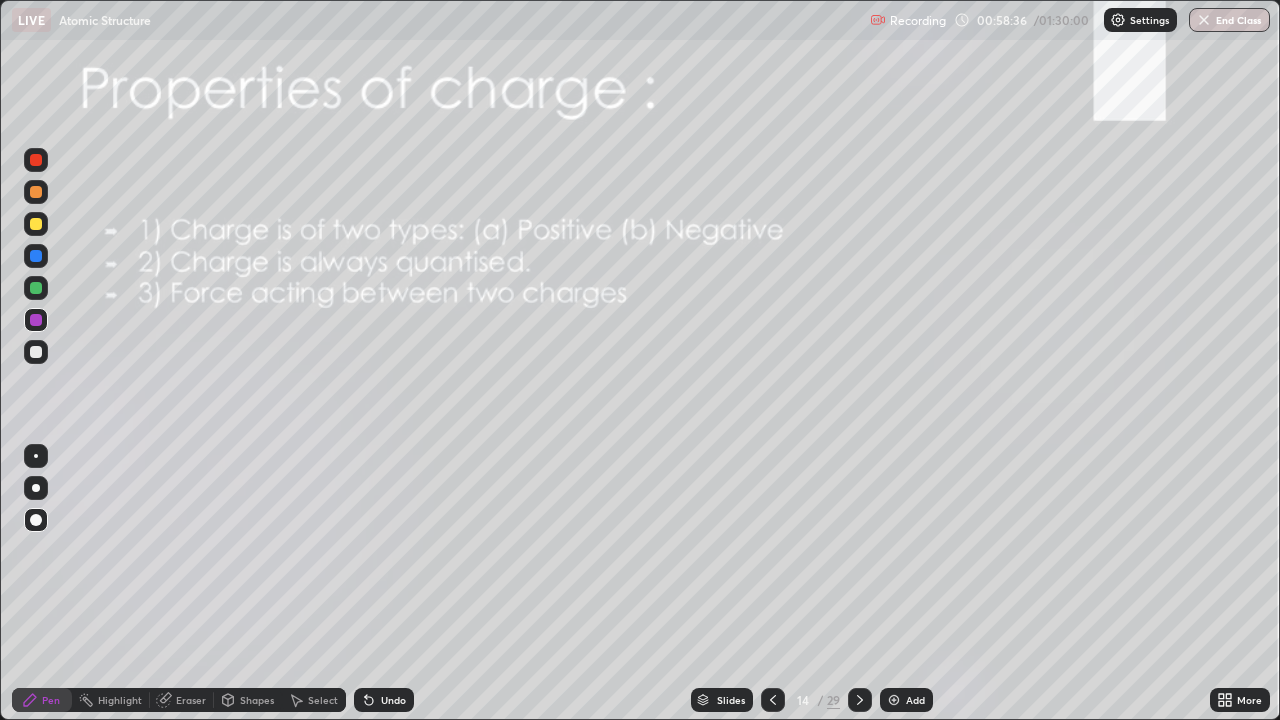 click 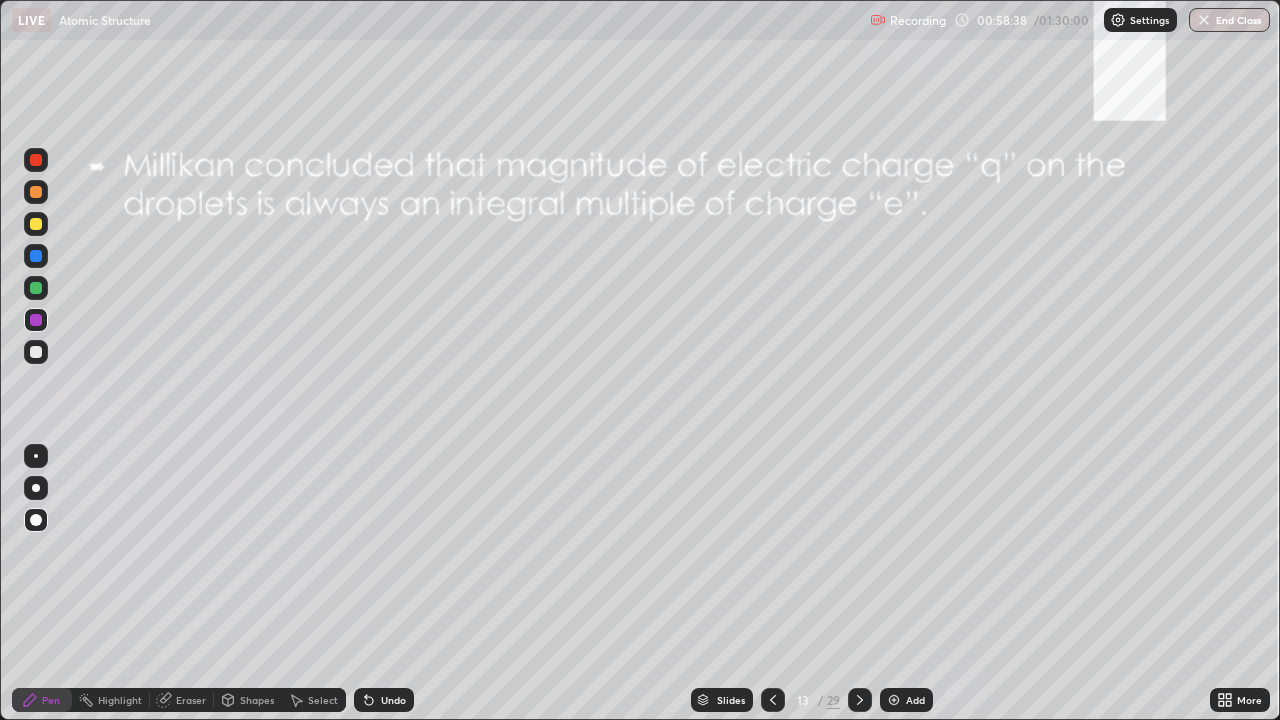 click at bounding box center [773, 700] 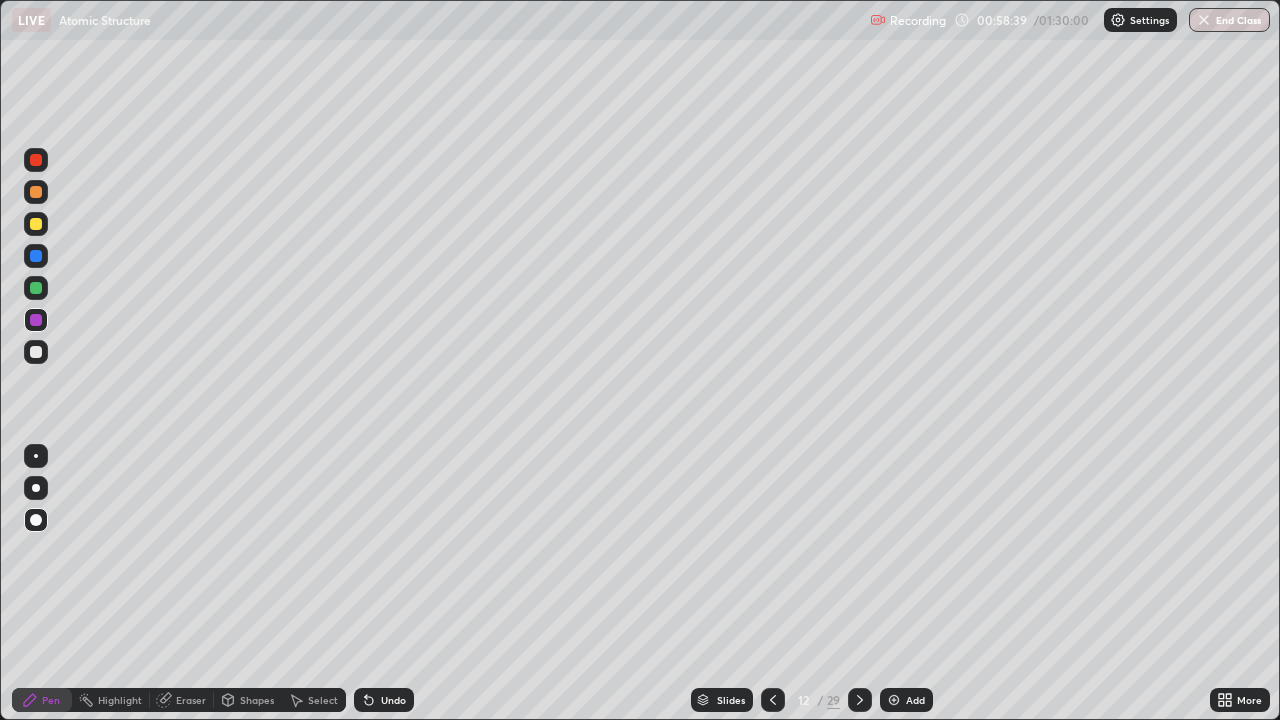 click 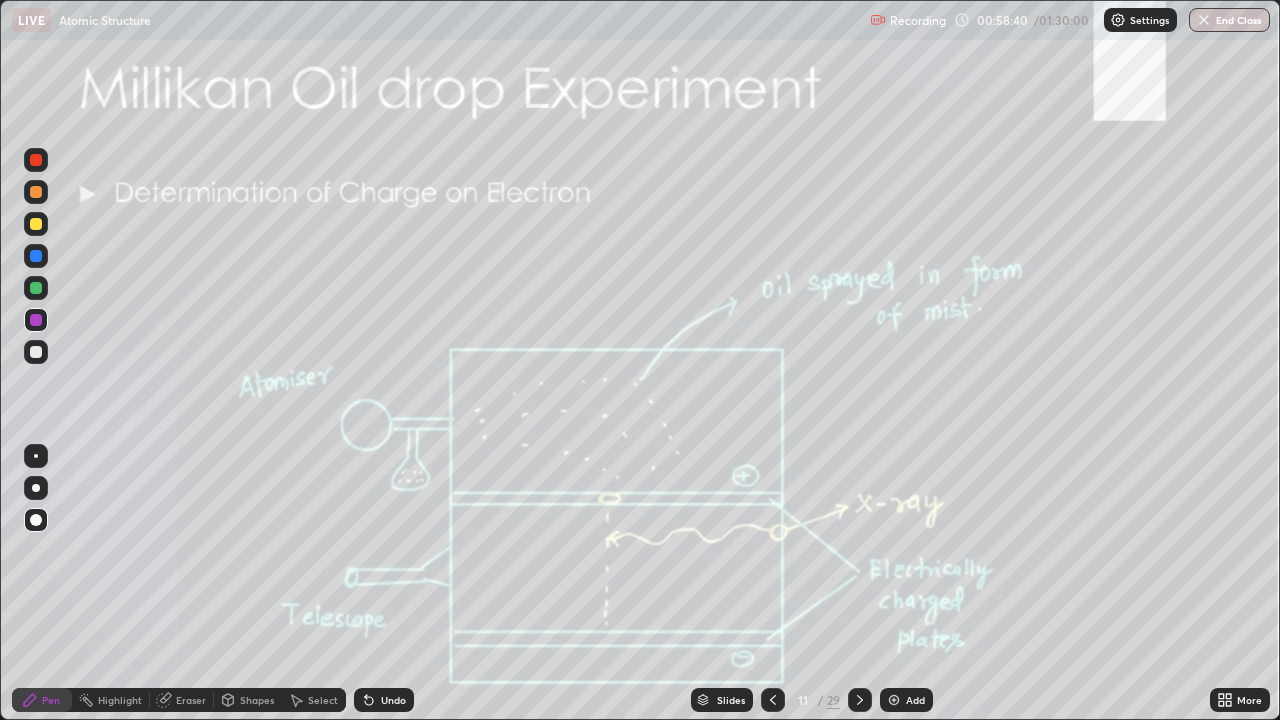 click 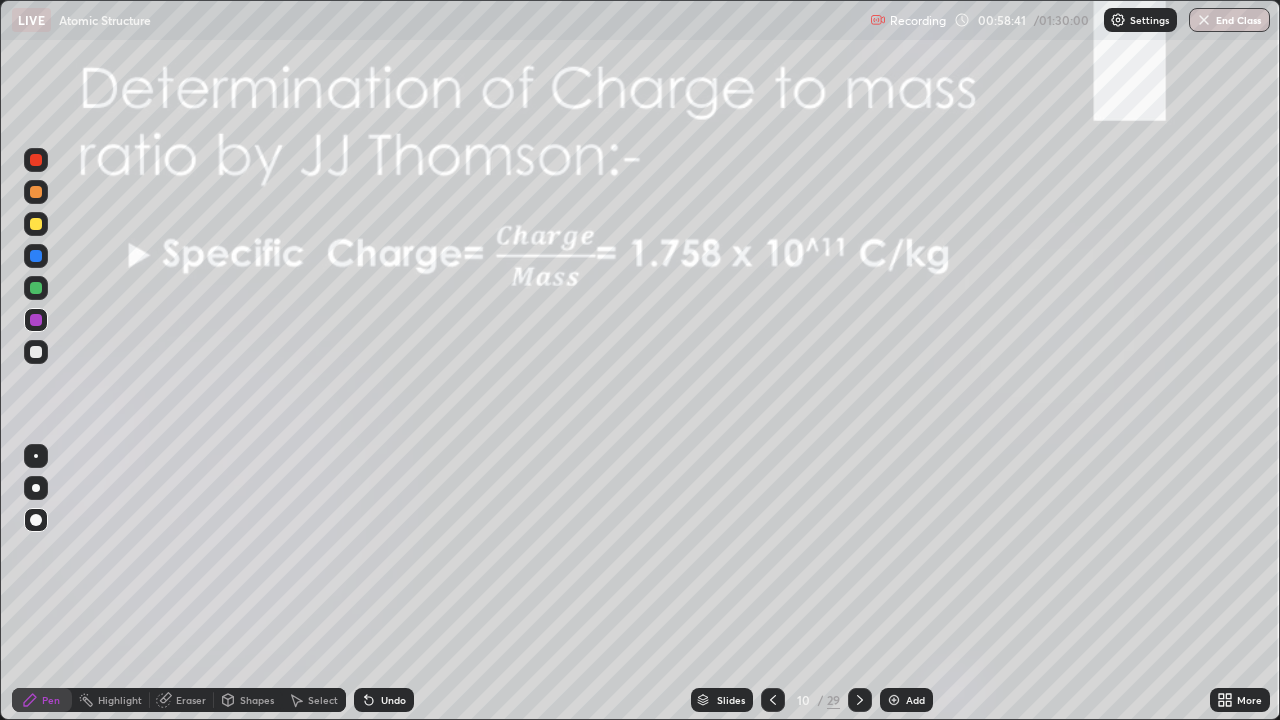 click 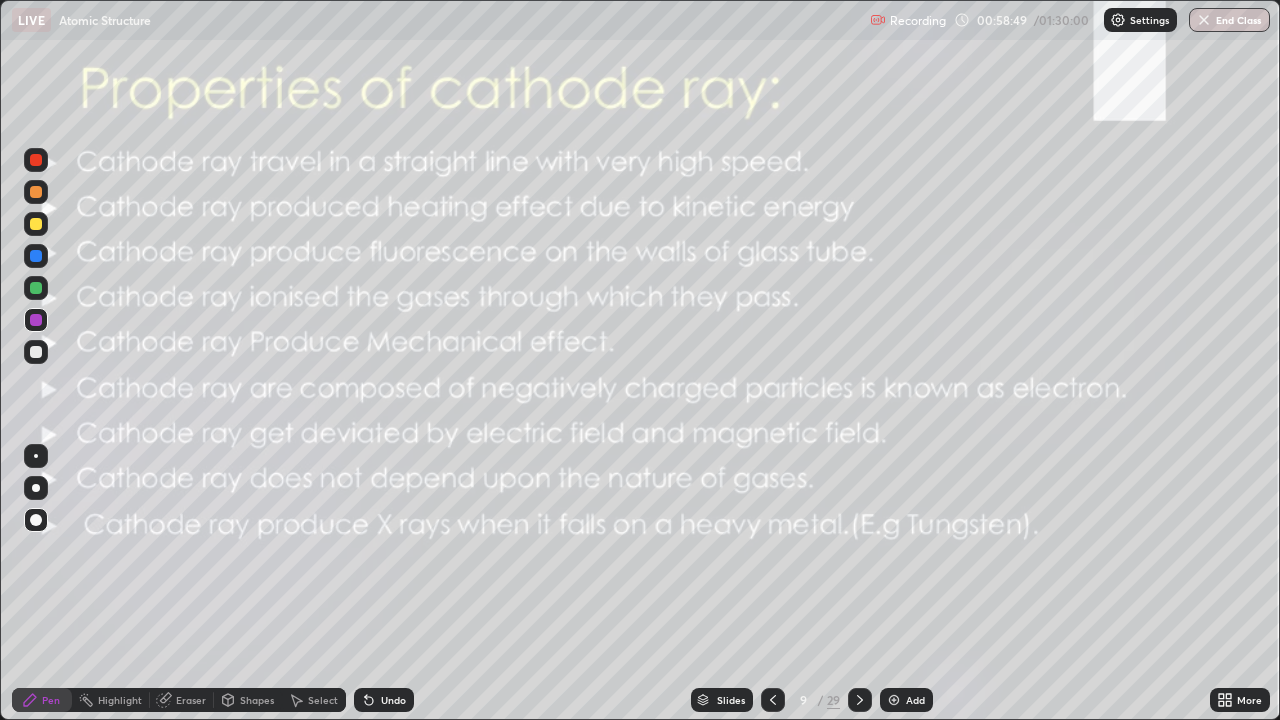 click 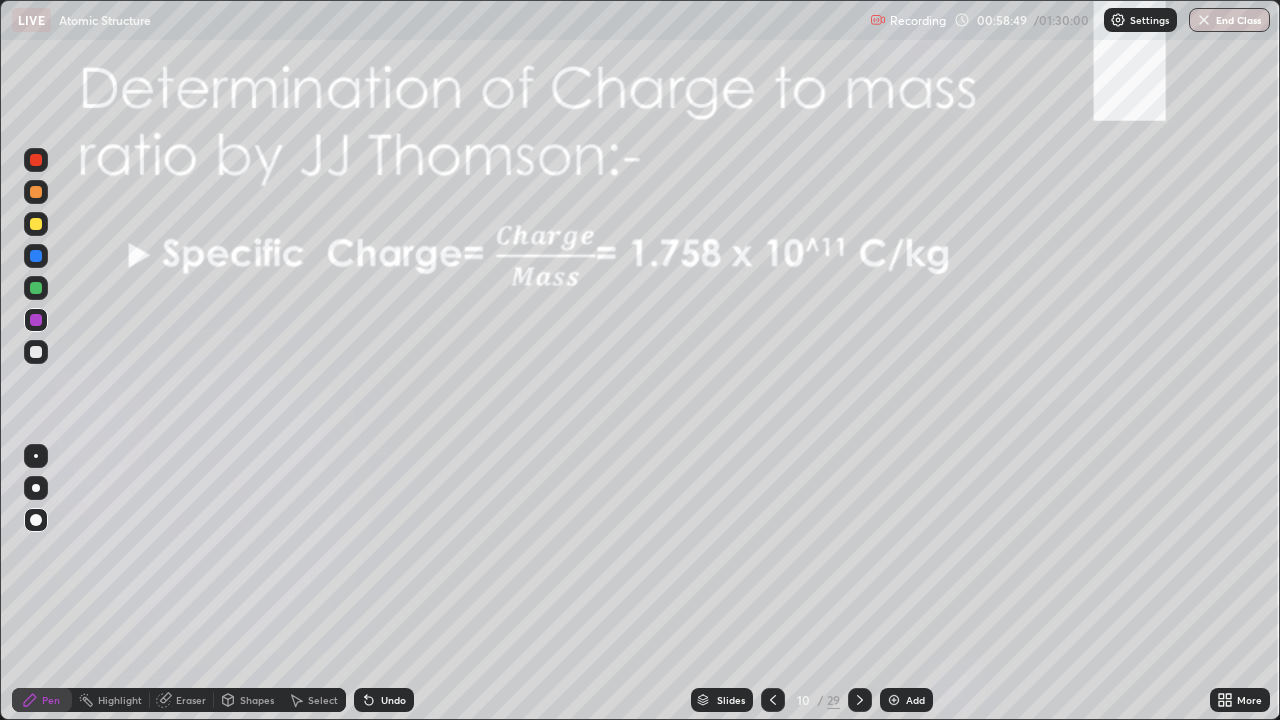 click 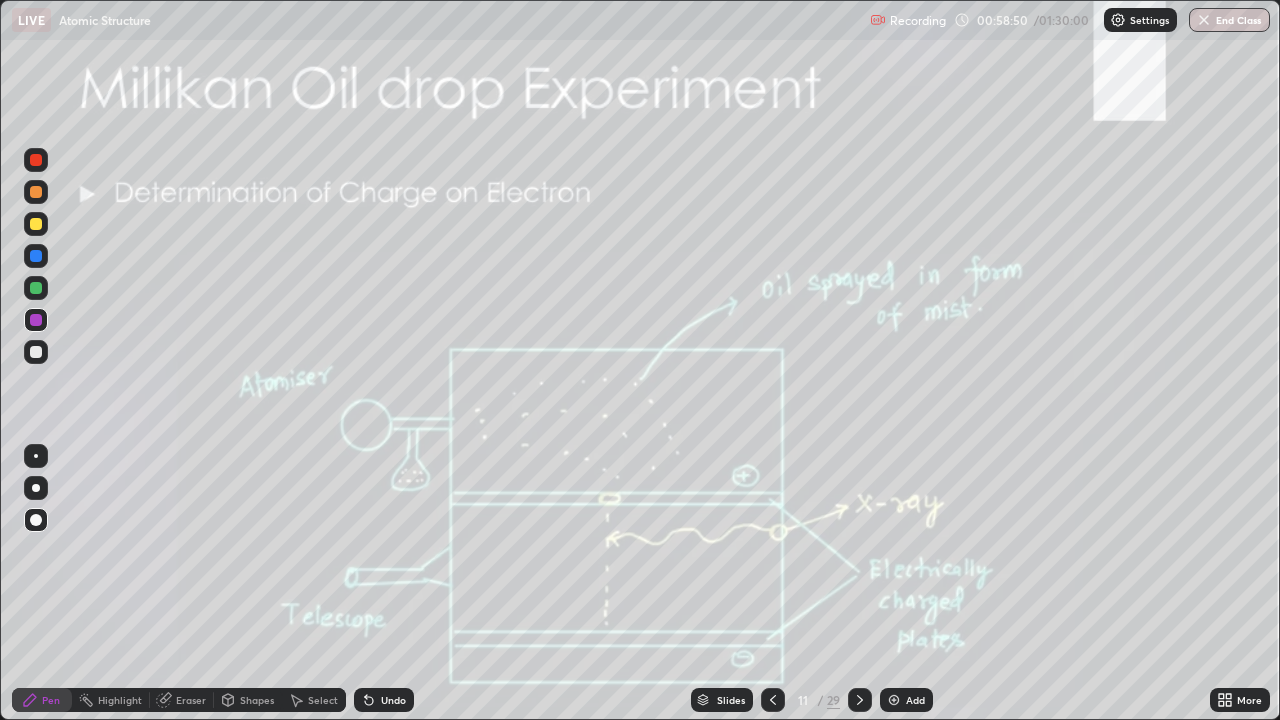 click 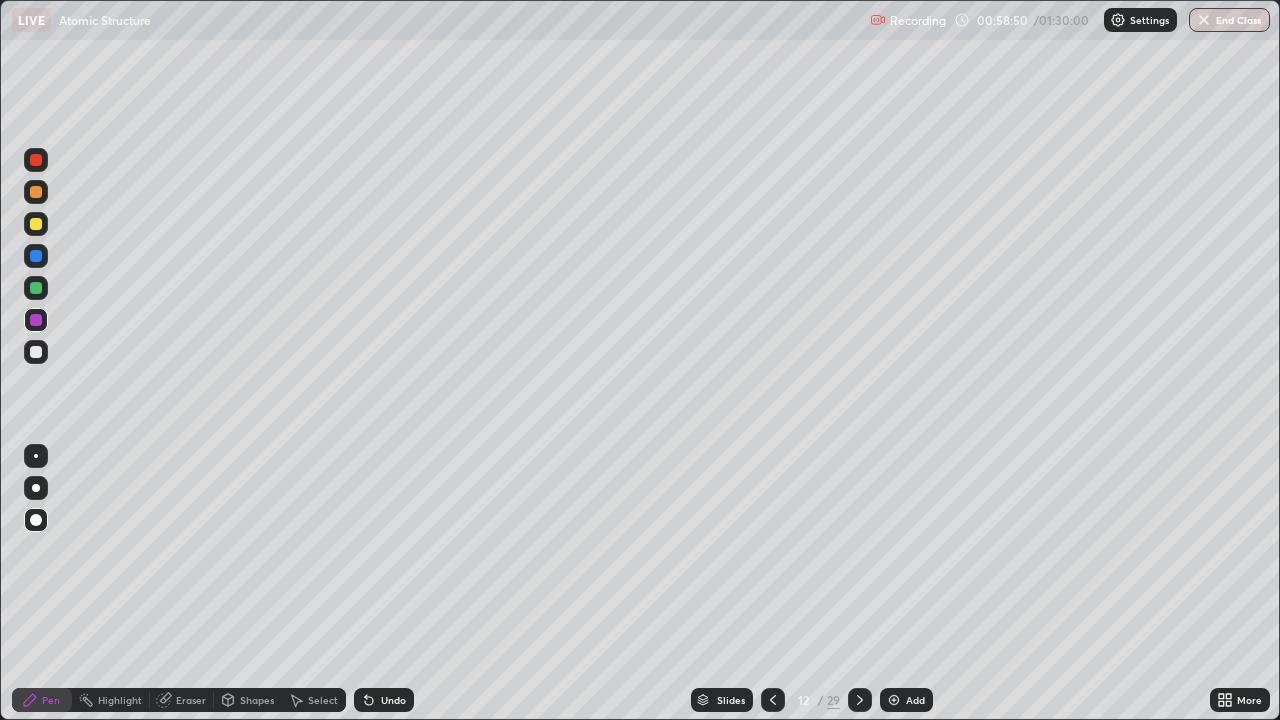 click 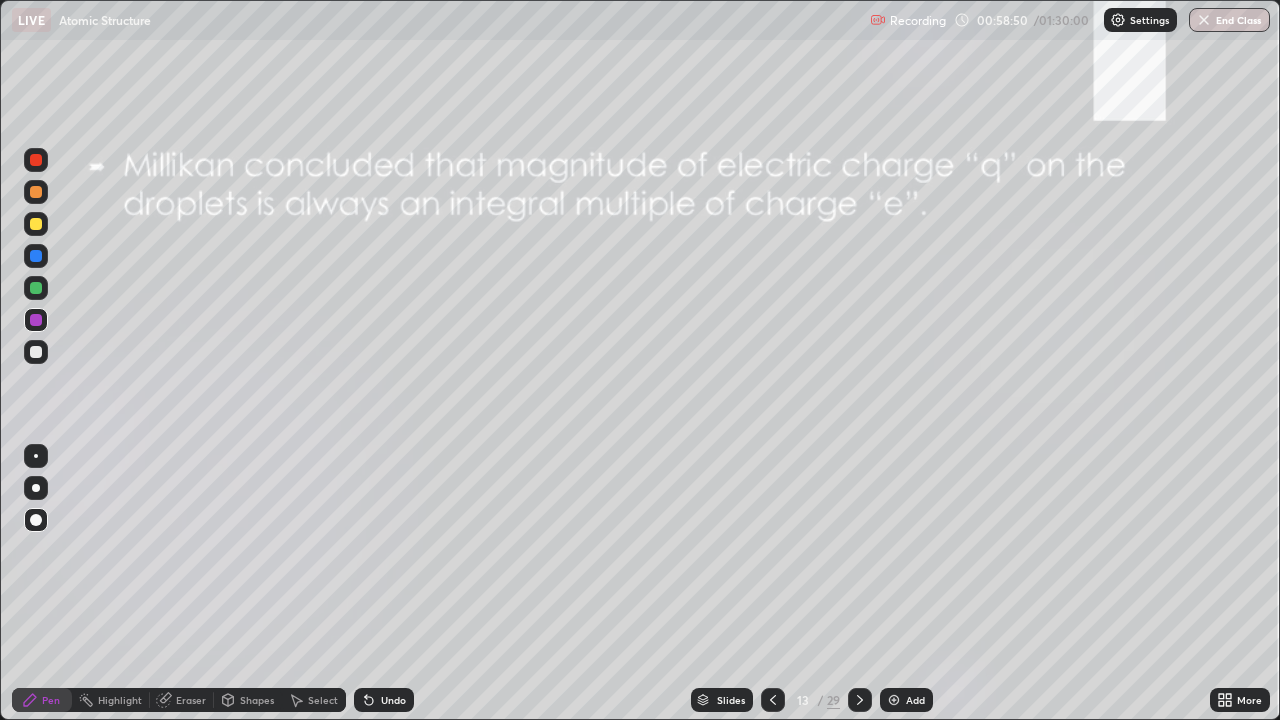 click 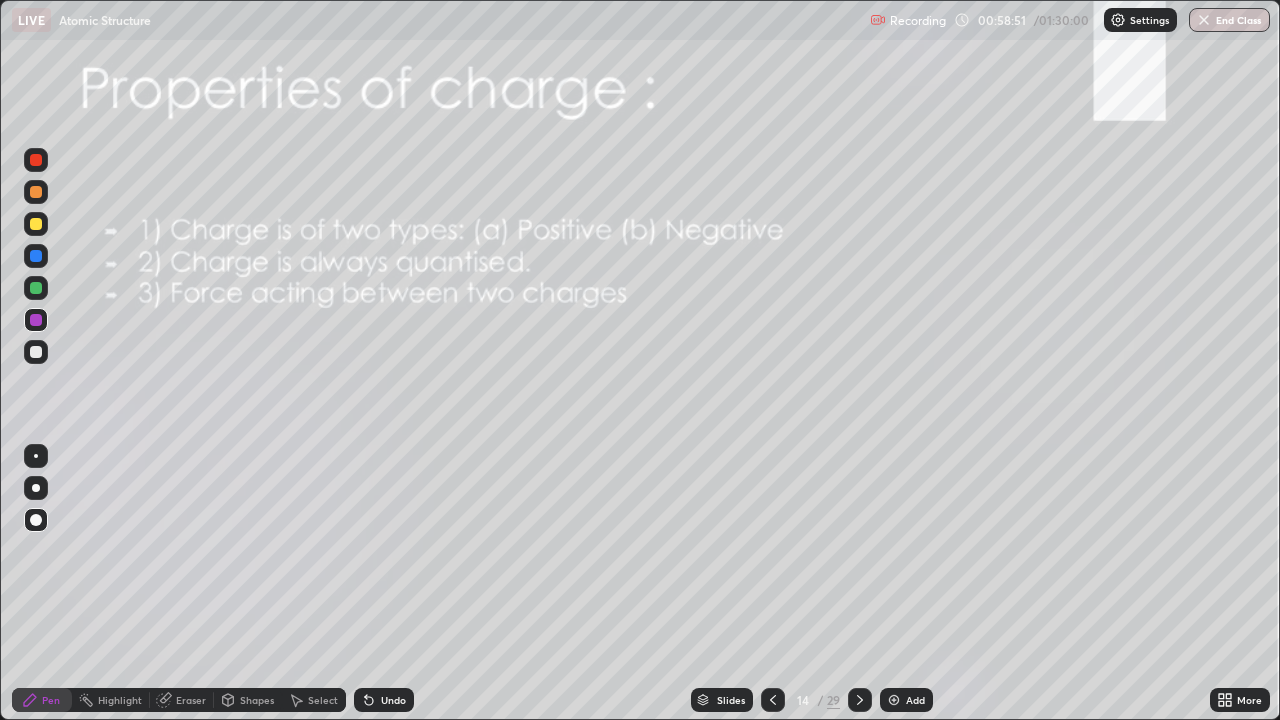 click 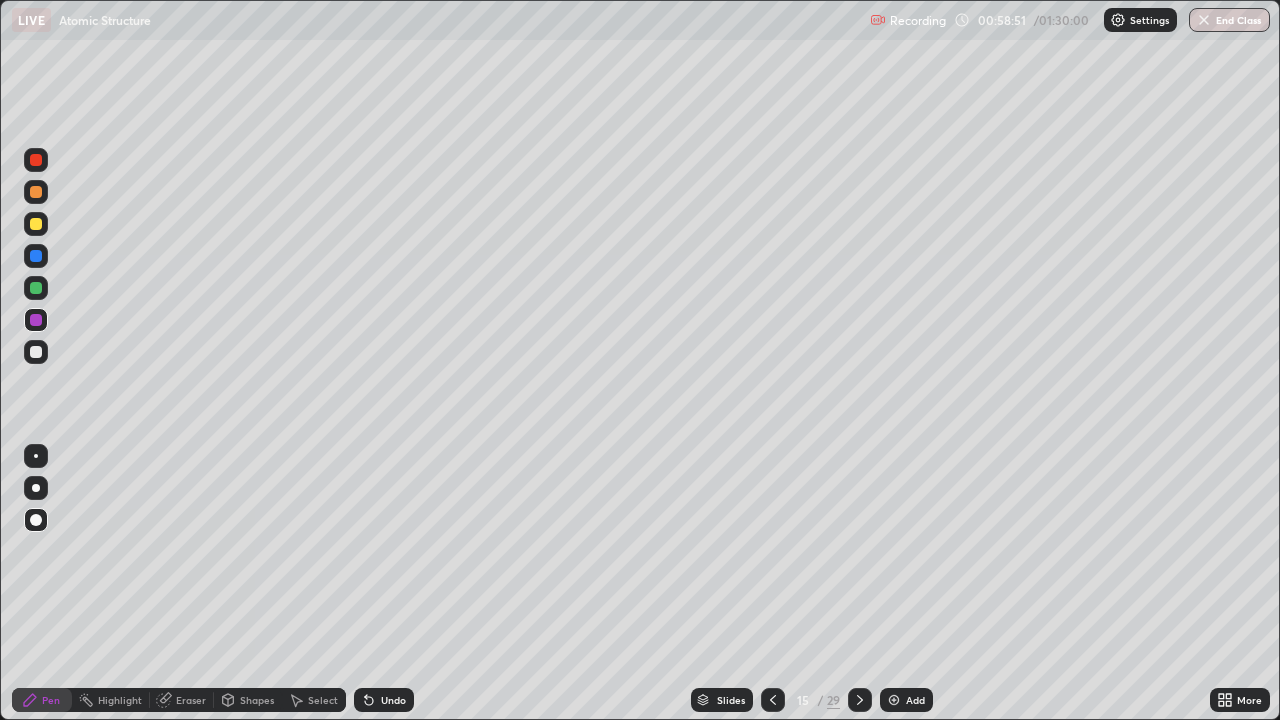click 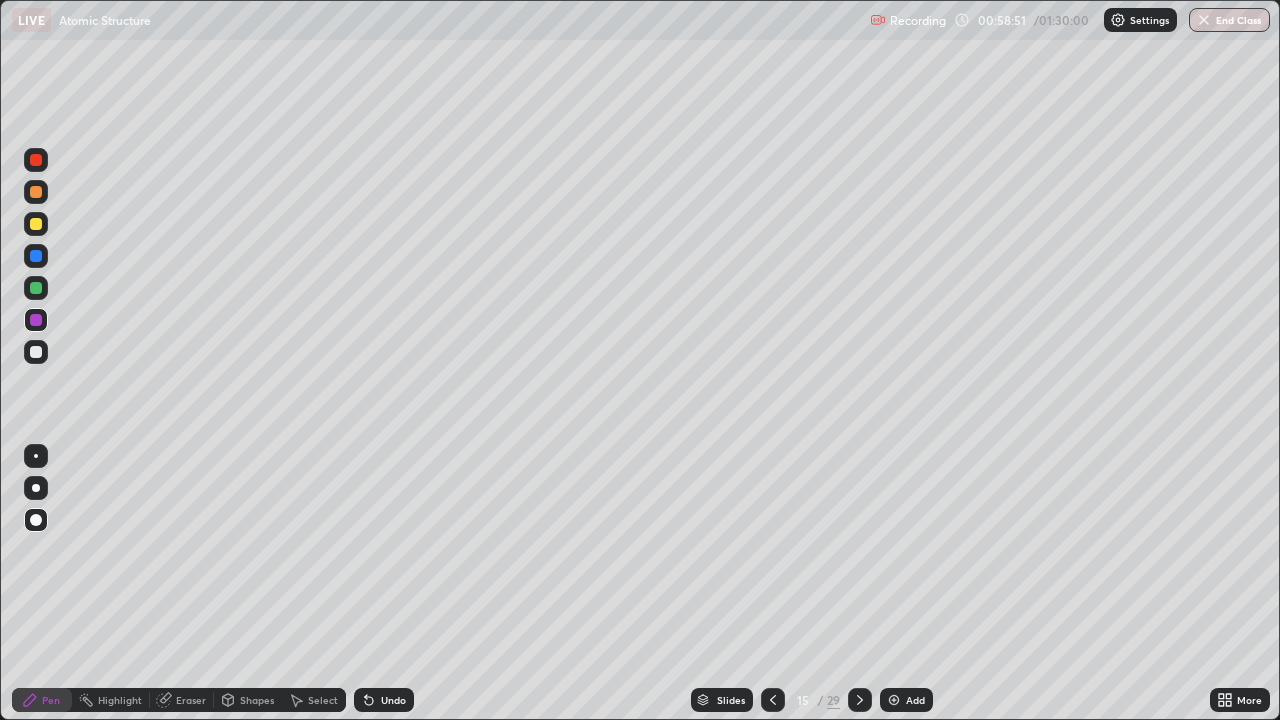 click 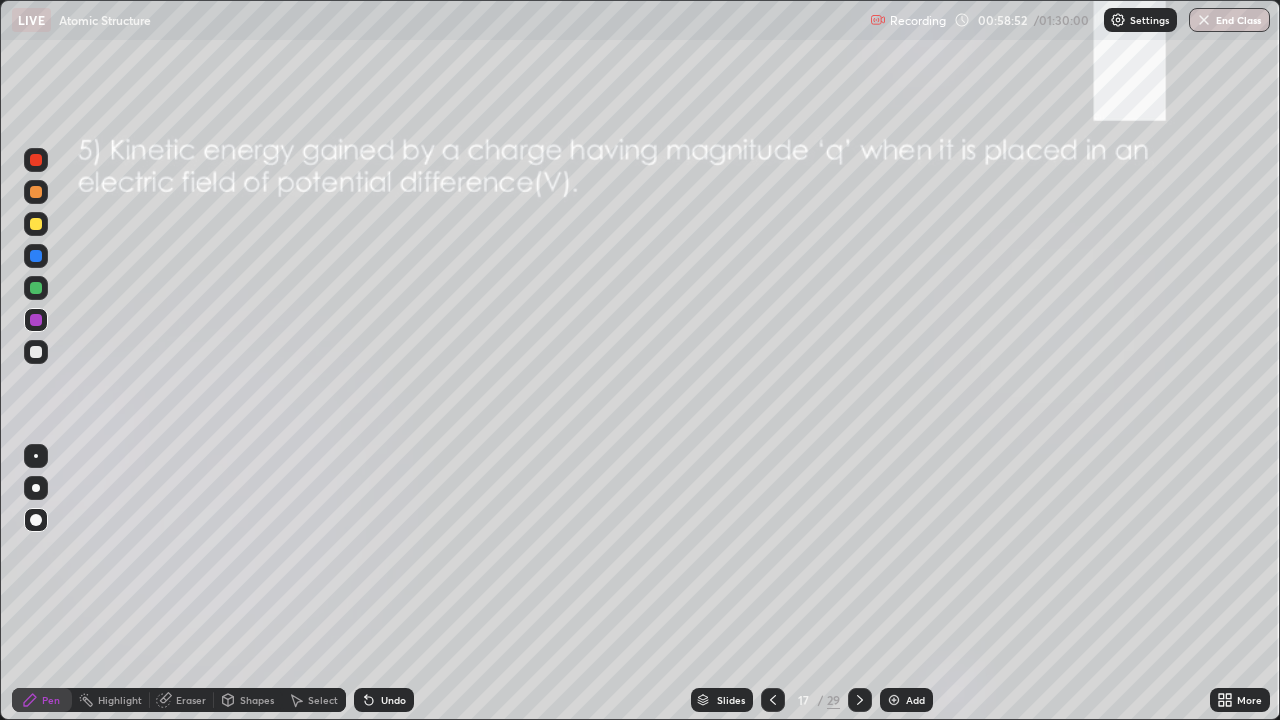 click 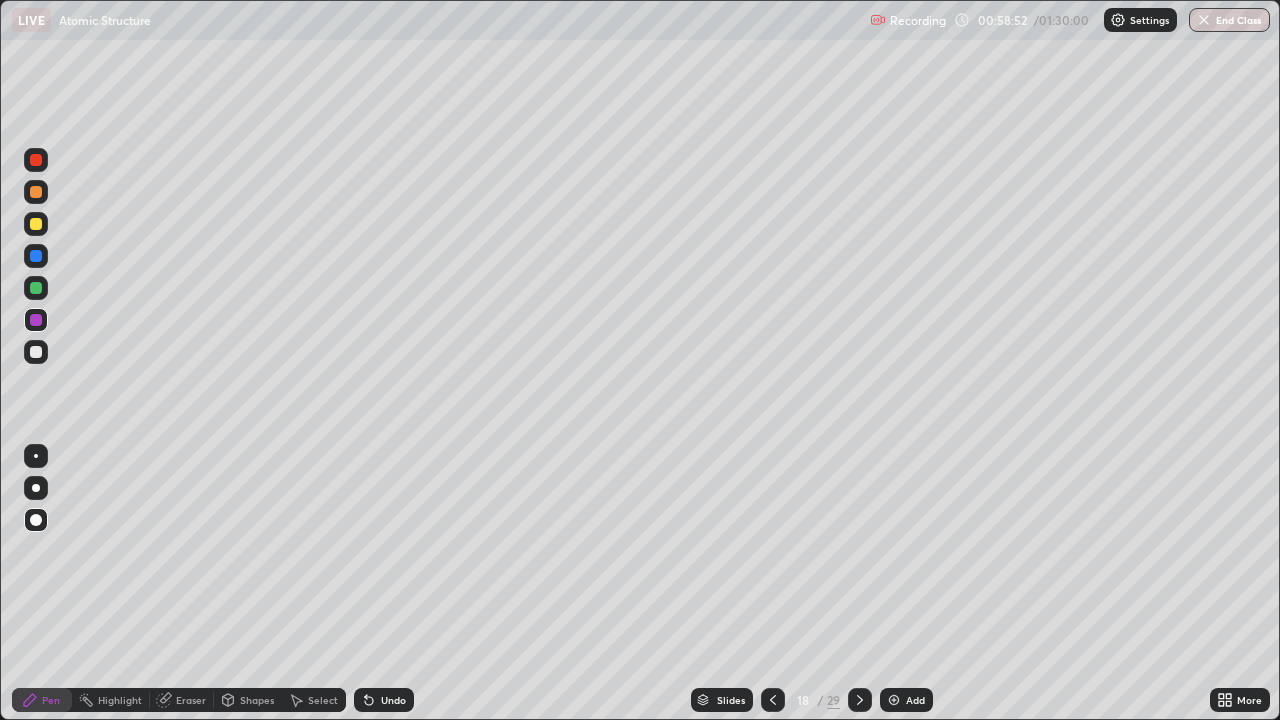click 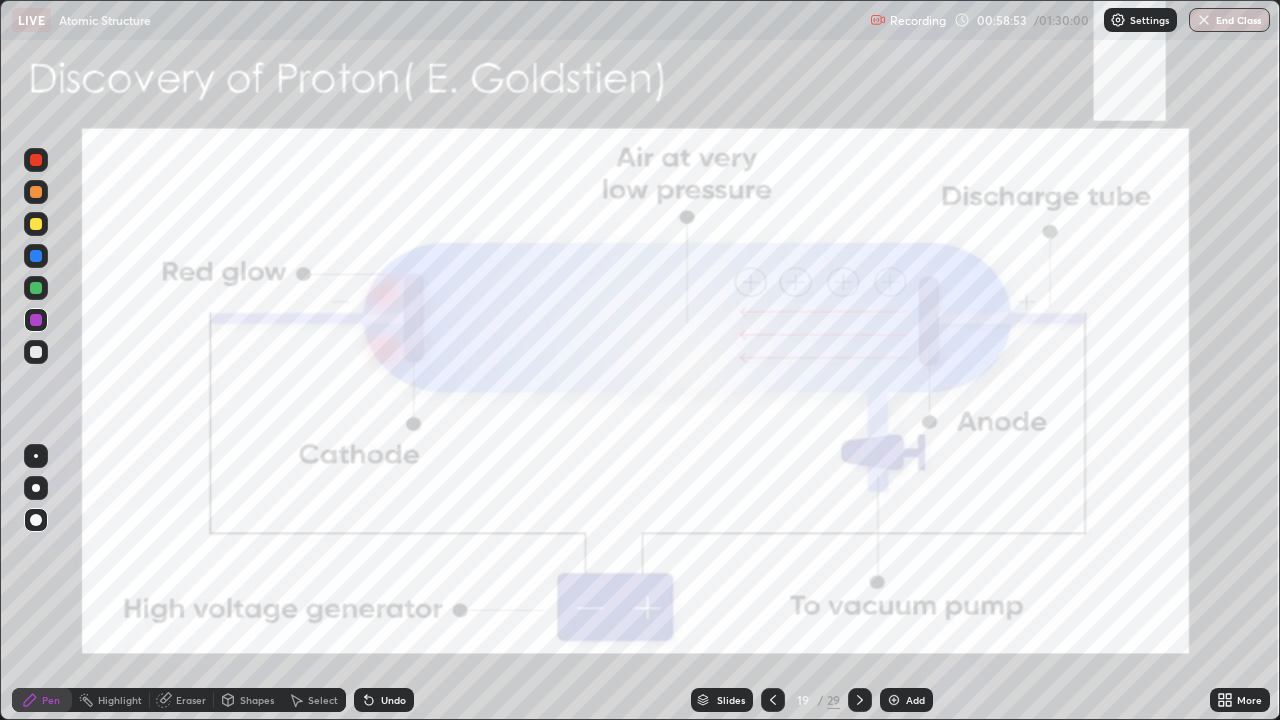 click at bounding box center (860, 700) 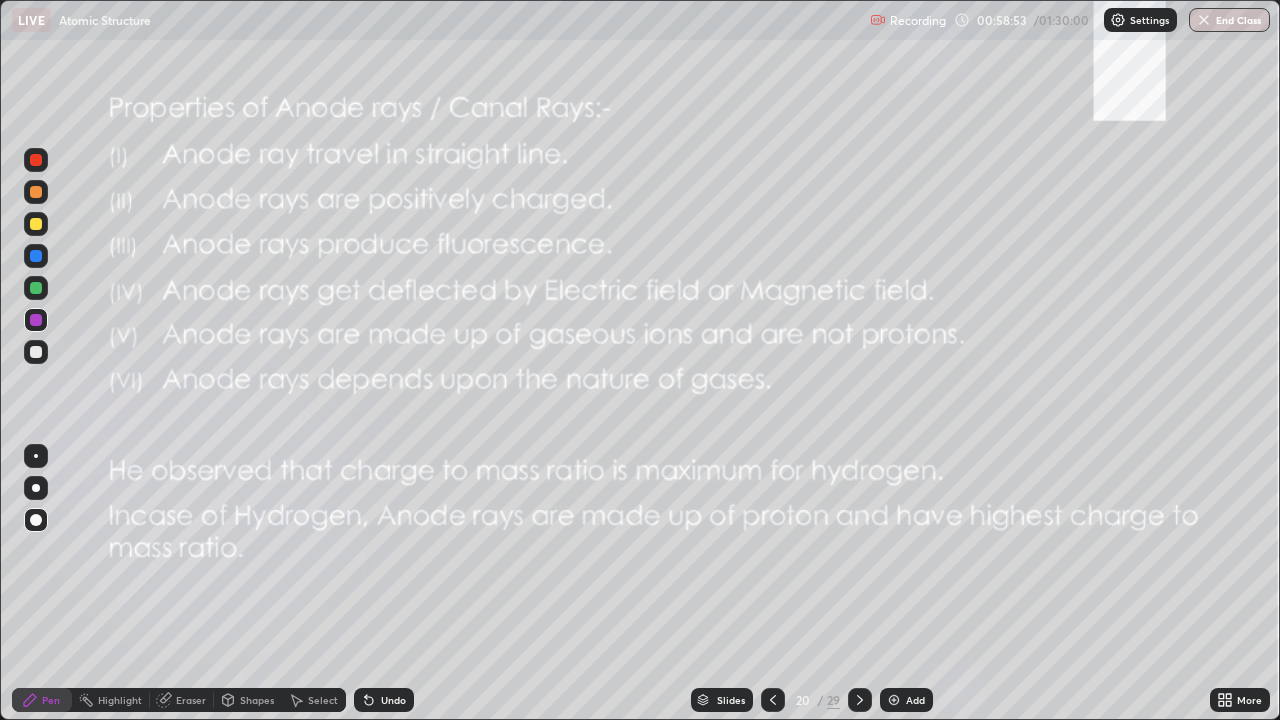 click 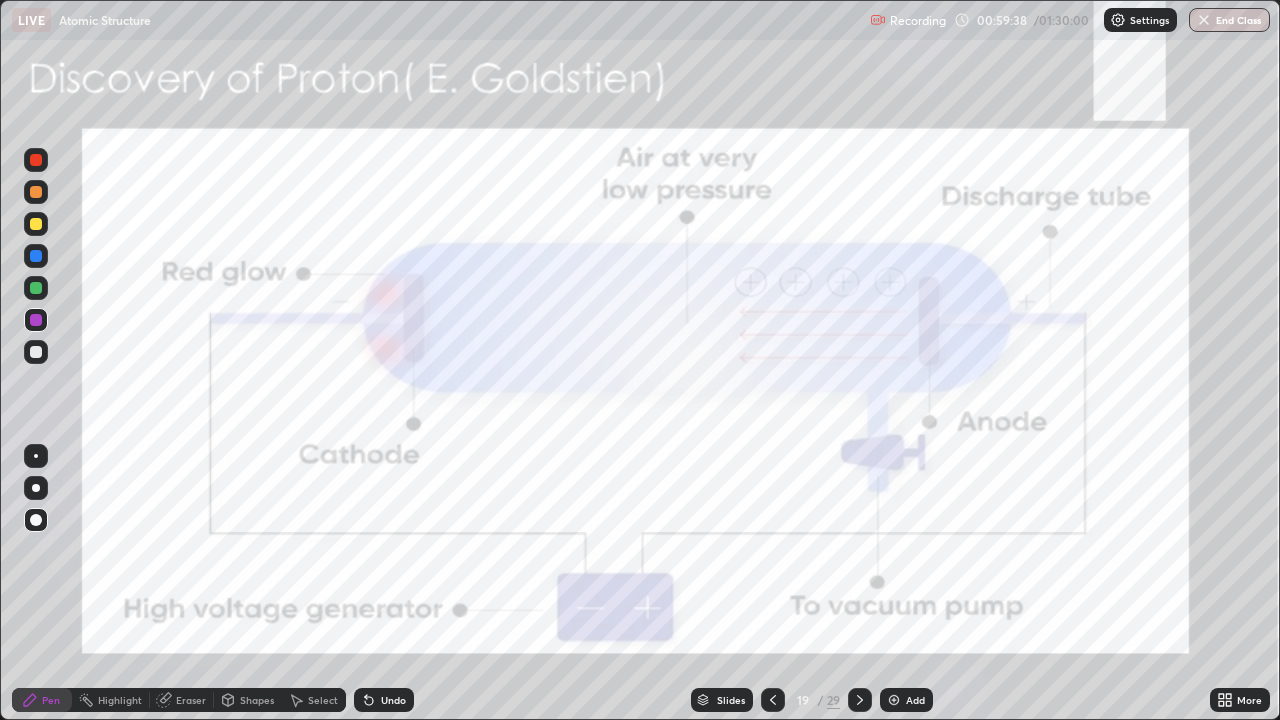 click 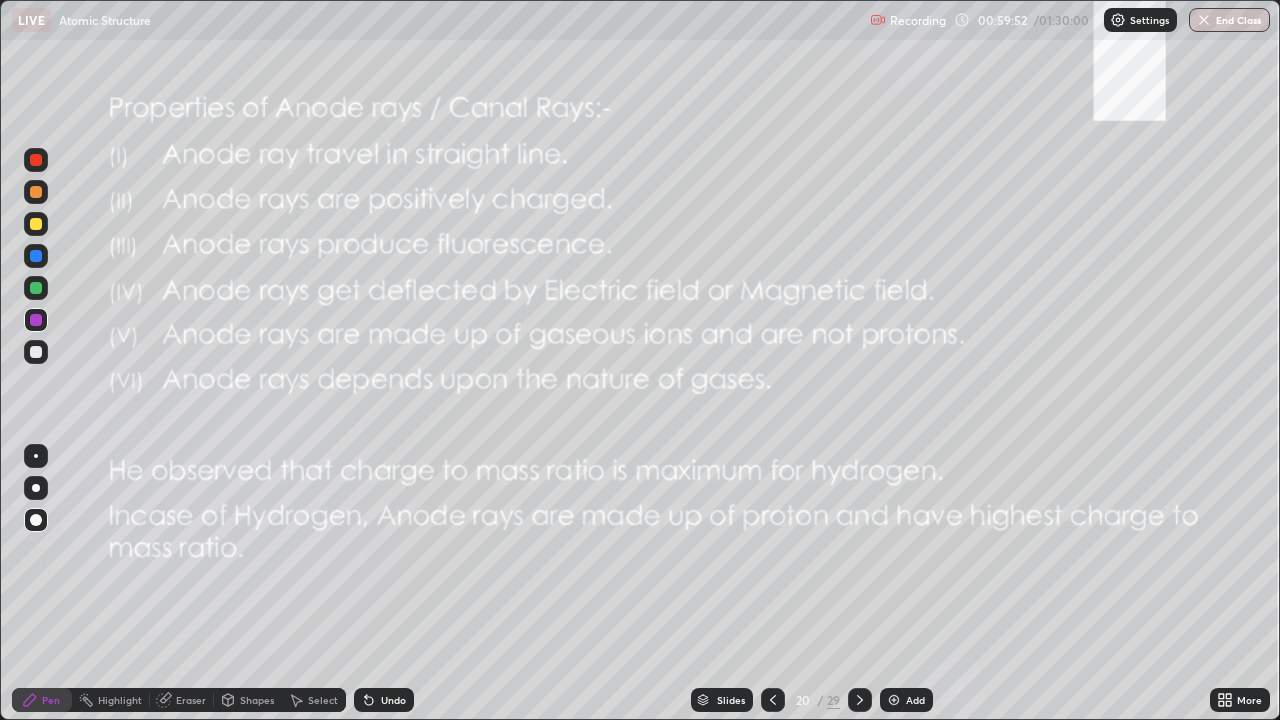 click 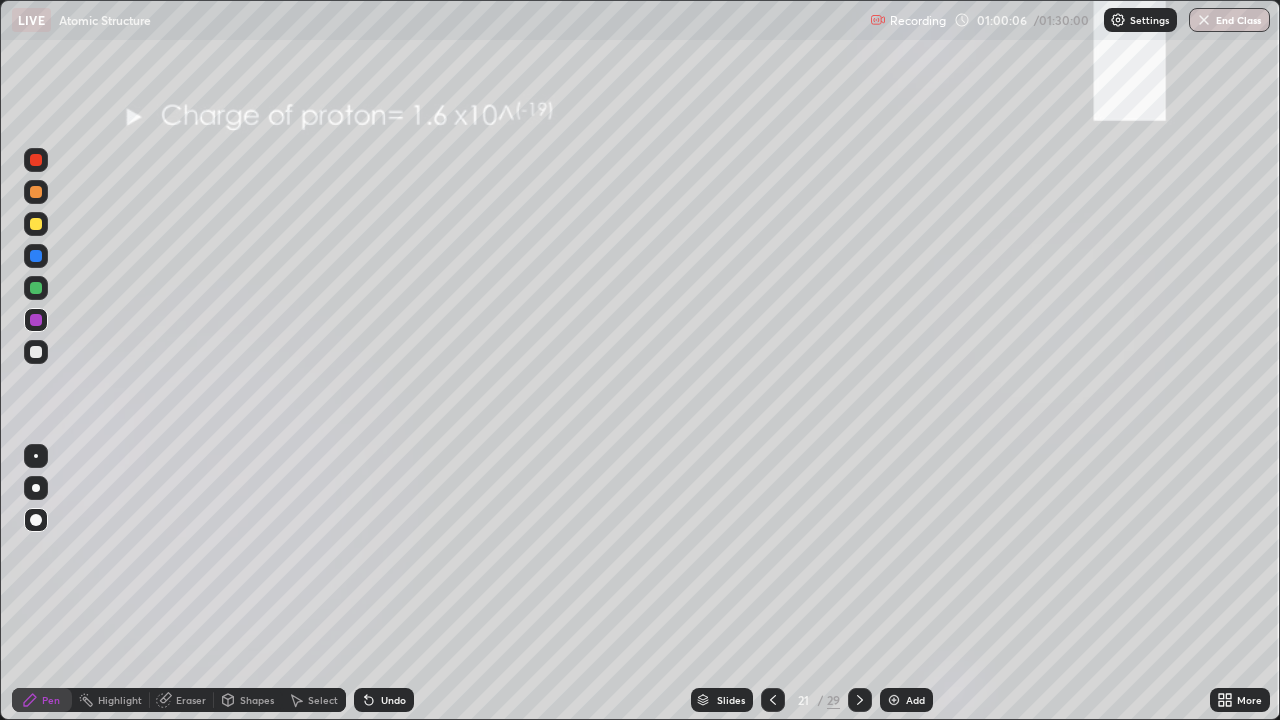 click on "Undo" at bounding box center [393, 700] 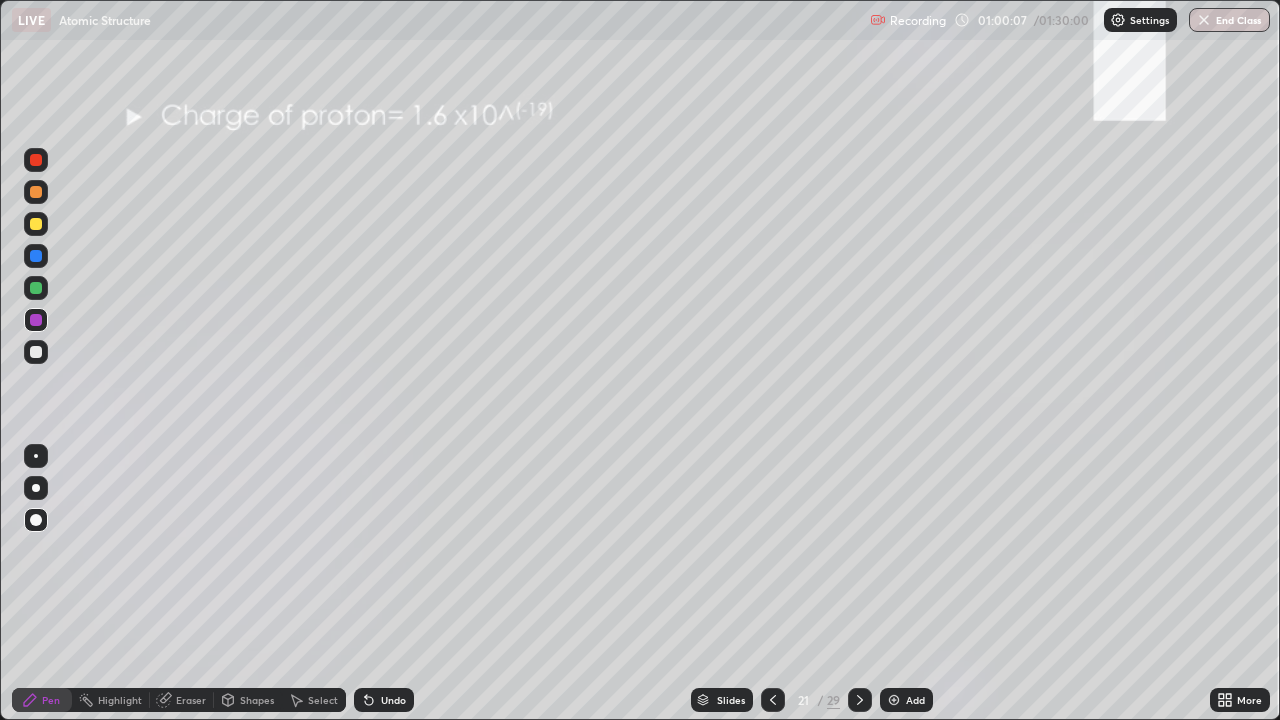 click at bounding box center (36, 224) 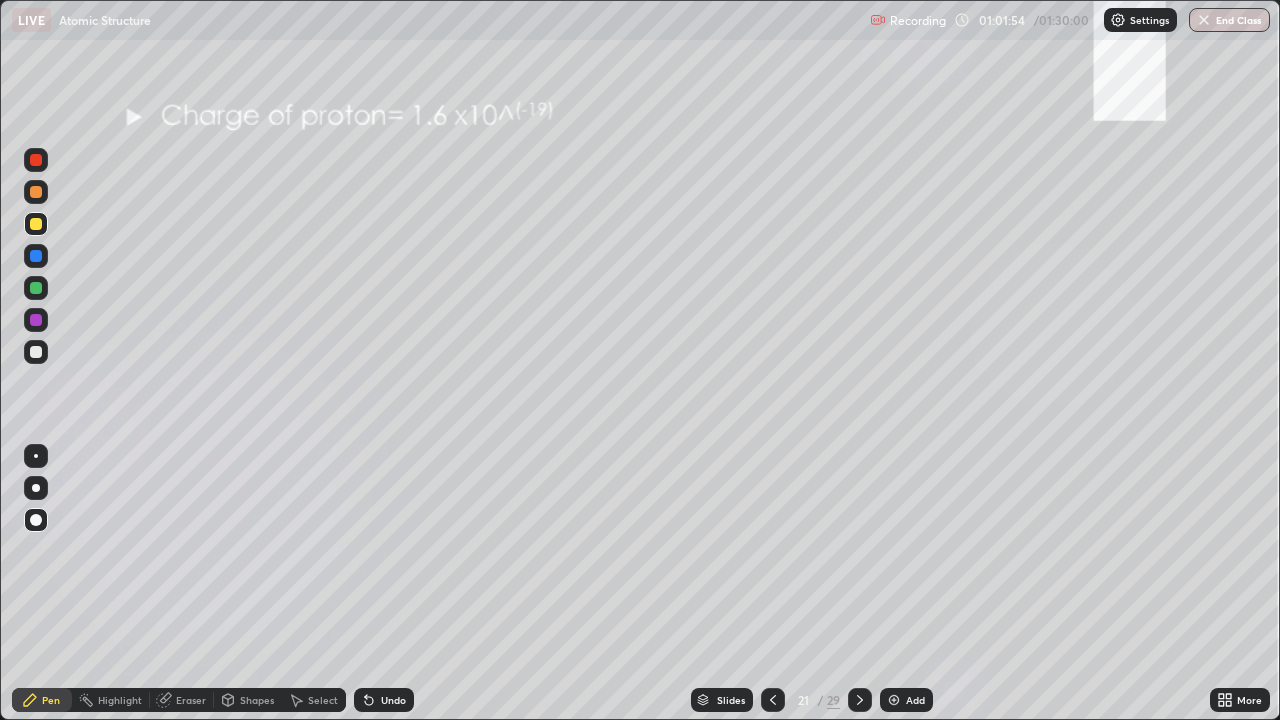 click on "Eraser" at bounding box center (191, 700) 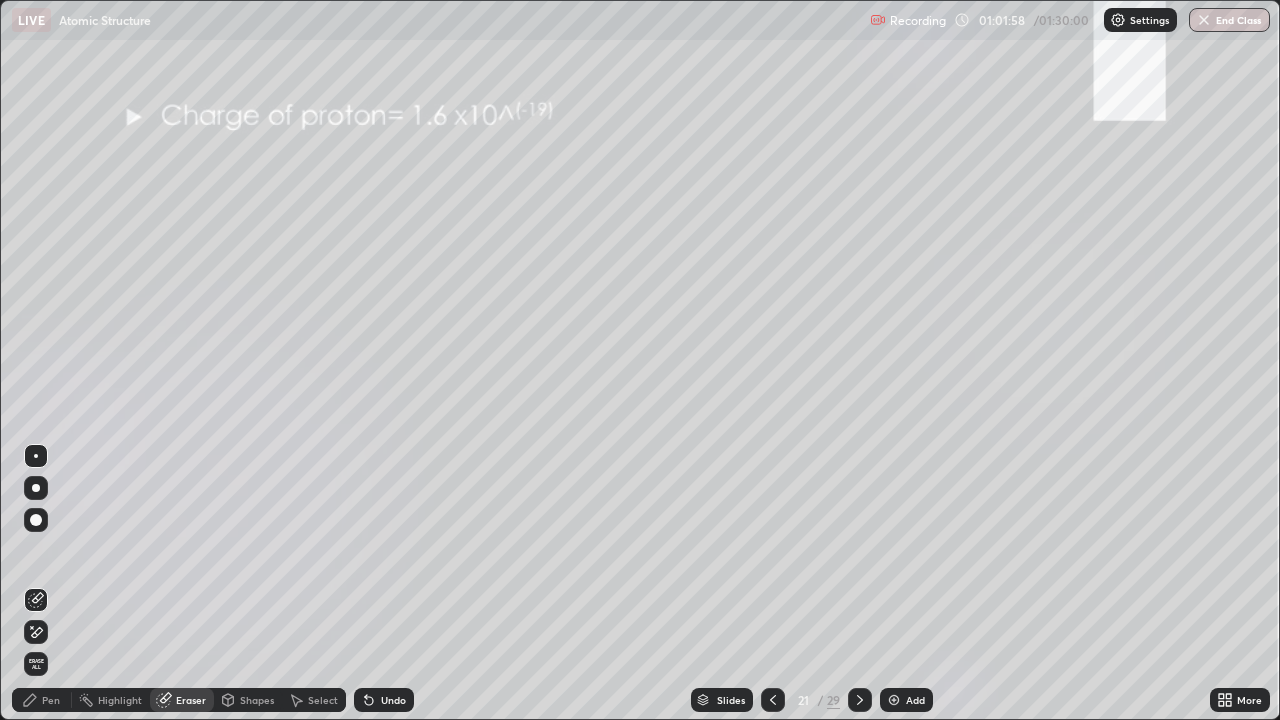 click on "Pen" at bounding box center [51, 700] 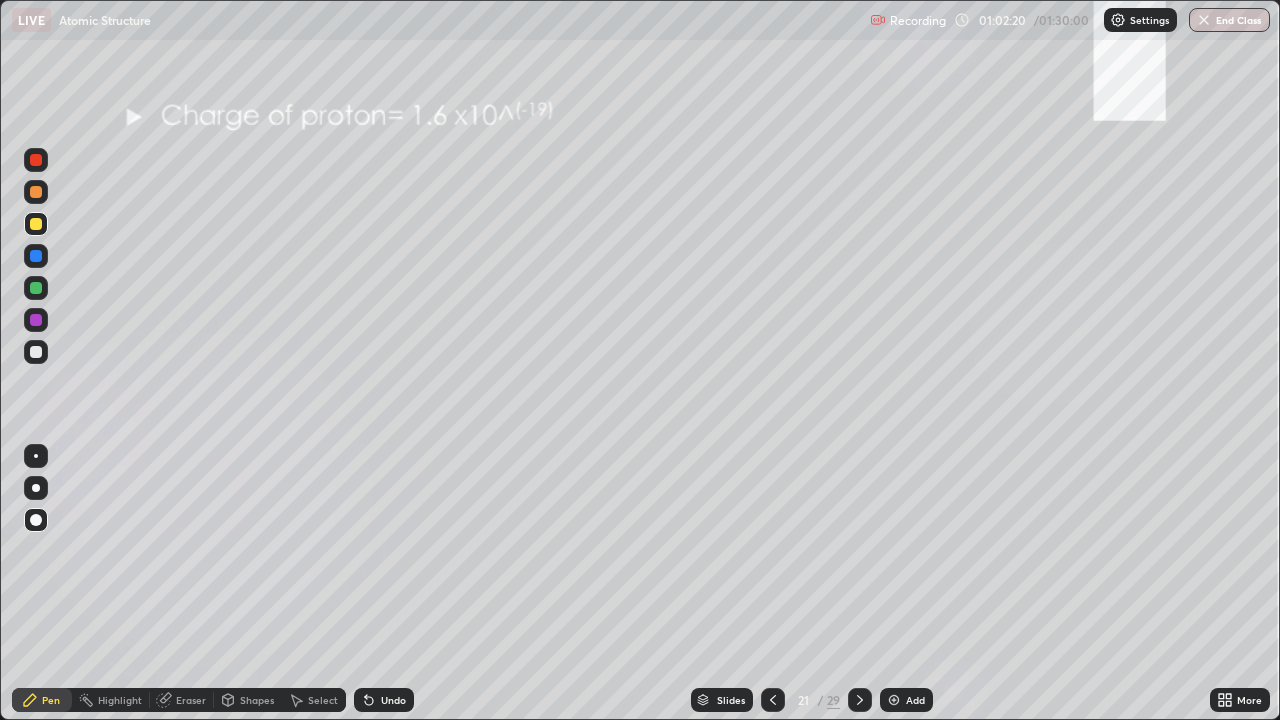 click on "Shapes" at bounding box center (257, 700) 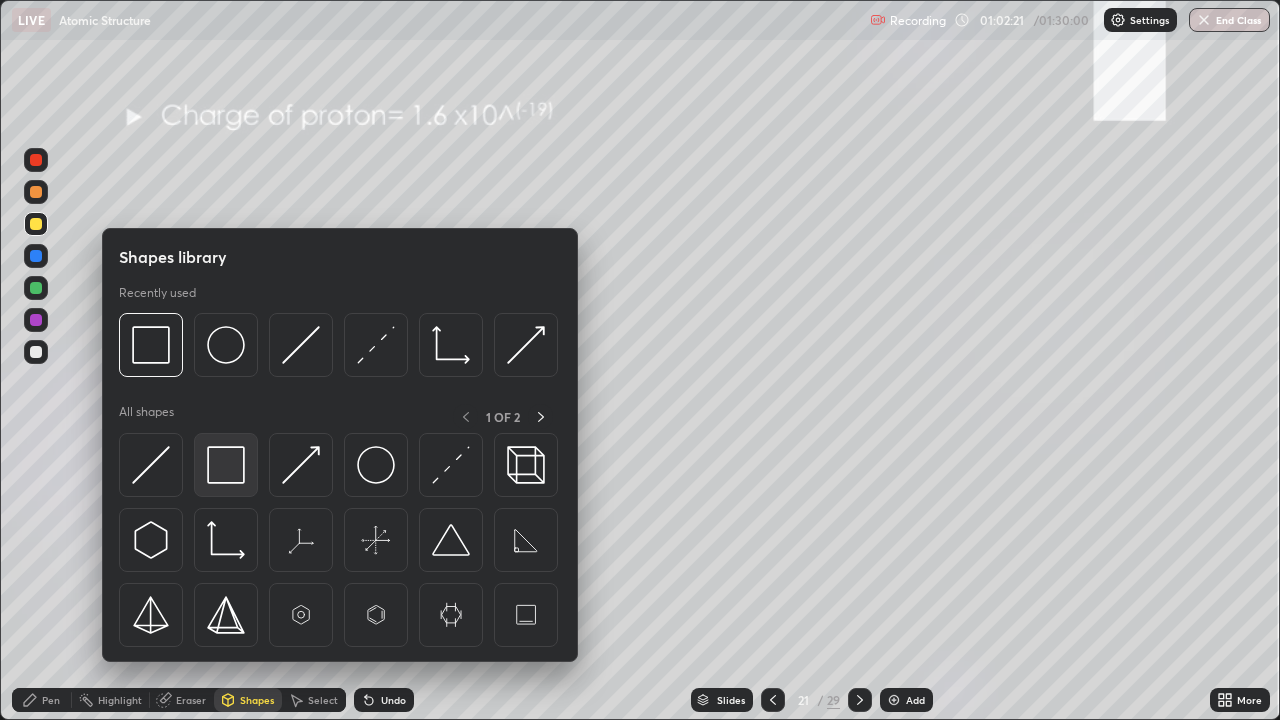 click at bounding box center (226, 465) 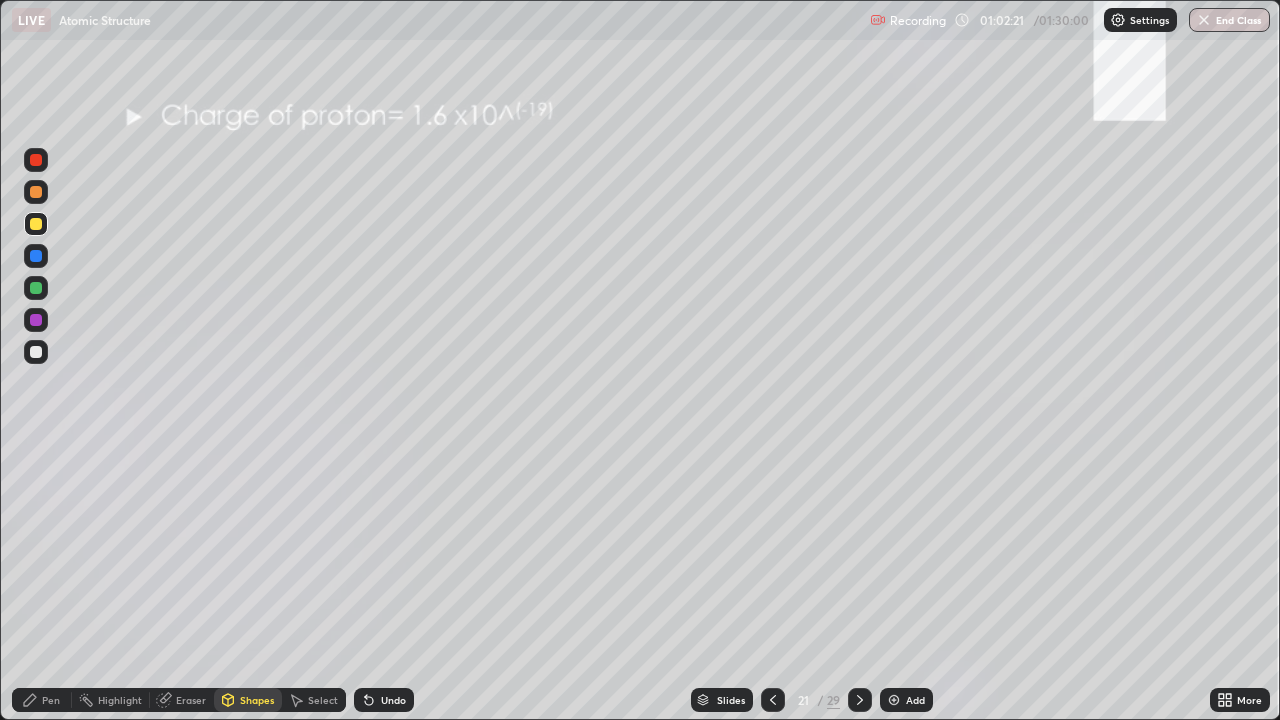 click at bounding box center (36, 320) 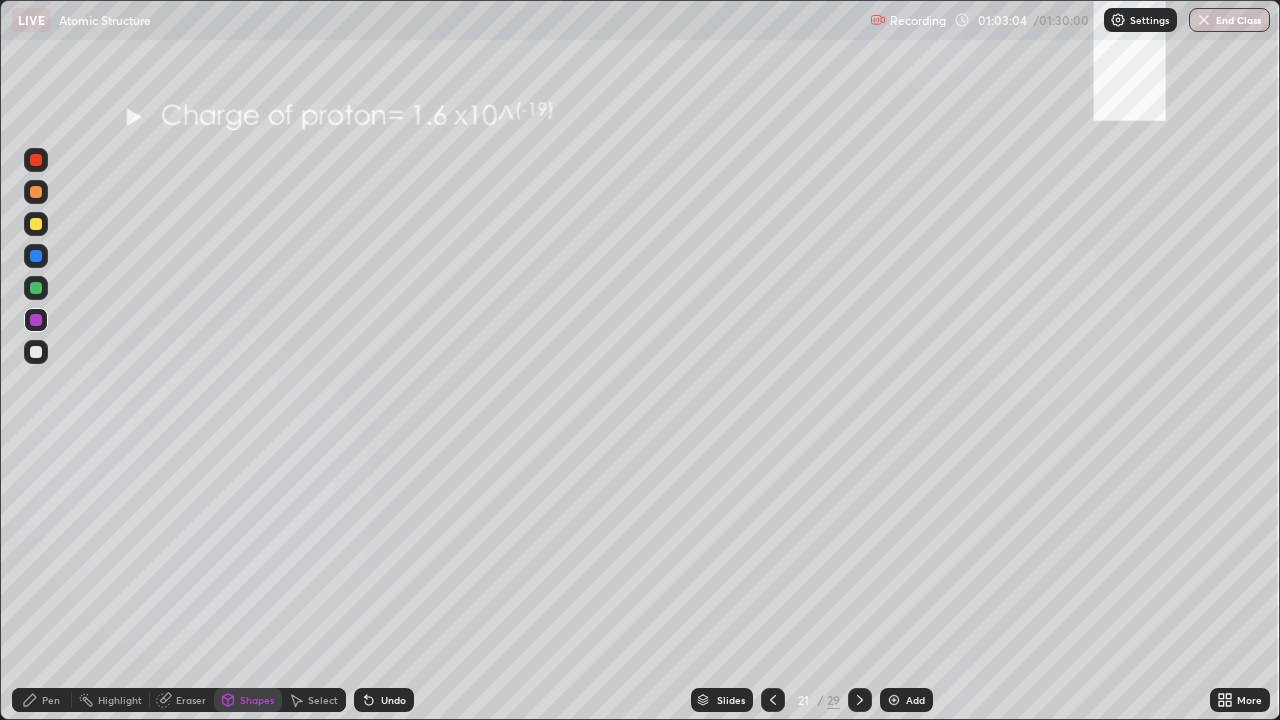 click on "Undo" at bounding box center (384, 700) 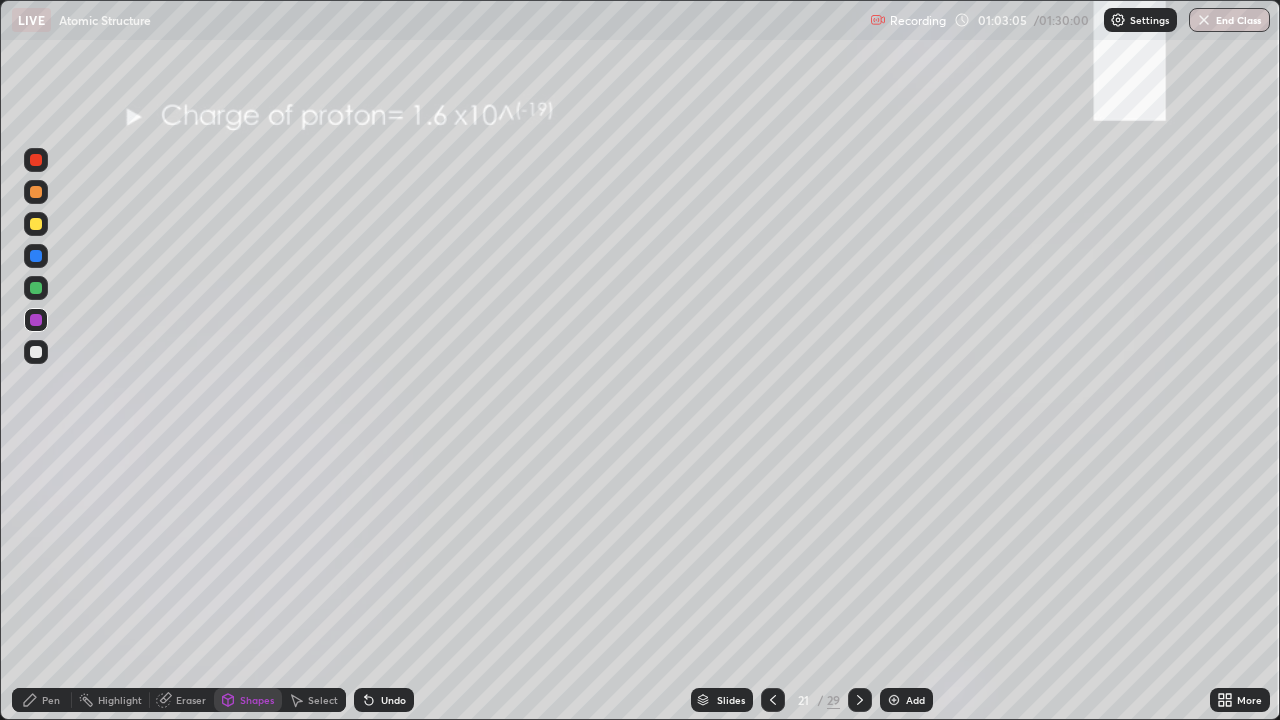 click at bounding box center [36, 352] 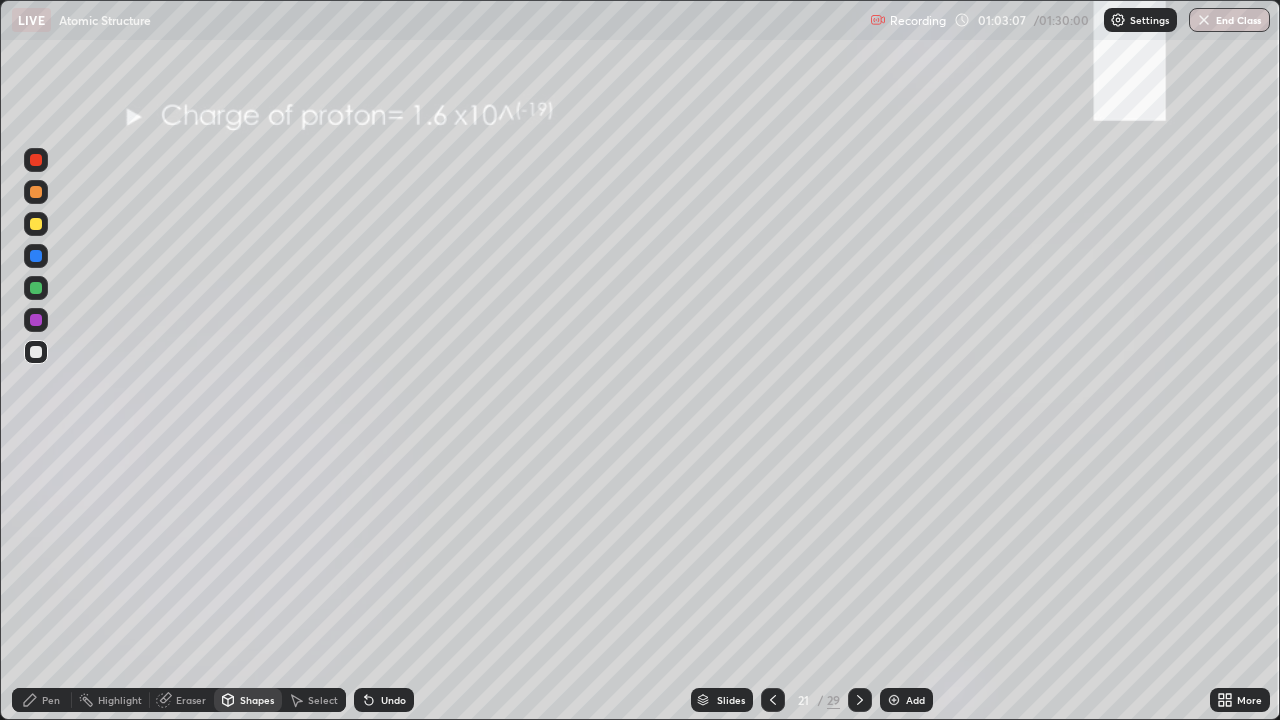 click on "Undo" at bounding box center [393, 700] 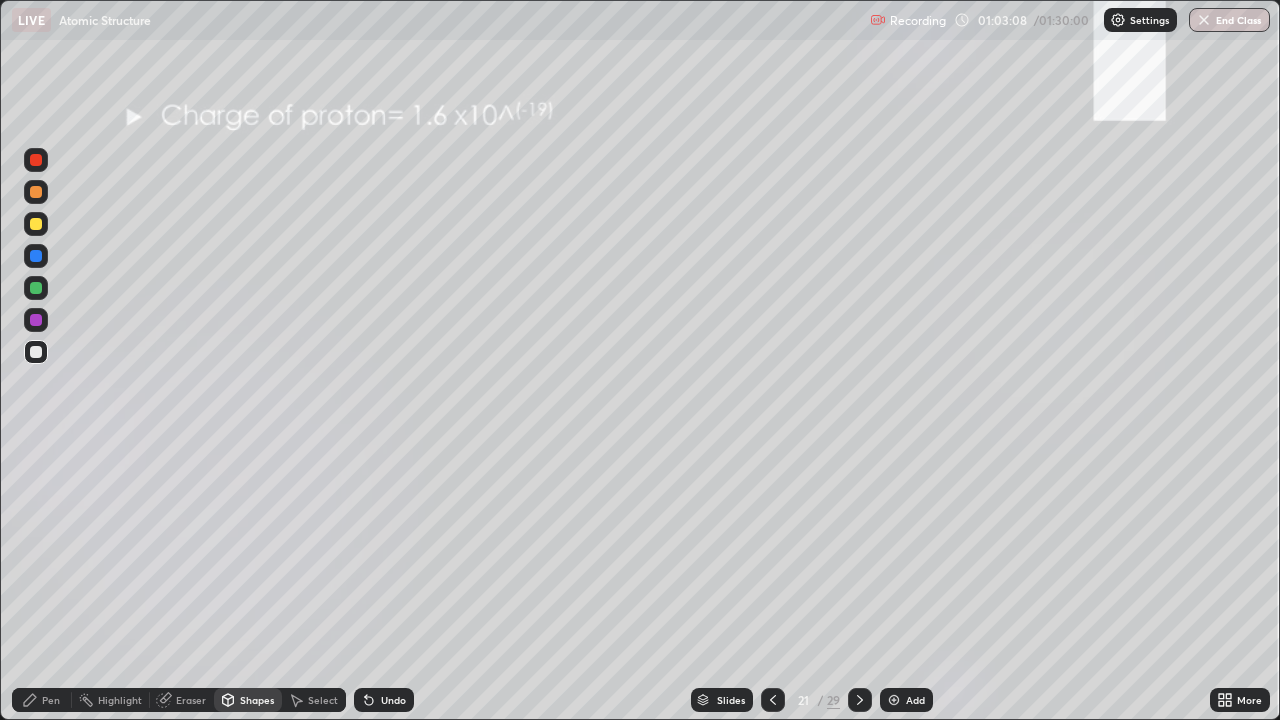 click on "Pen" at bounding box center [51, 700] 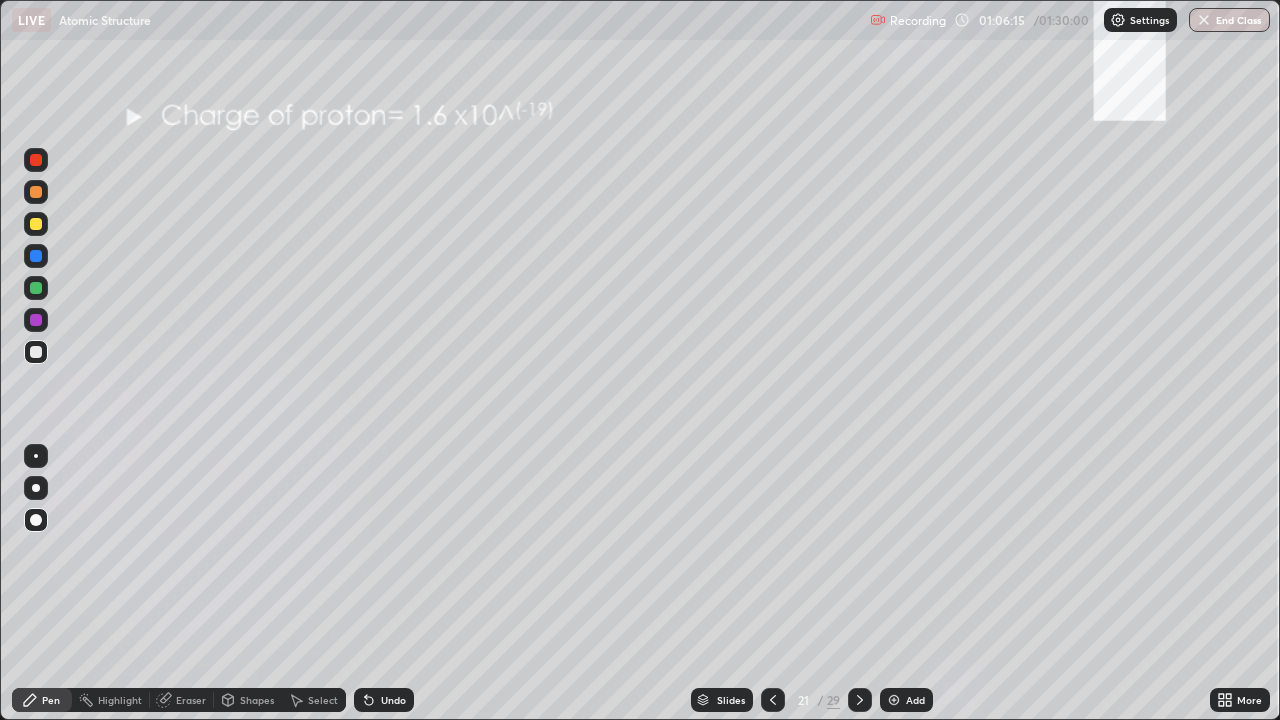 click 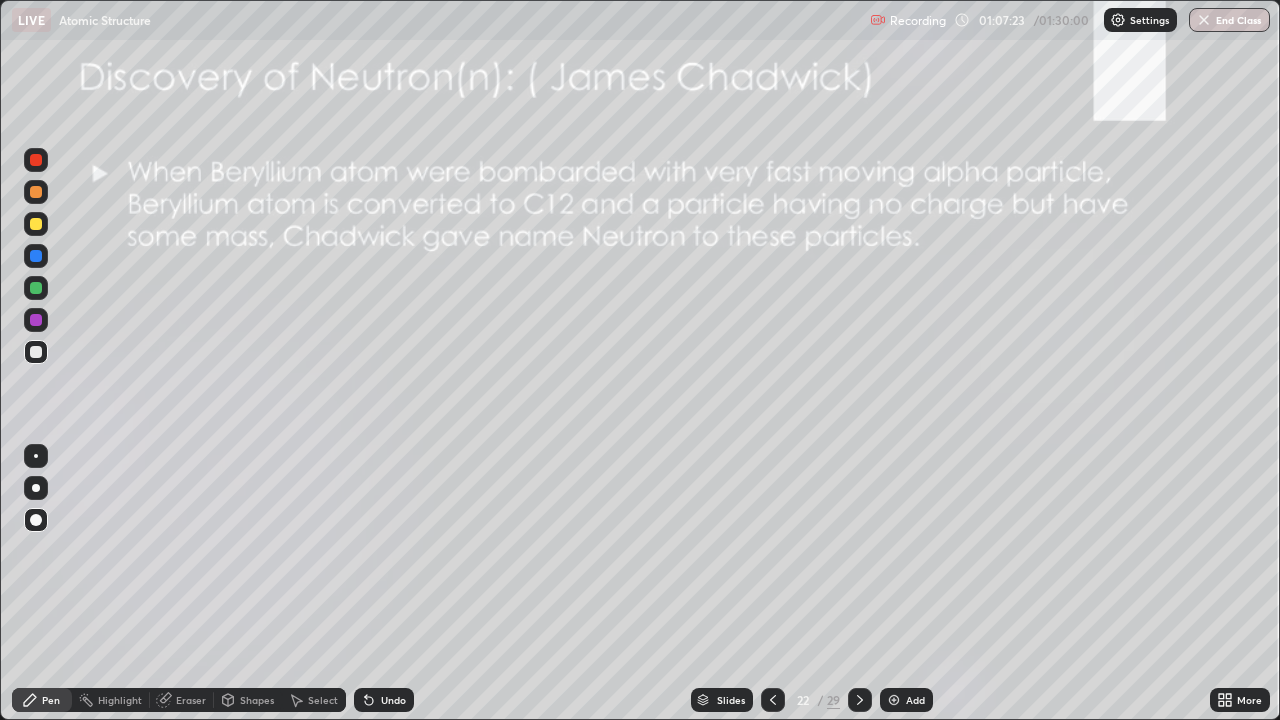 click at bounding box center [36, 288] 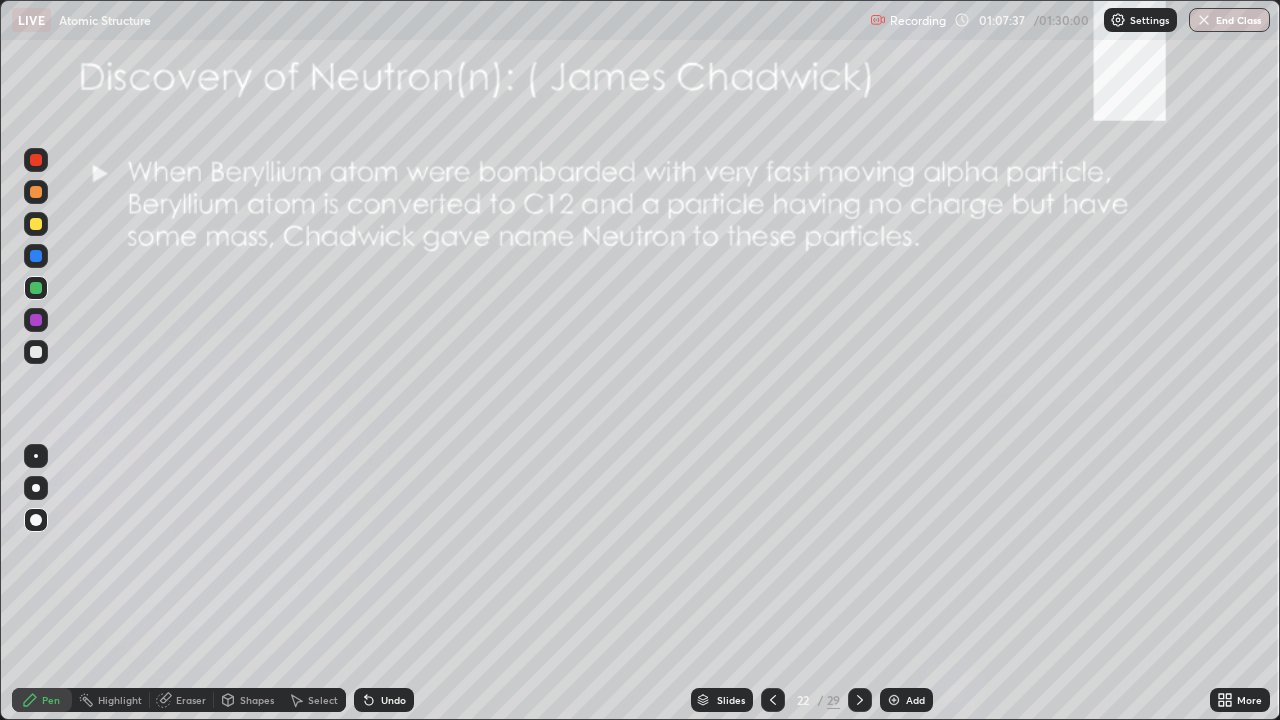 click at bounding box center [36, 320] 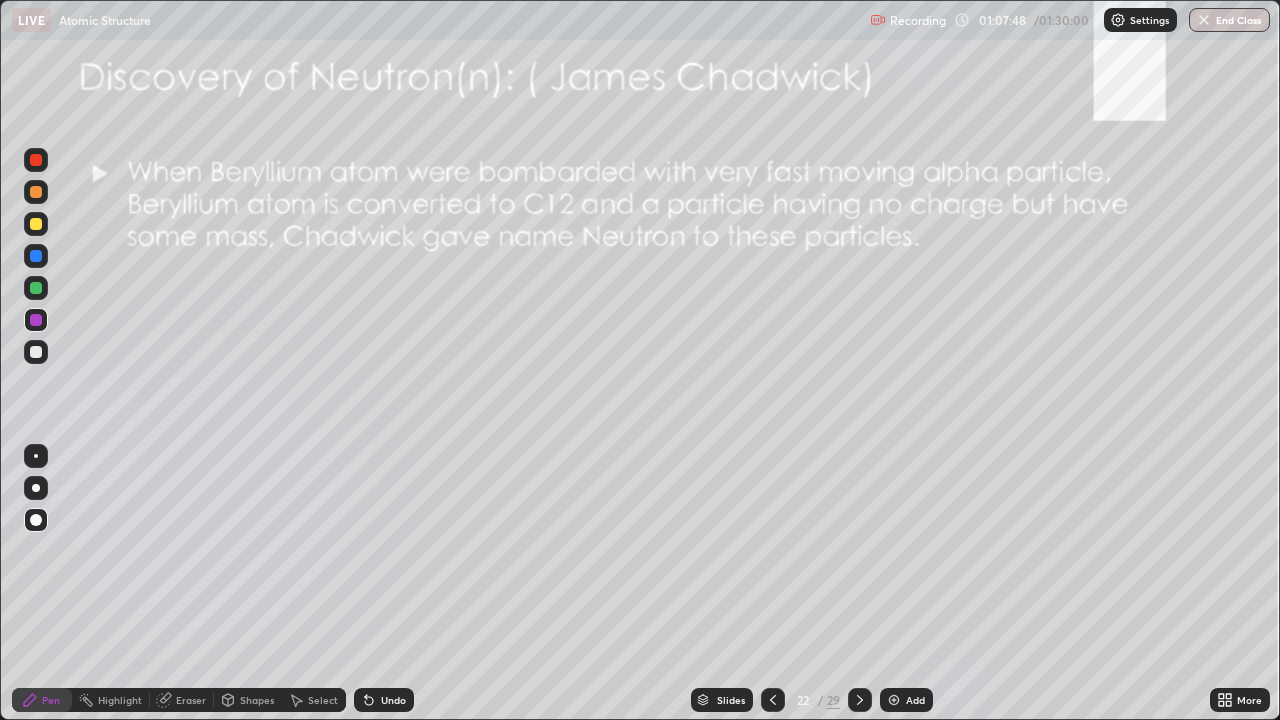 click at bounding box center (36, 288) 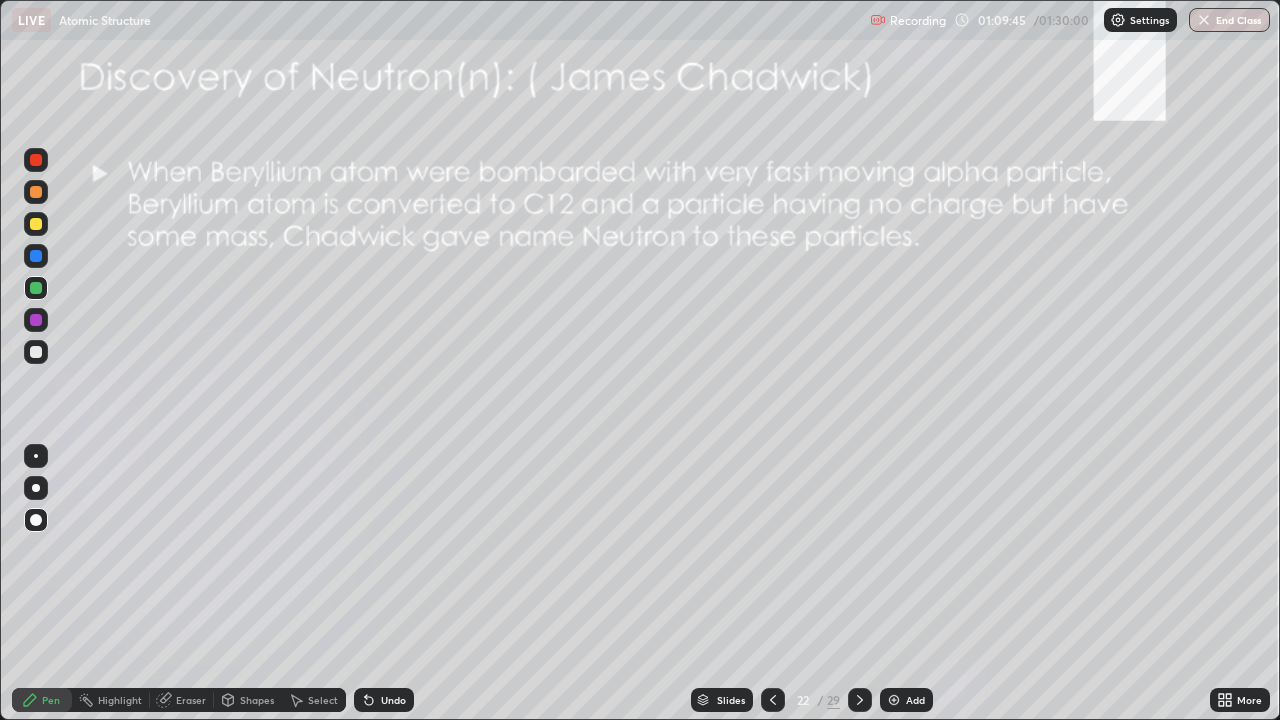 click at bounding box center [36, 352] 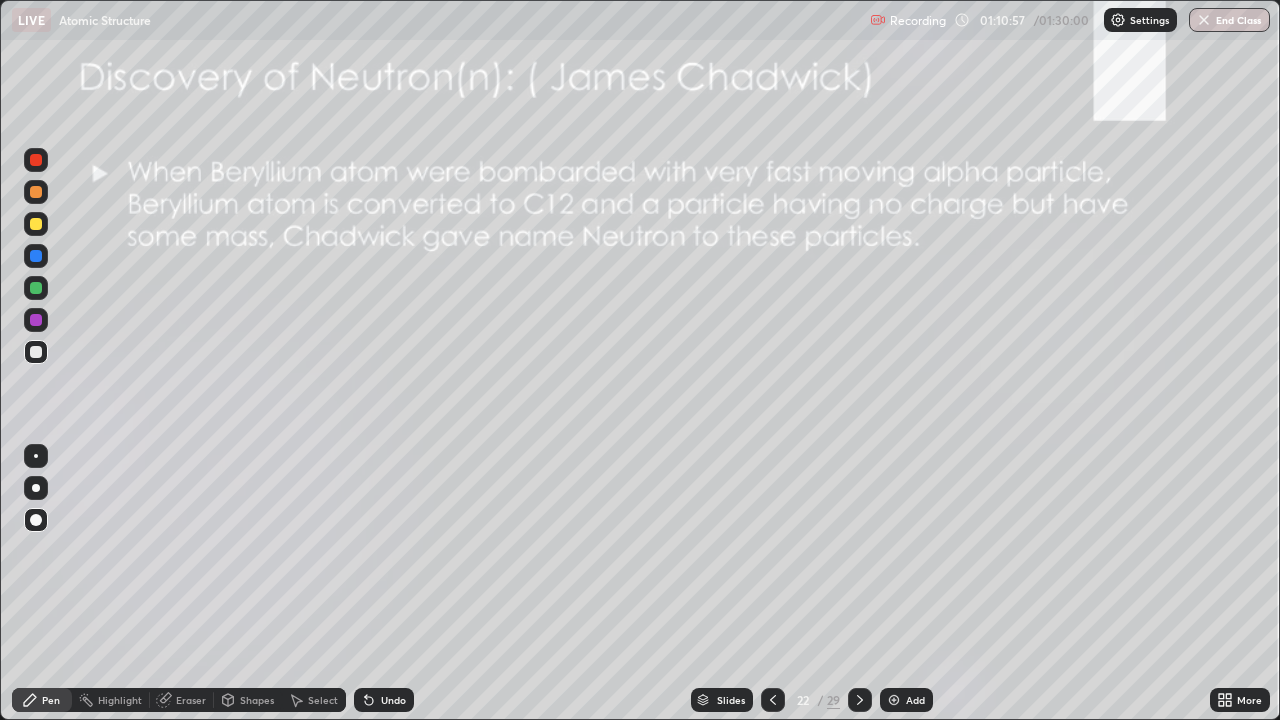 click on "Undo" at bounding box center [384, 700] 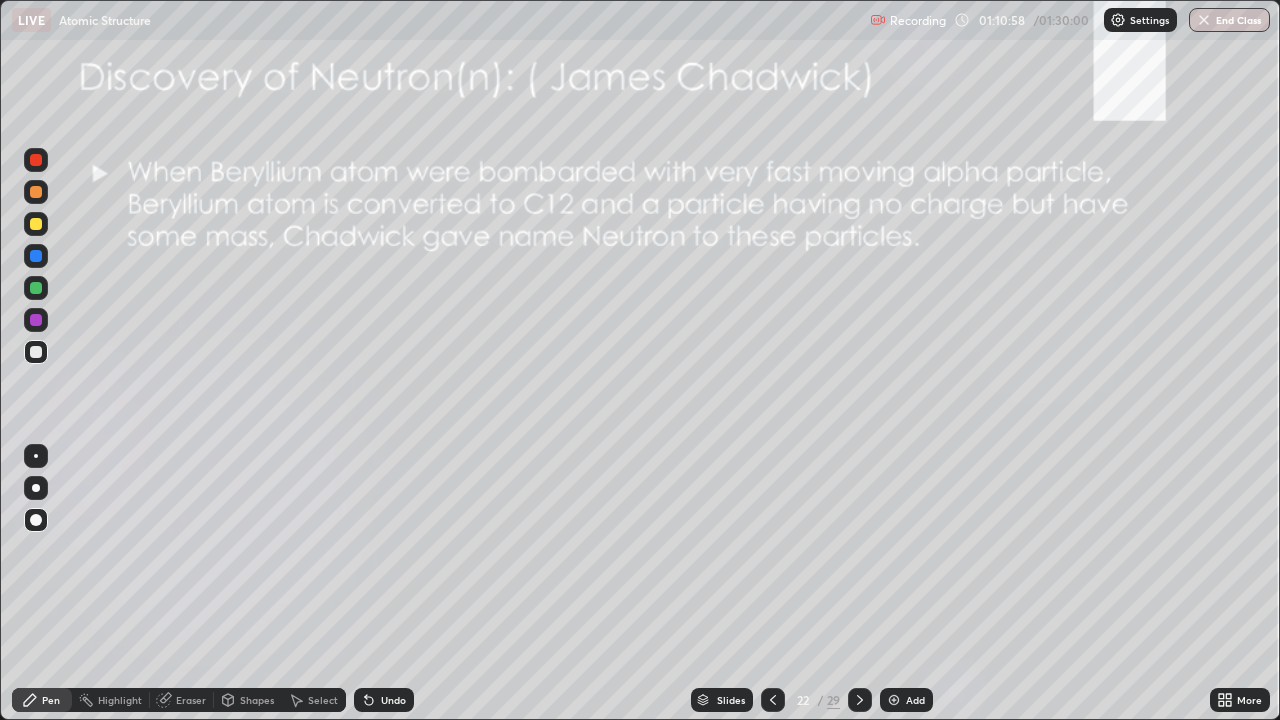 click on "Undo" at bounding box center [393, 700] 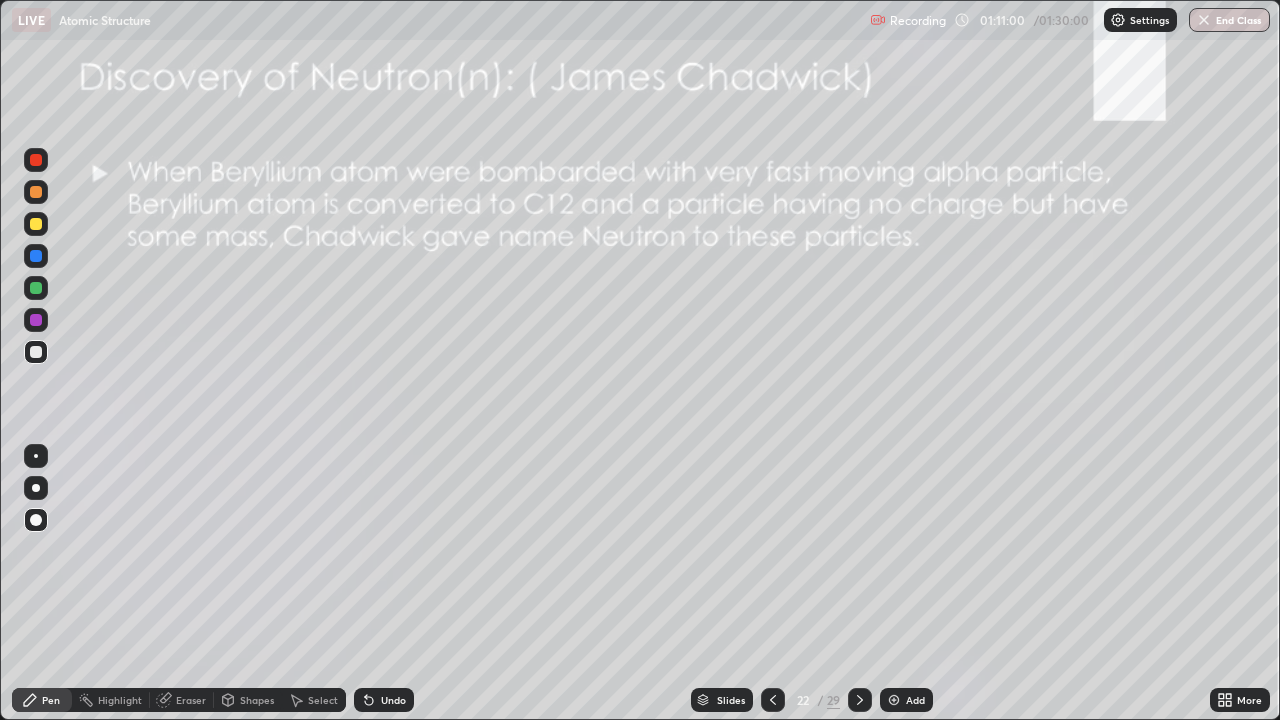 click on "Undo" at bounding box center [393, 700] 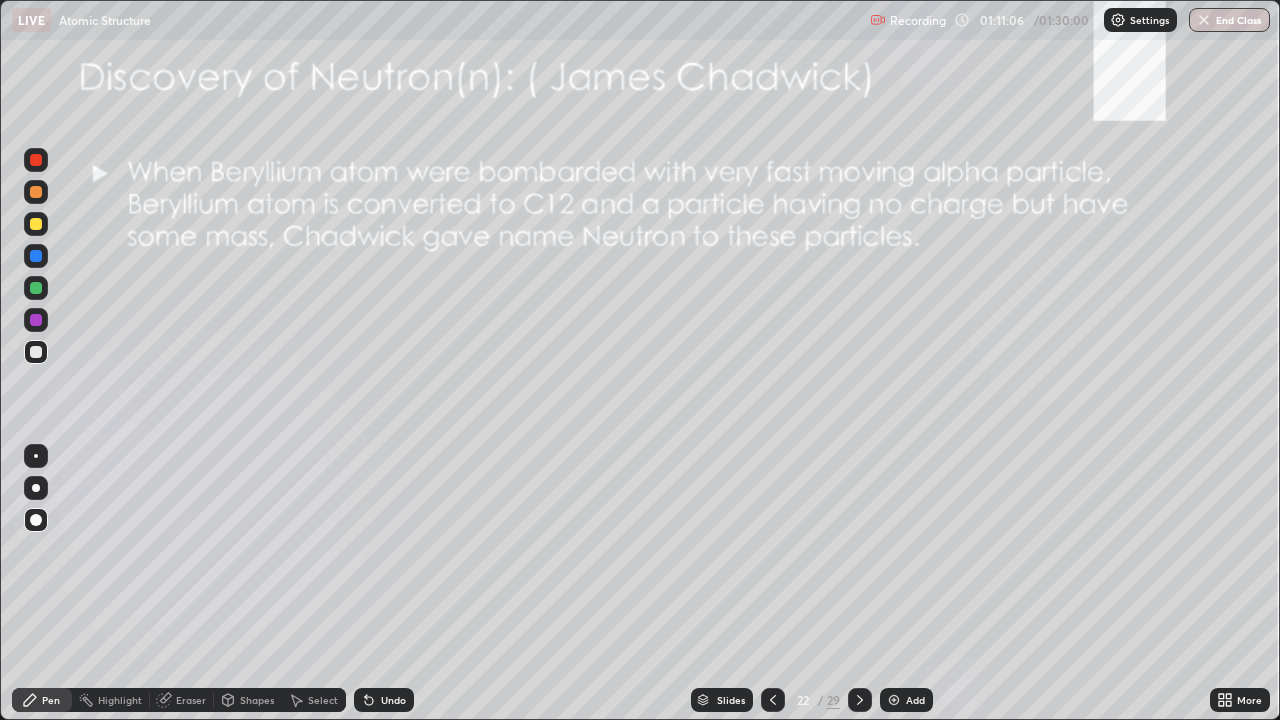 click on "Eraser" at bounding box center (191, 700) 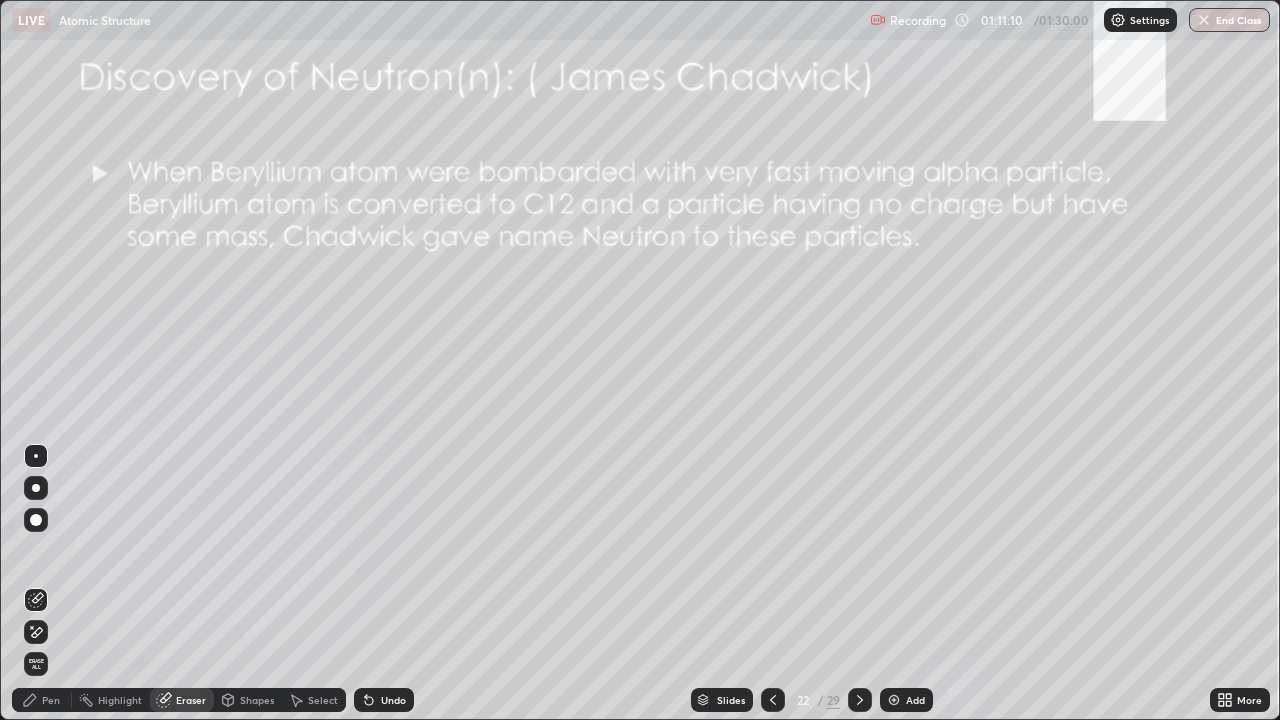 click on "Pen" at bounding box center (51, 700) 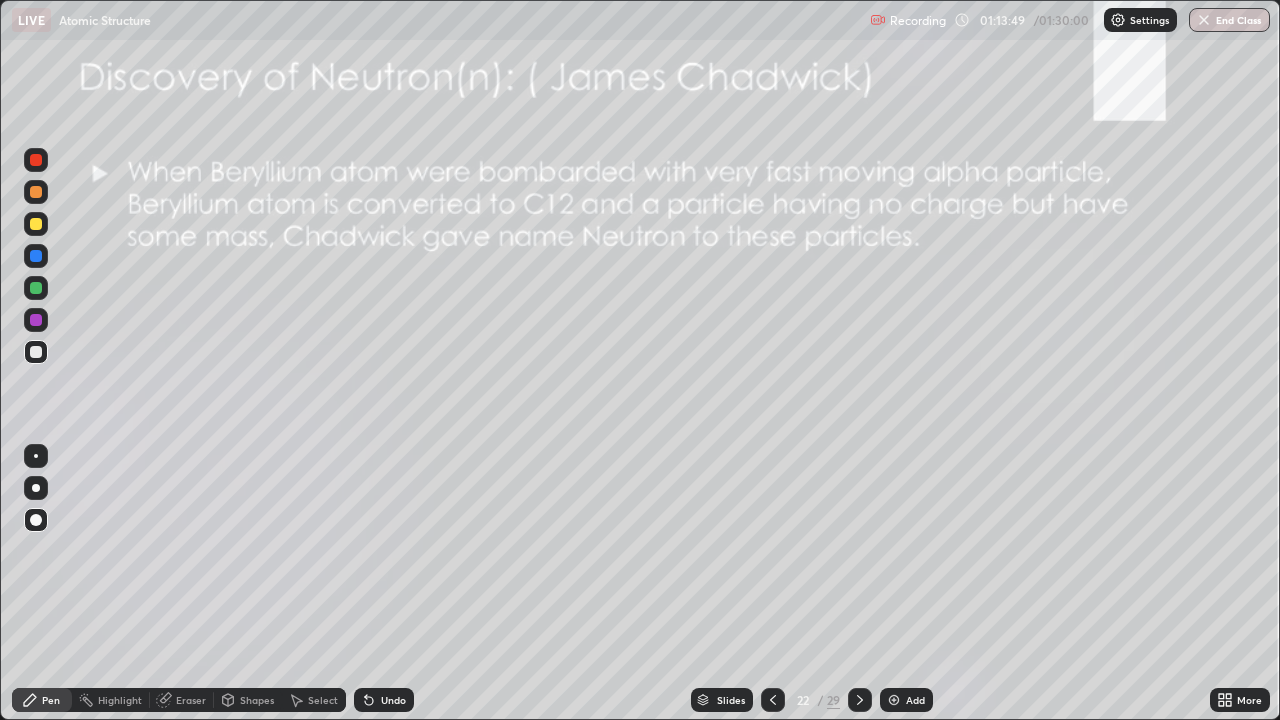 click 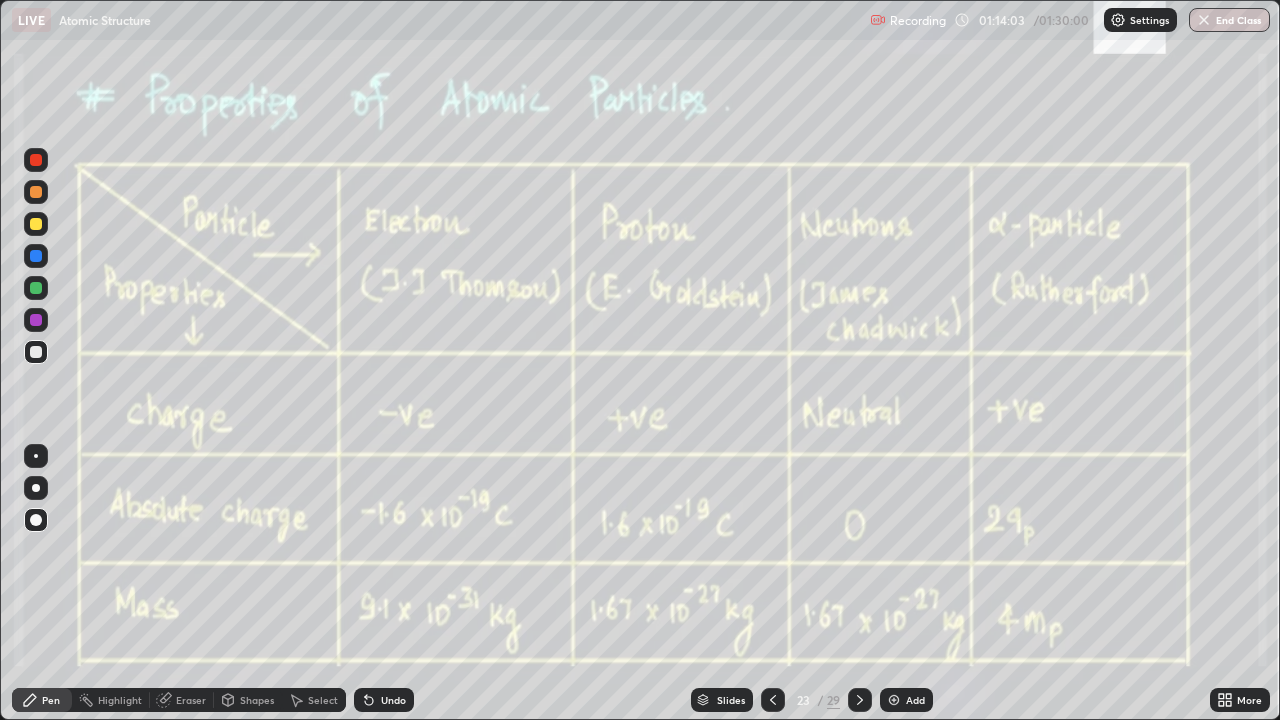 click at bounding box center [36, 320] 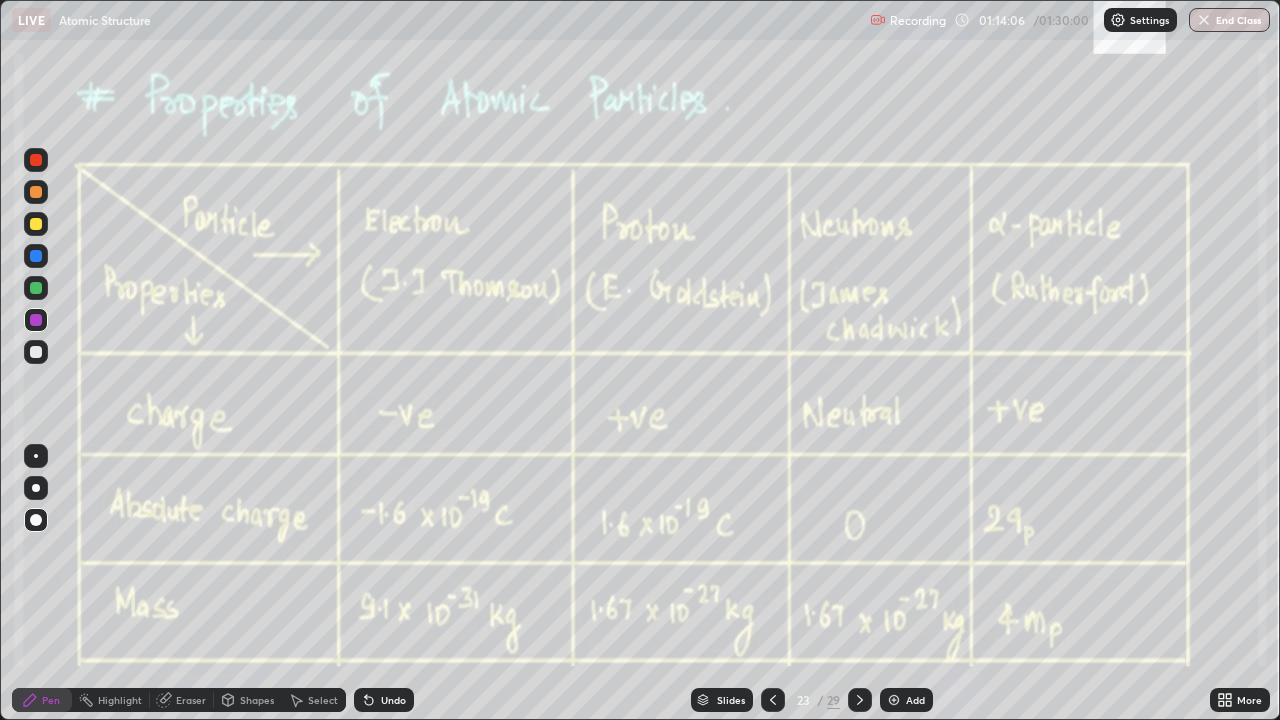 click on "Undo" at bounding box center [384, 700] 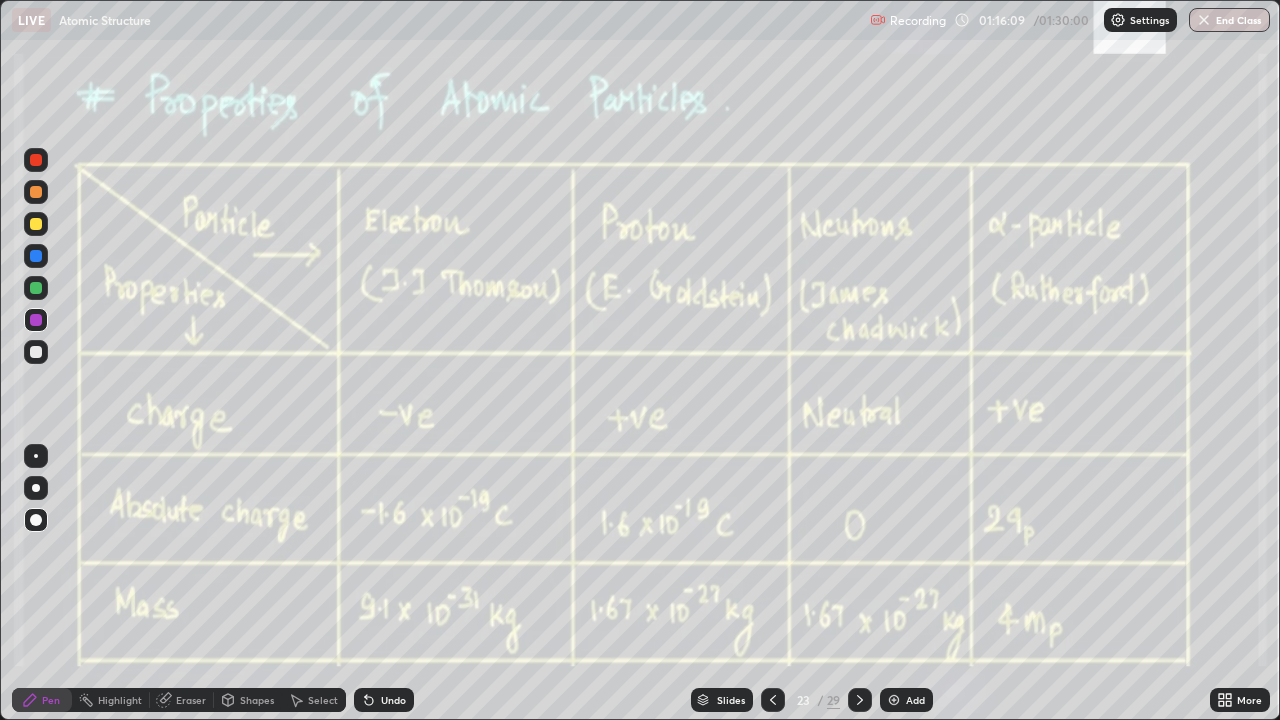 click at bounding box center [36, 288] 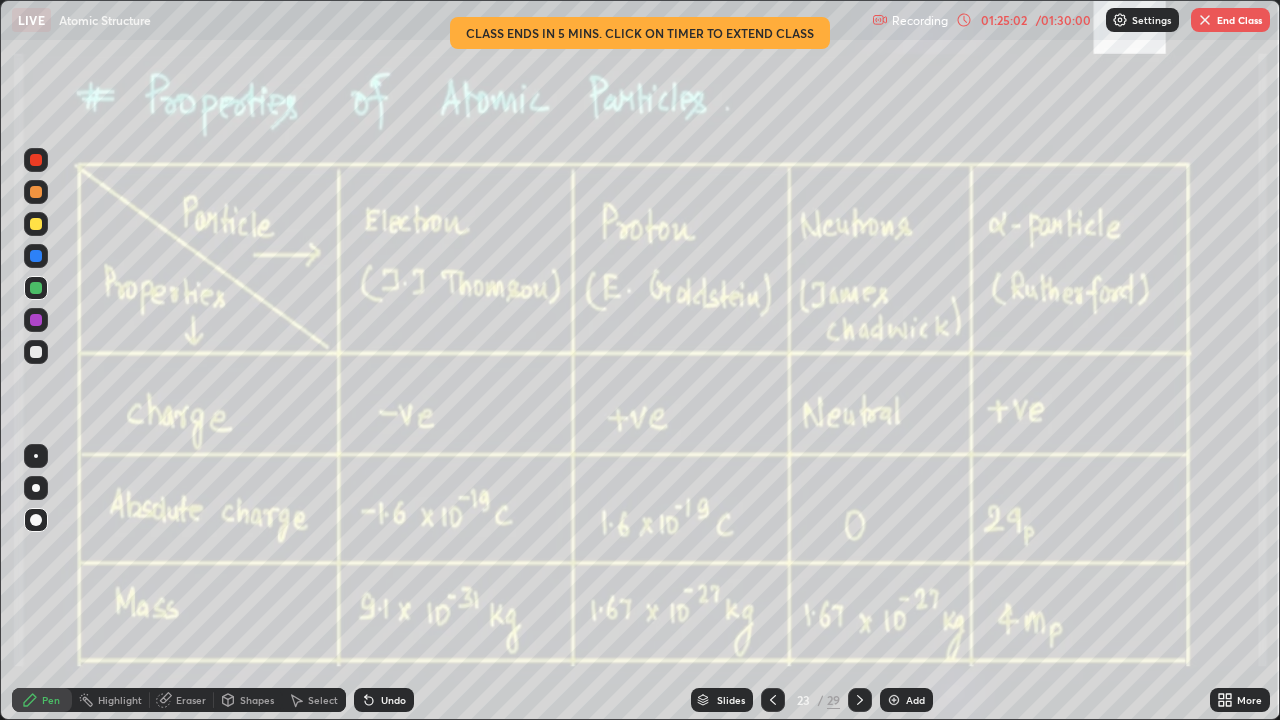 click on "End Class" at bounding box center (1230, 20) 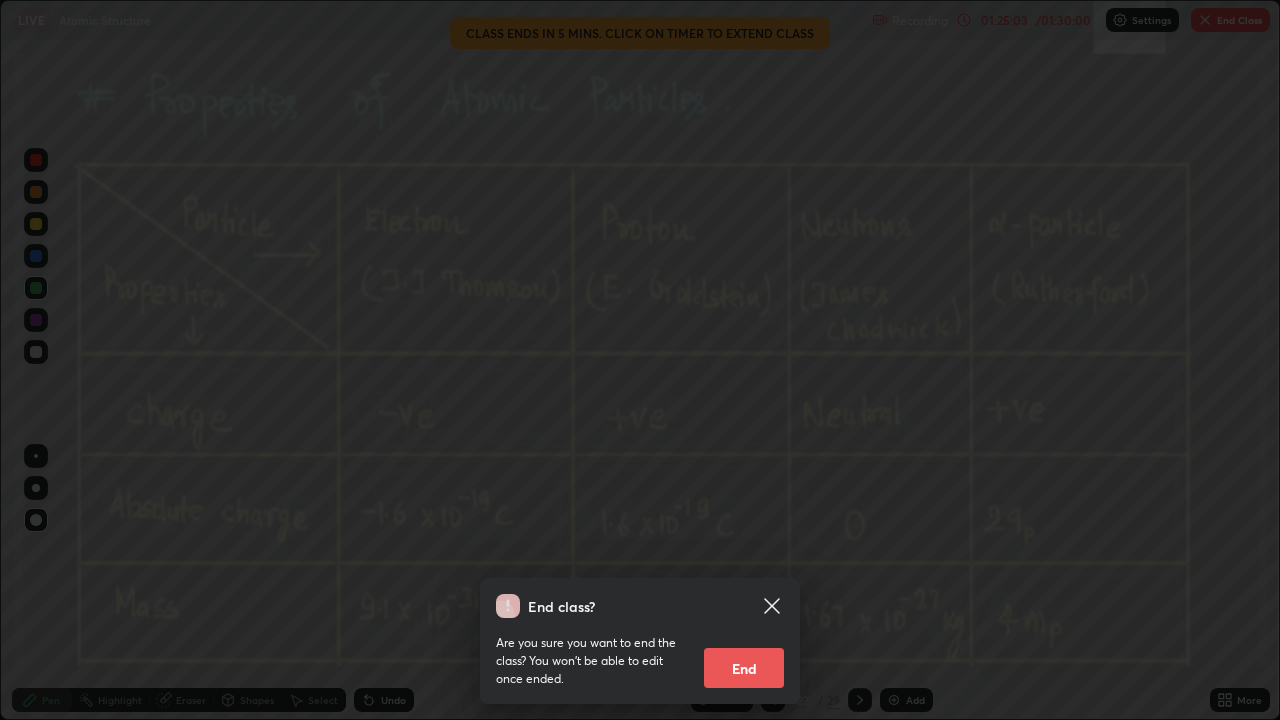 click on "End" at bounding box center [744, 668] 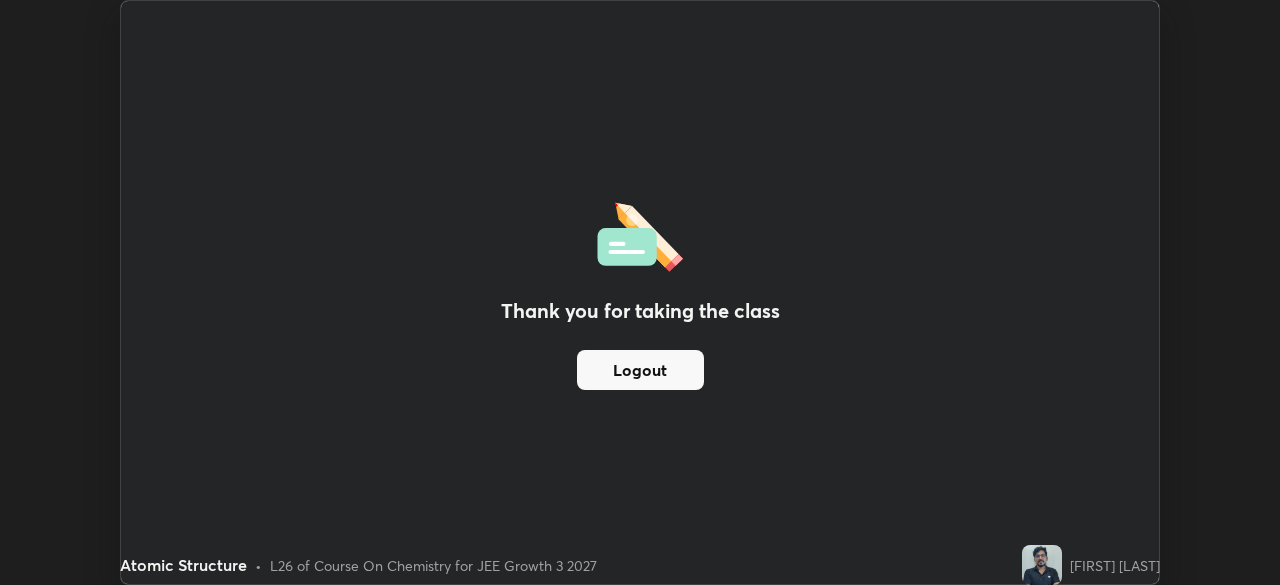 scroll, scrollTop: 585, scrollLeft: 1280, axis: both 